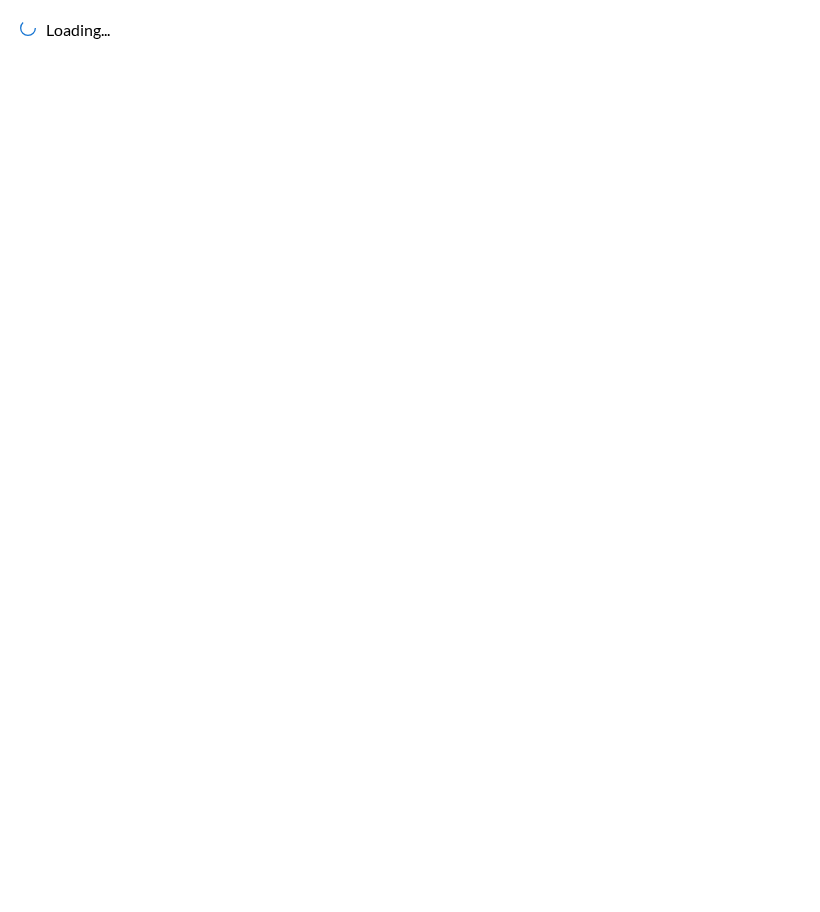 scroll, scrollTop: 0, scrollLeft: 0, axis: both 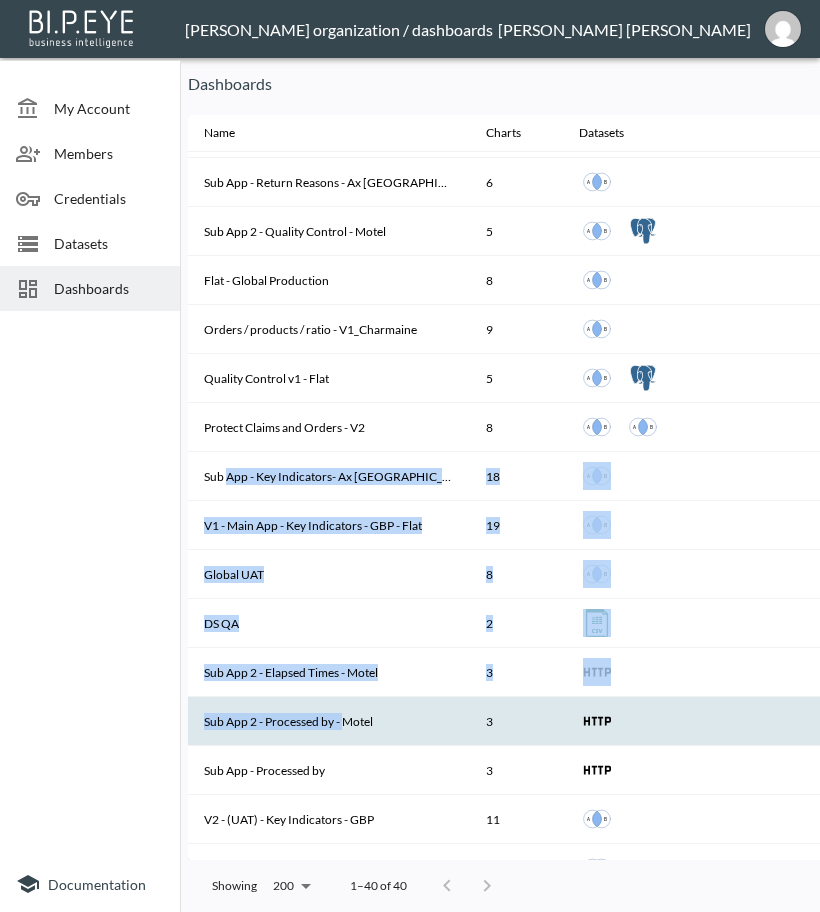 drag, startPoint x: 227, startPoint y: 839, endPoint x: 338, endPoint y: 711, distance: 169.4255 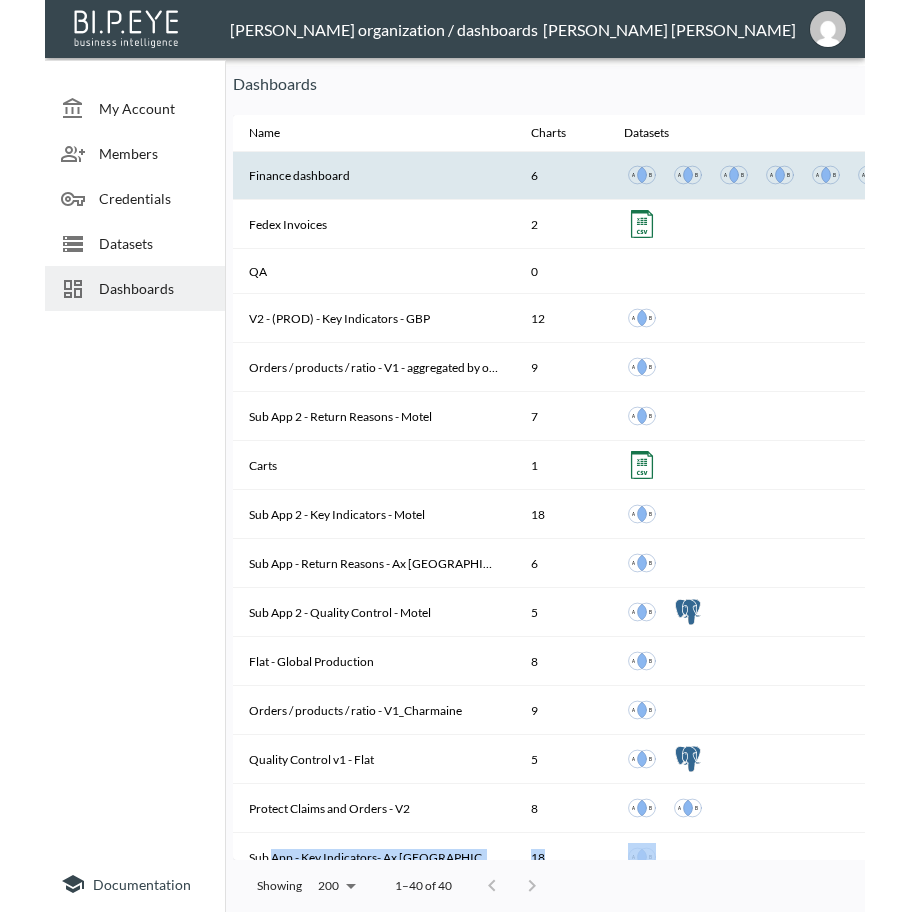 scroll, scrollTop: 0, scrollLeft: 0, axis: both 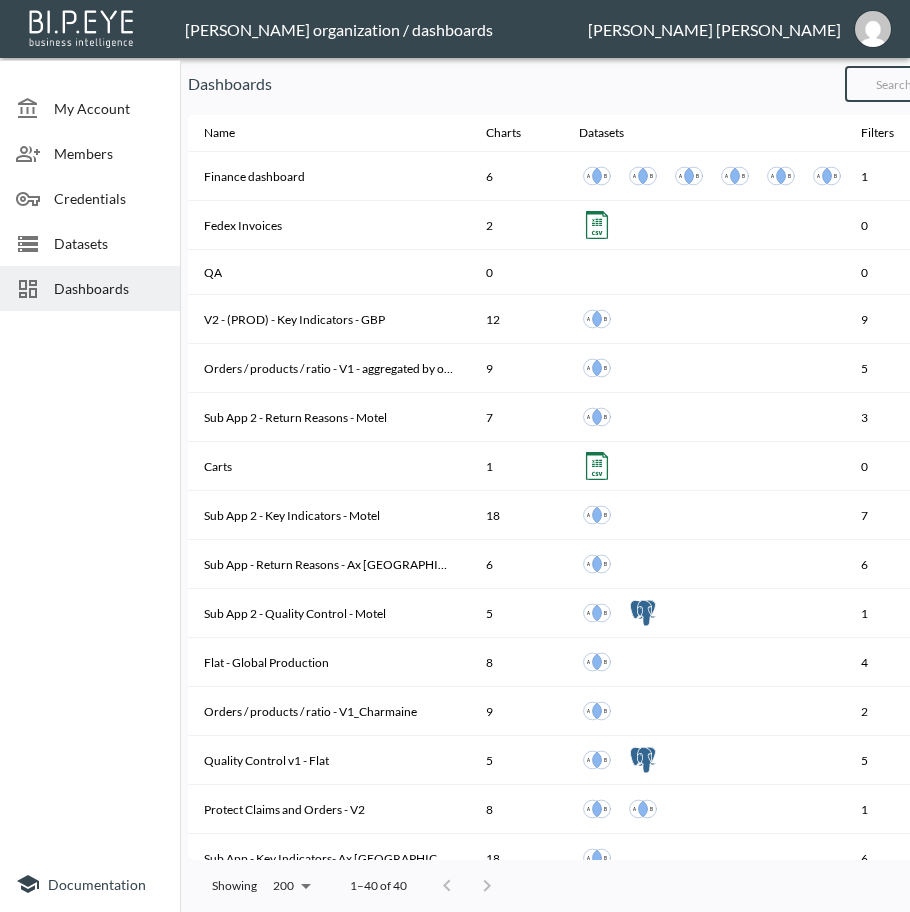 click at bounding box center (926, 84) 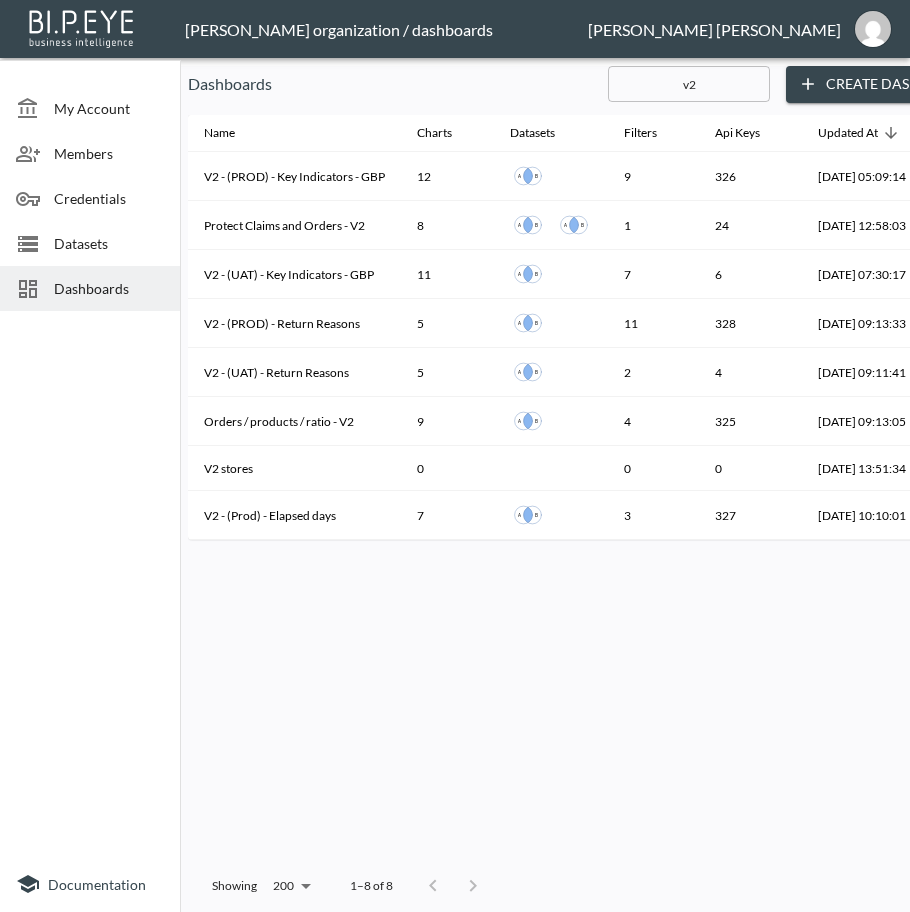 click on "Create Dashboard" at bounding box center [886, 84] 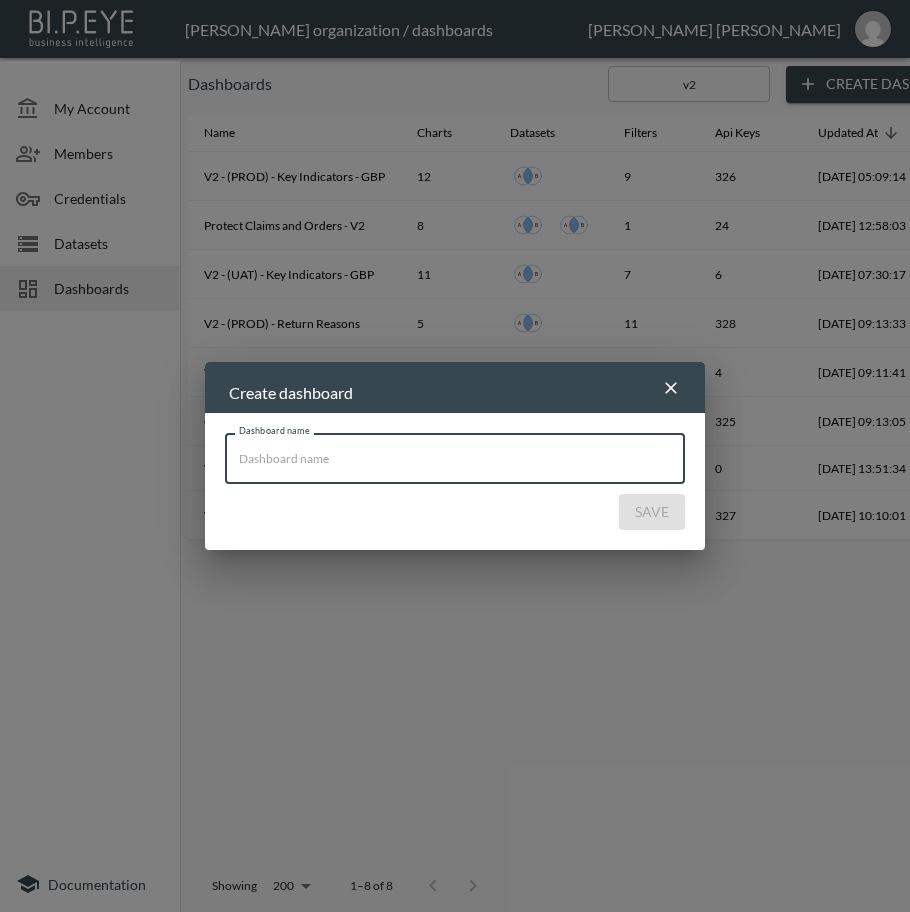 click on "Dashboard name" at bounding box center (455, 458) 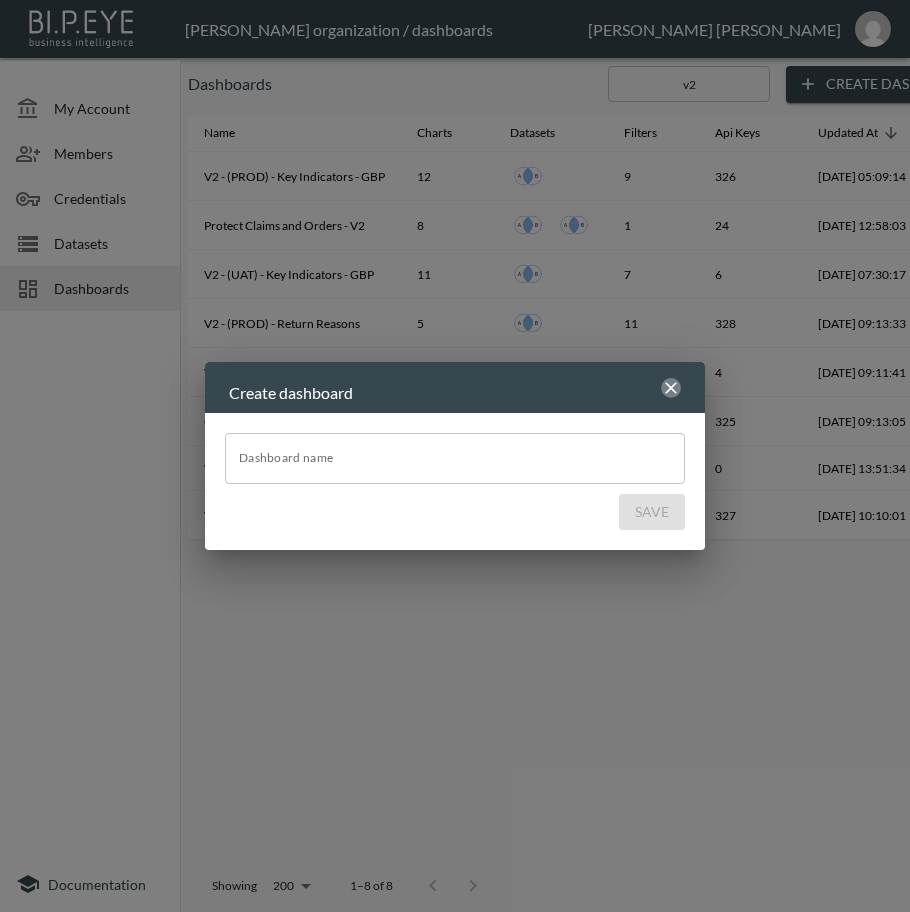 click 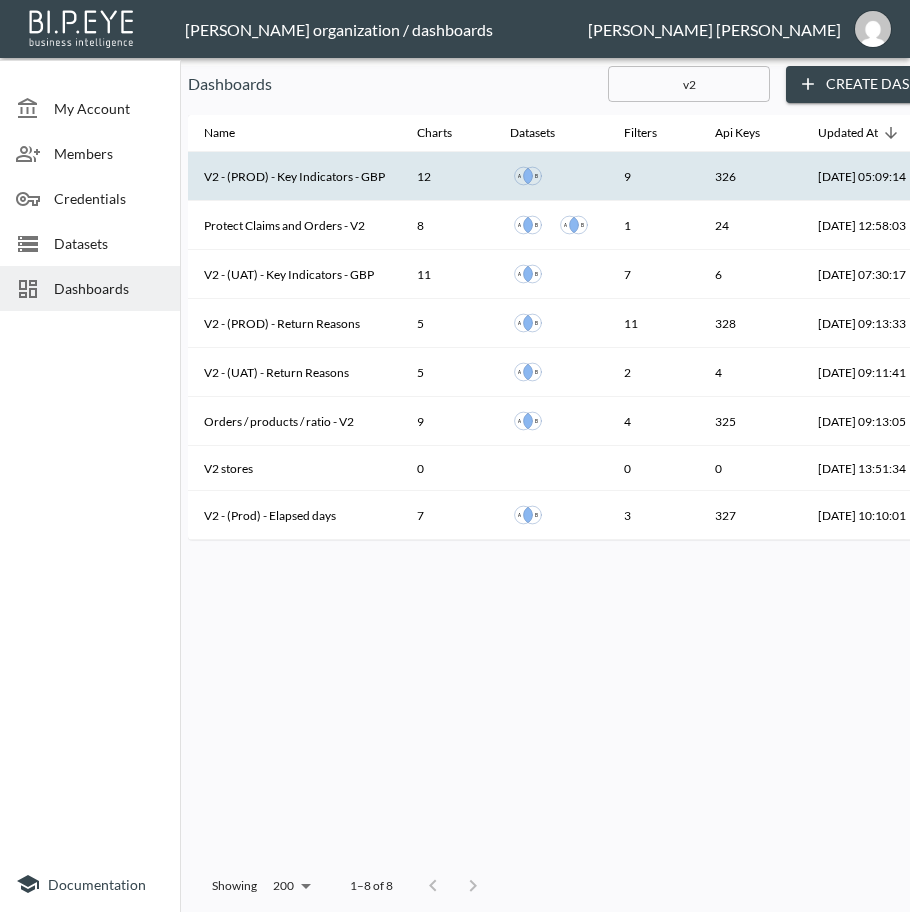 click on "V2 - (PROD) - Key Indicators - GBP" at bounding box center [294, 176] 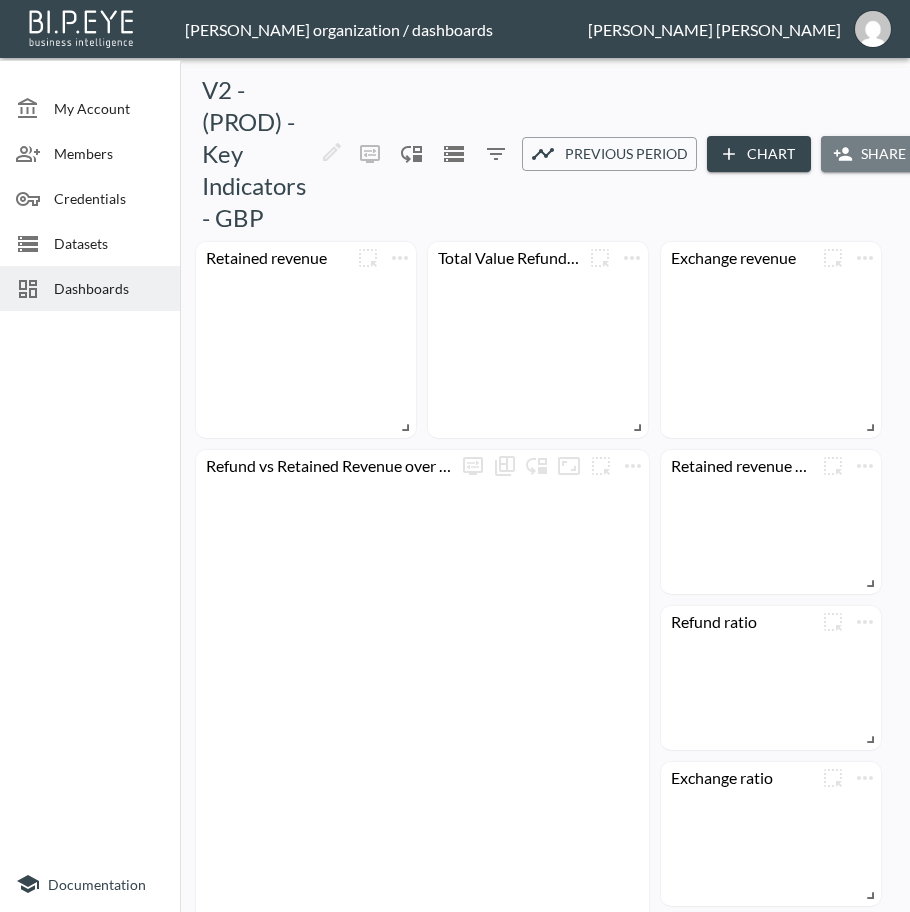 click on "Share" at bounding box center [871, 154] 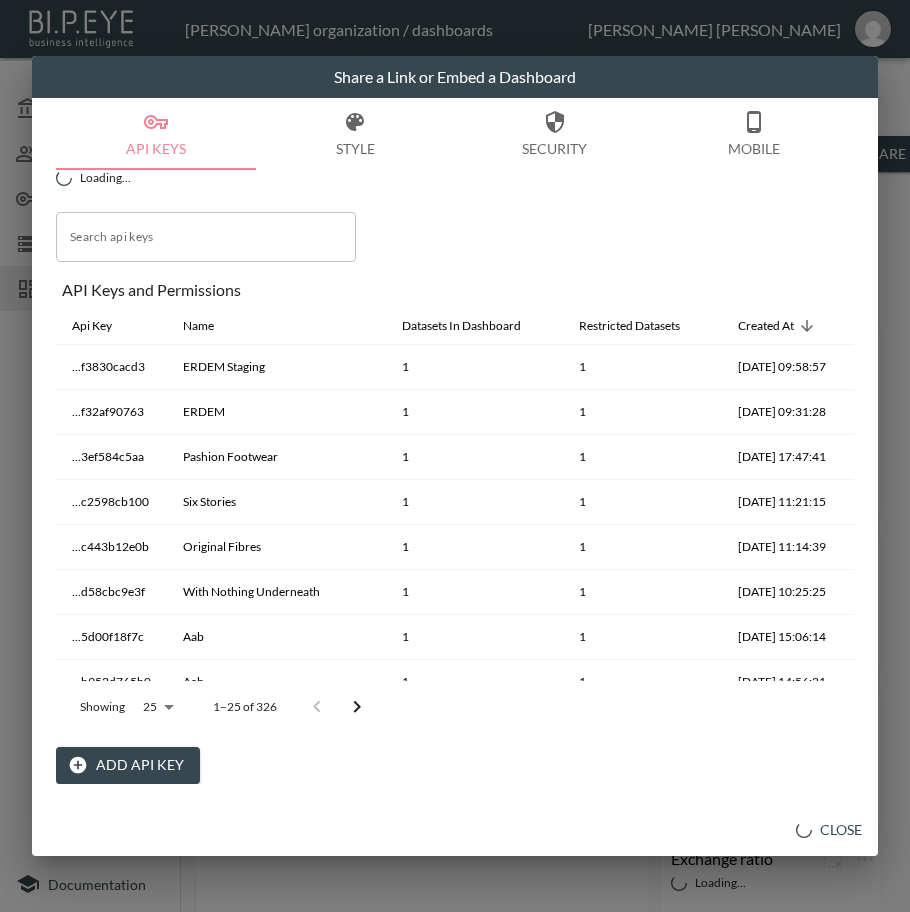 click on "Add API Key" at bounding box center [128, 765] 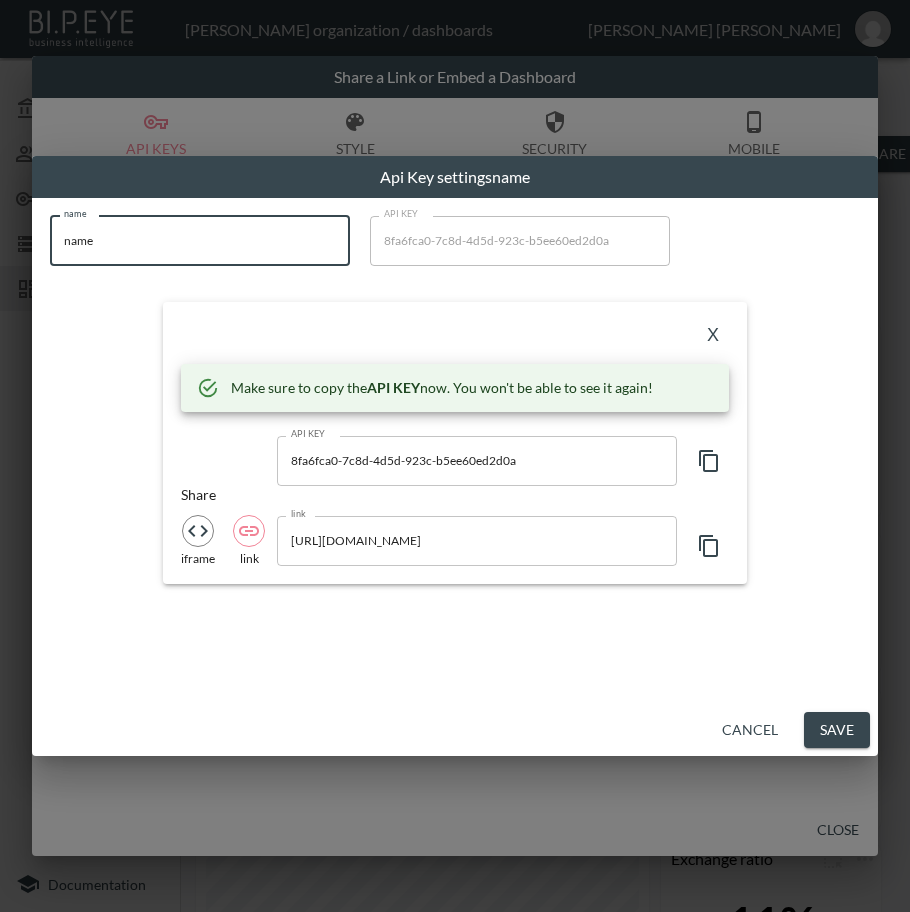 drag, startPoint x: 199, startPoint y: 252, endPoint x: -1, endPoint y: 270, distance: 200.80836 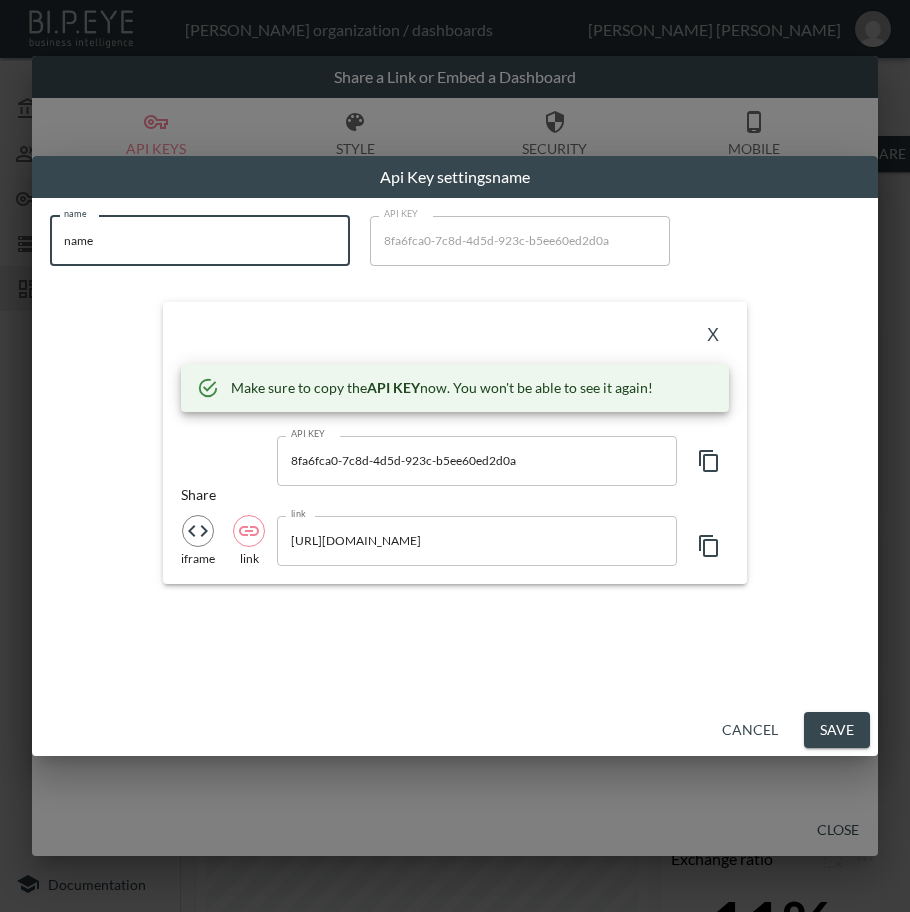 paste on "MORI" 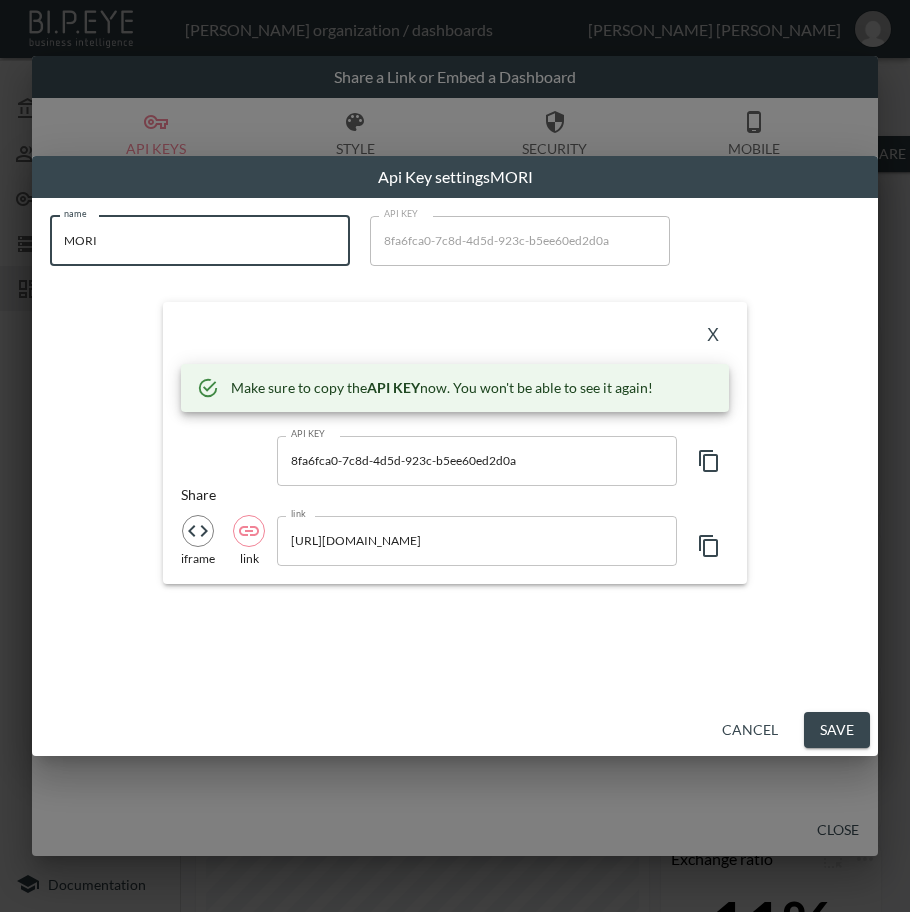 type on "MORI" 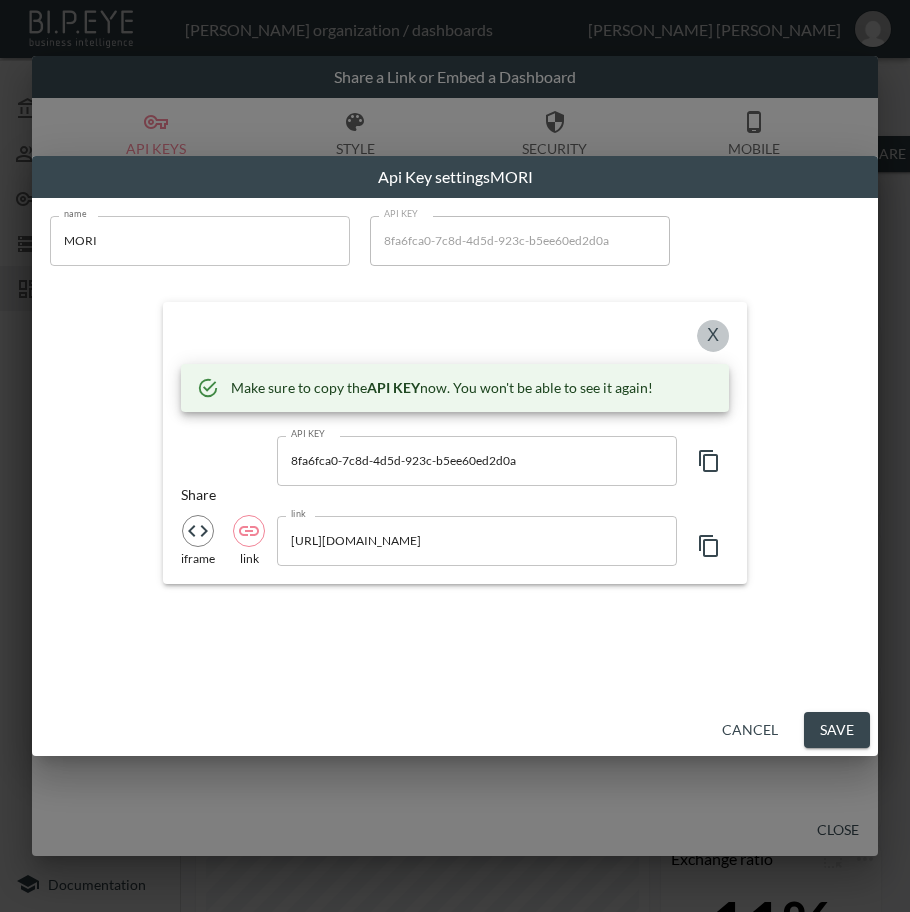 click on "X" at bounding box center (713, 336) 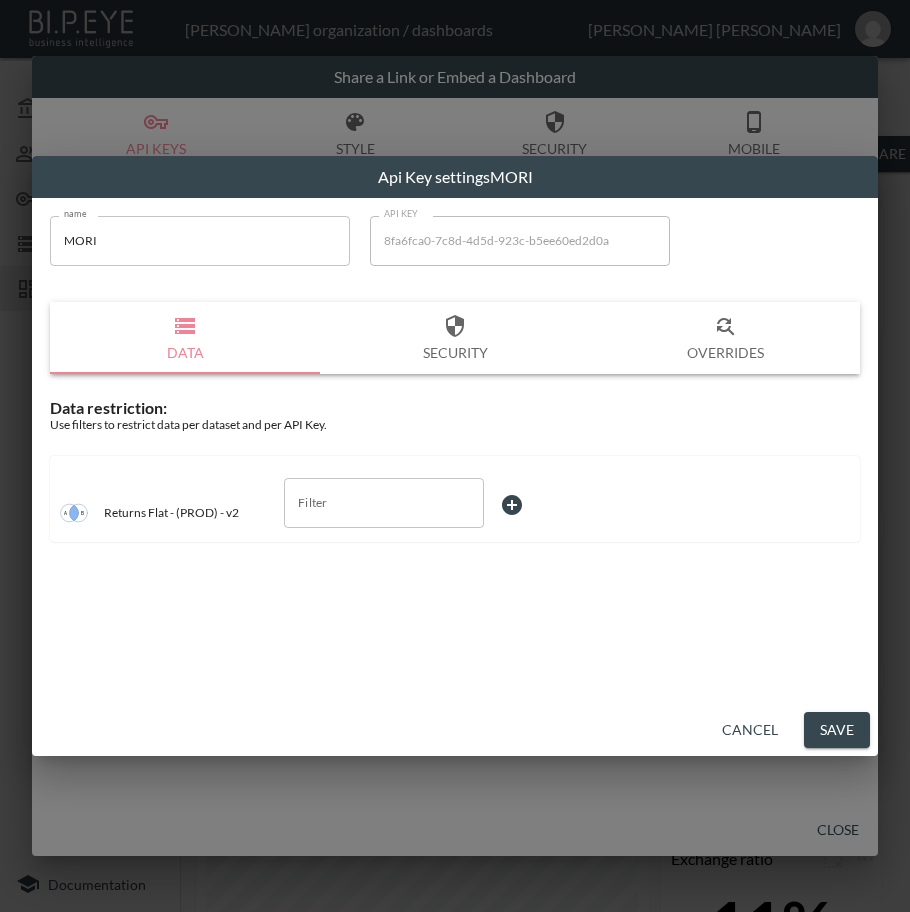 click on "Filter" at bounding box center (384, 503) 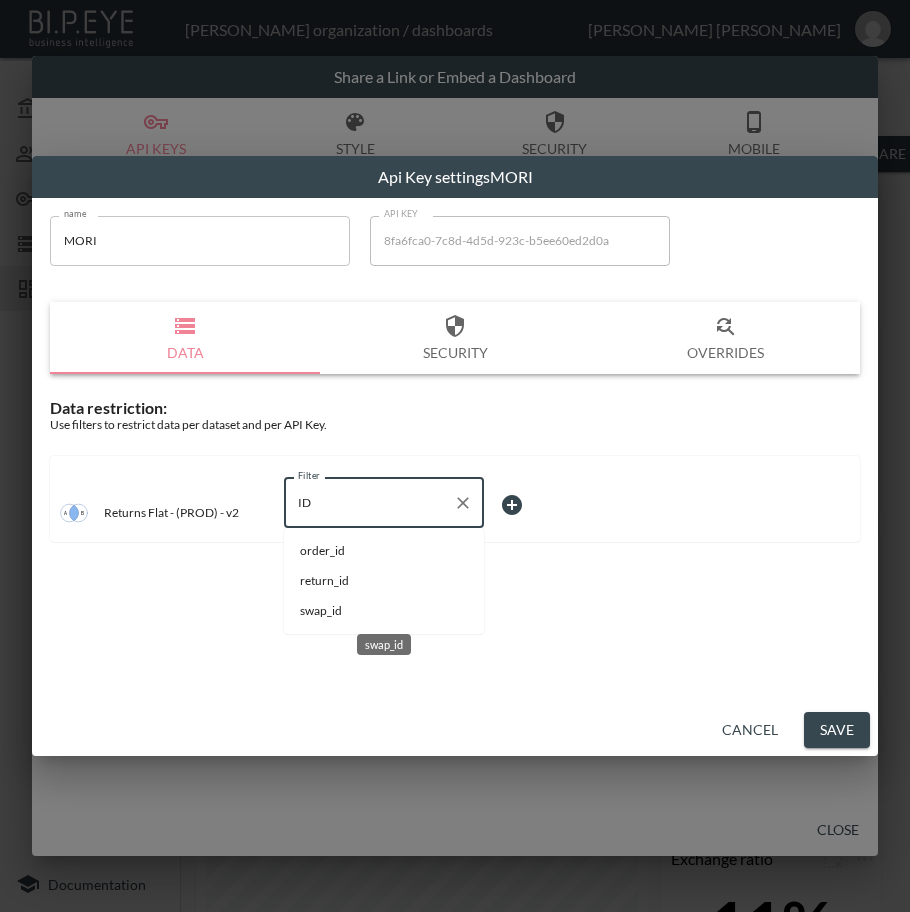 click on "swap_id" at bounding box center (384, 611) 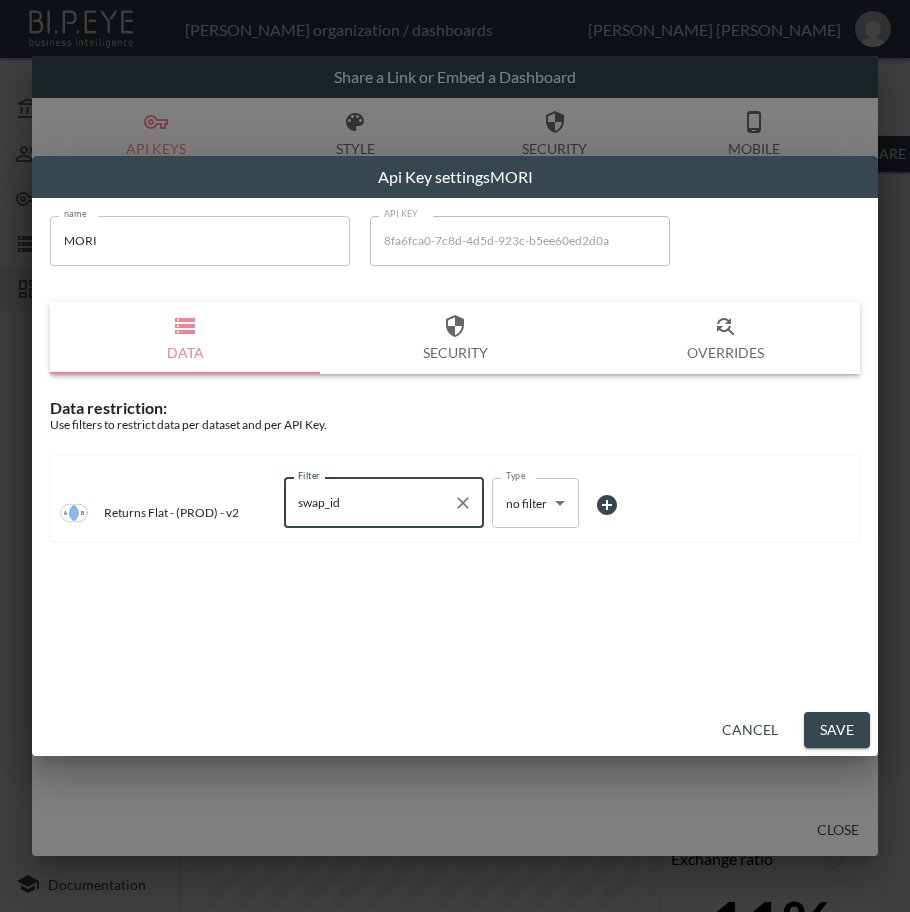 type on "swap_id" 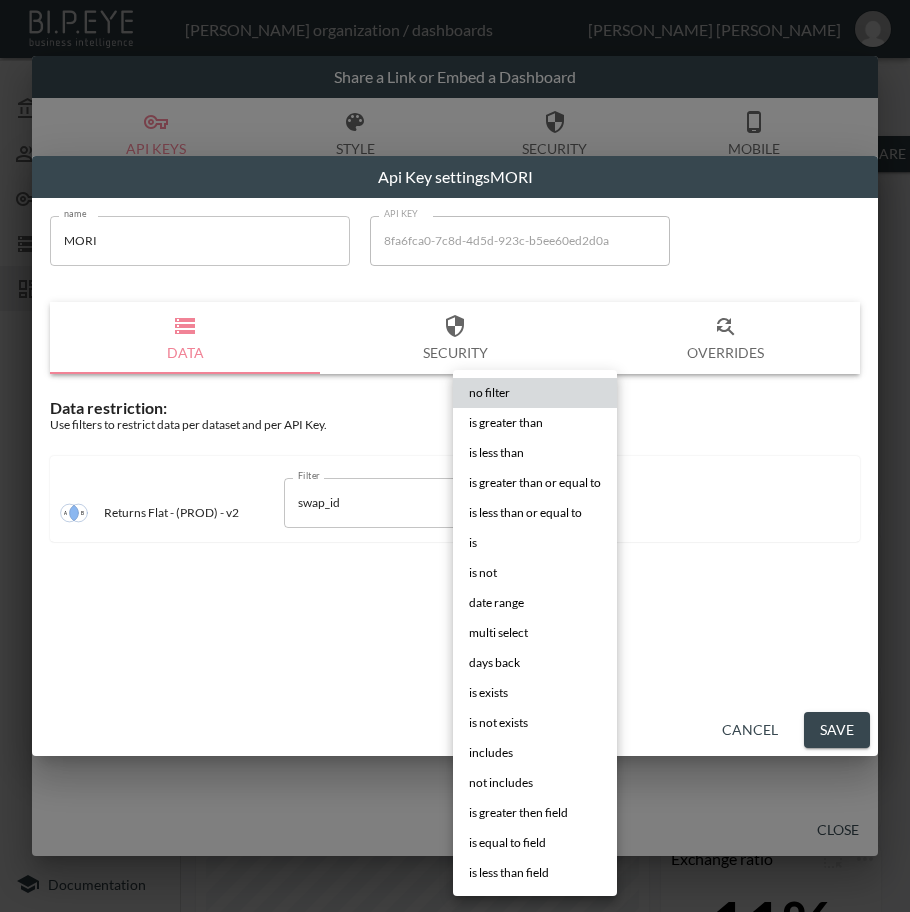 click on "is" at bounding box center (535, 543) 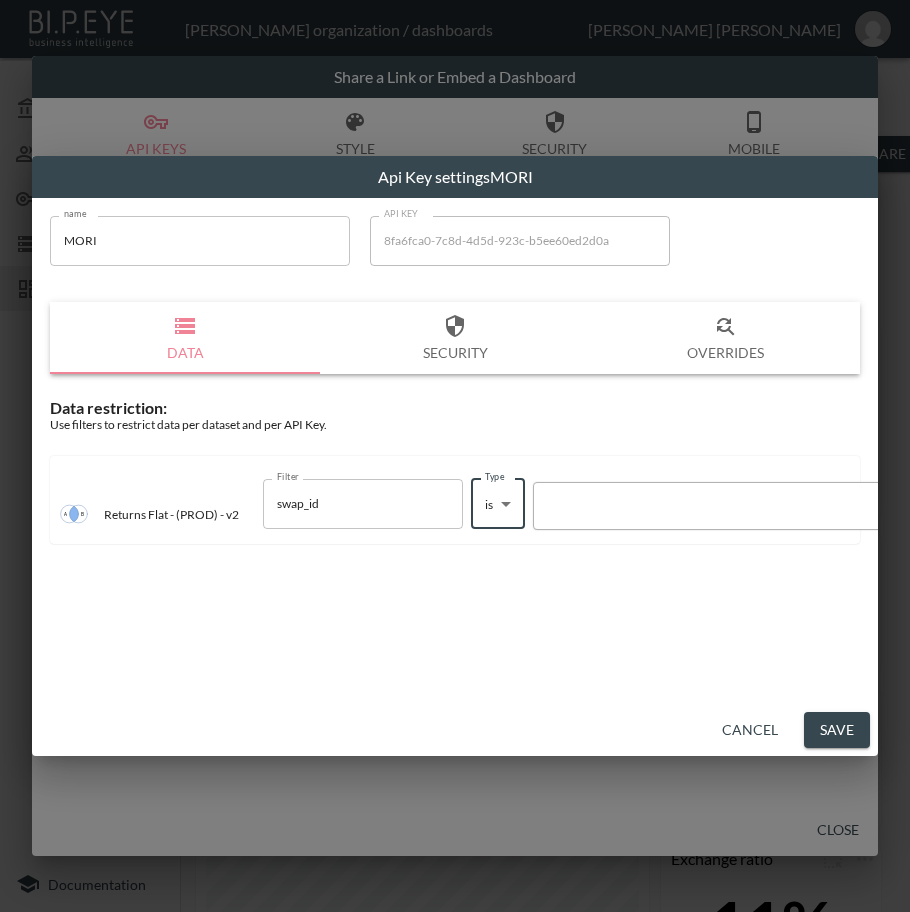click at bounding box center (714, 505) 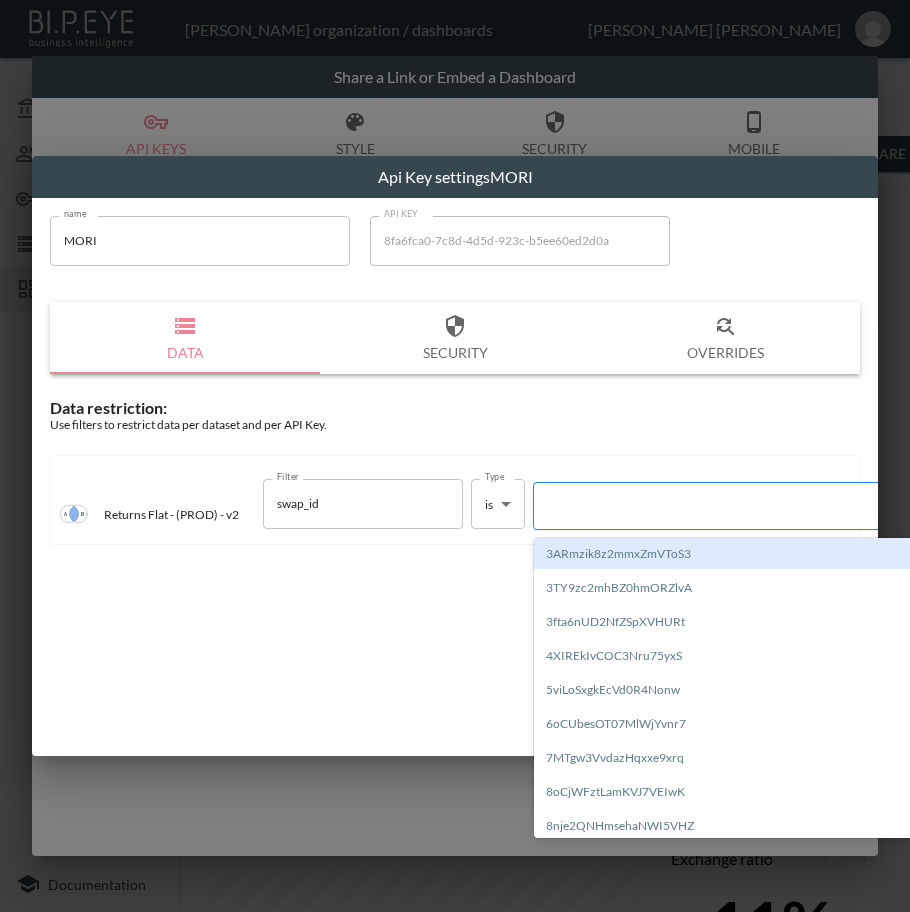 paste on "HbqBrqfhOM76ksDPOJzW" 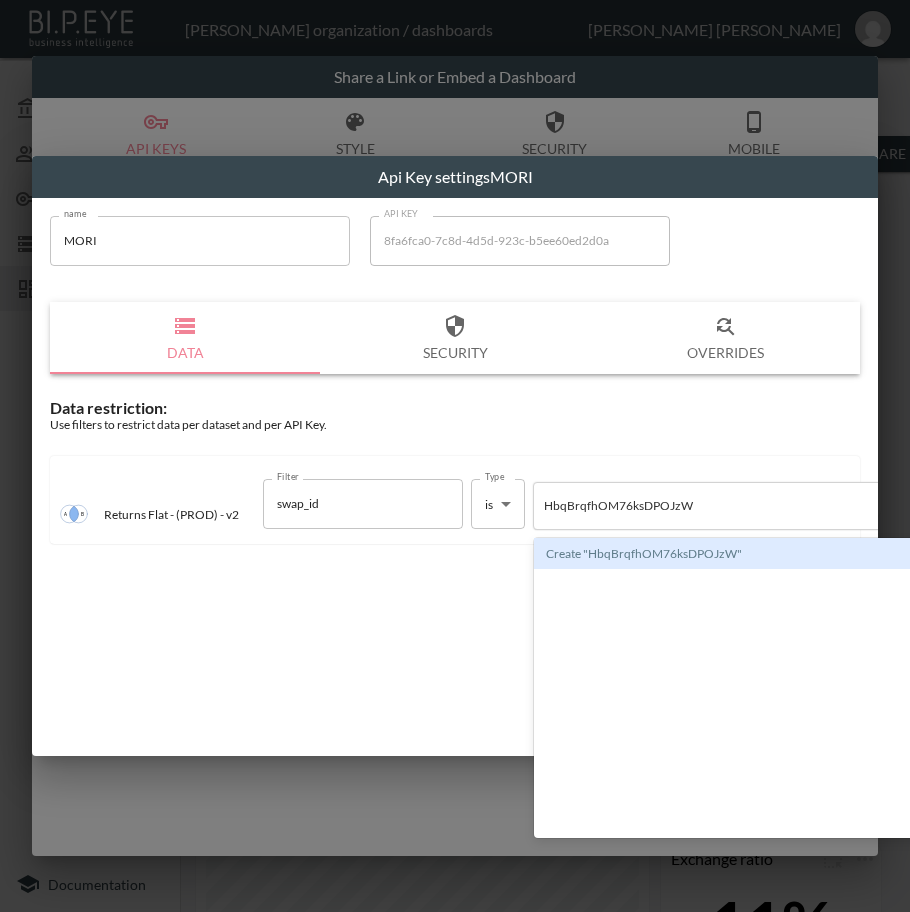 type on "HbqBrqfhOM76ksDPOJzW" 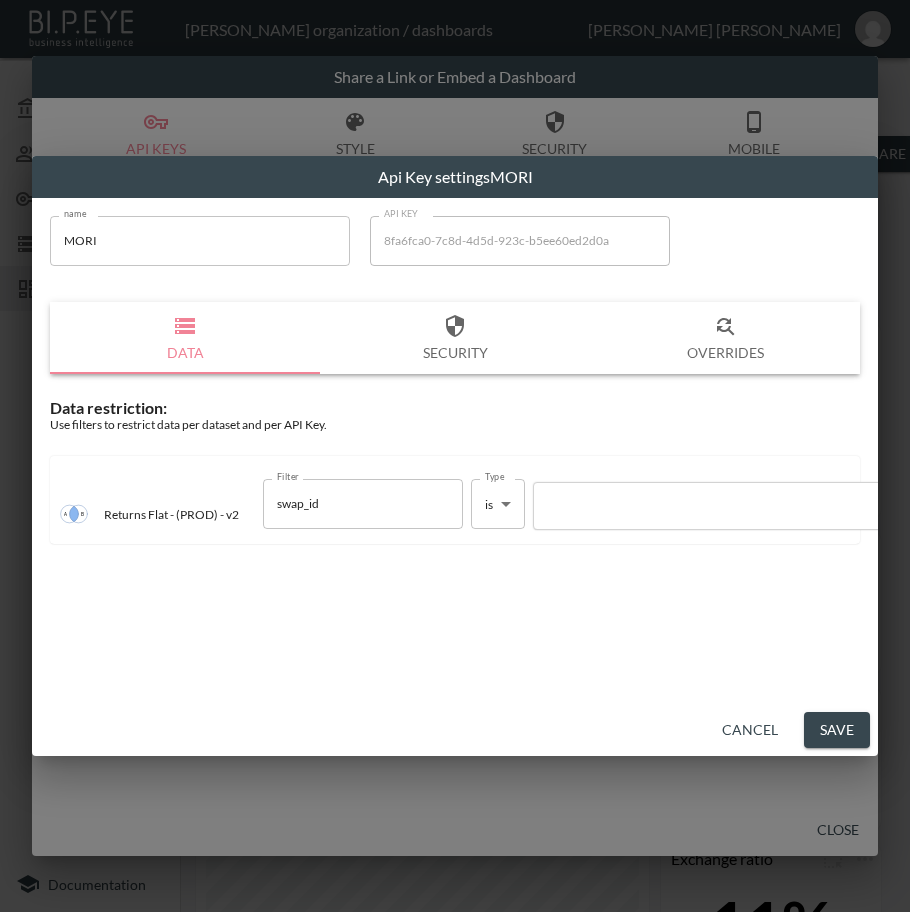 click on "Data restriction:  Use filters to restrict data per dataset and per API Key.   Returns Flat - (PROD) - v2 Filter swap_id Filter Type is is Type" at bounding box center [455, 477] 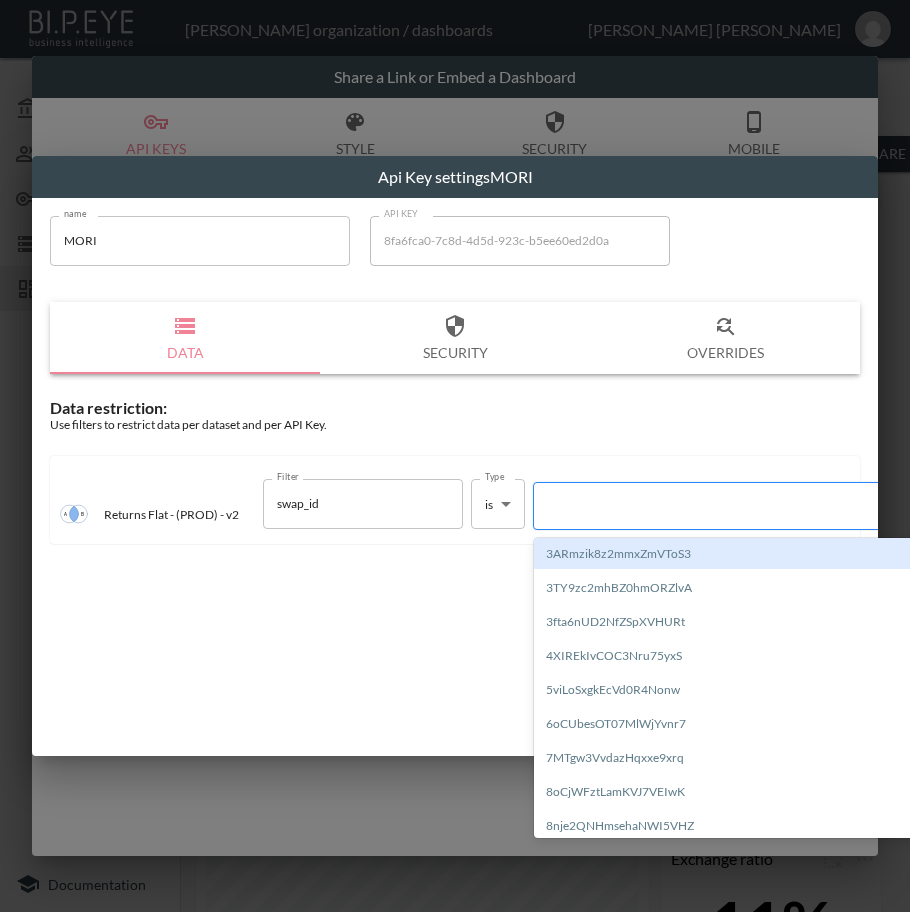 click at bounding box center (714, 505) 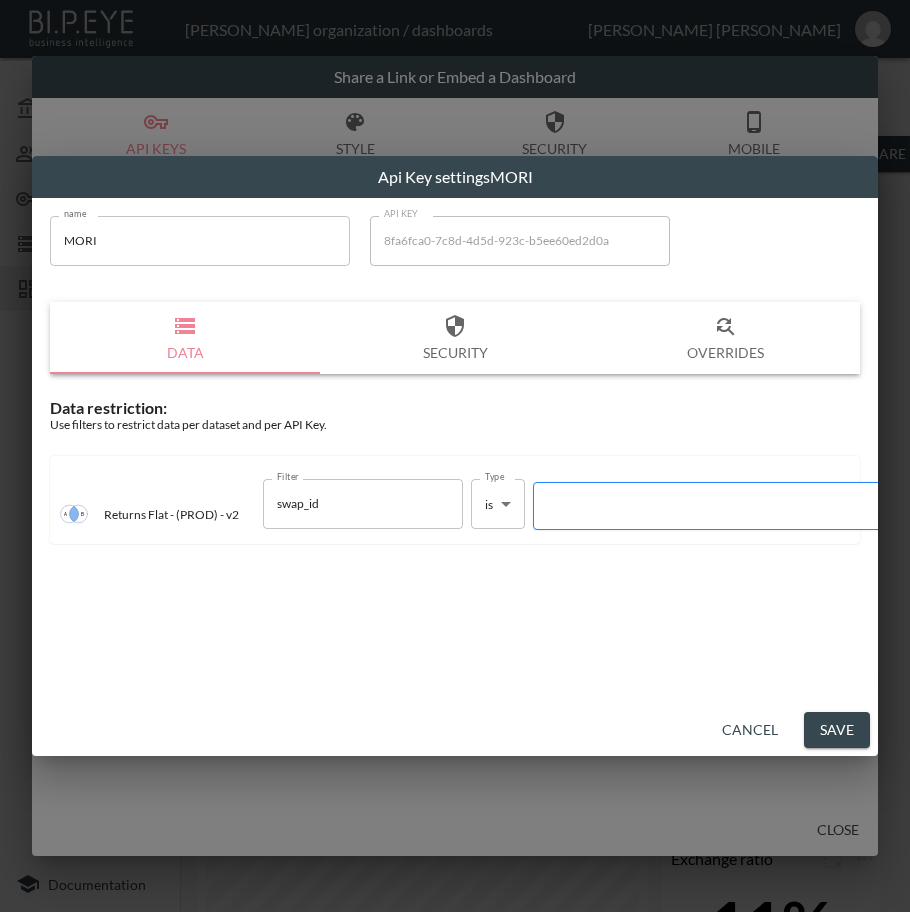 paste on "HbqBrqfhOM76ksDPOJzW" 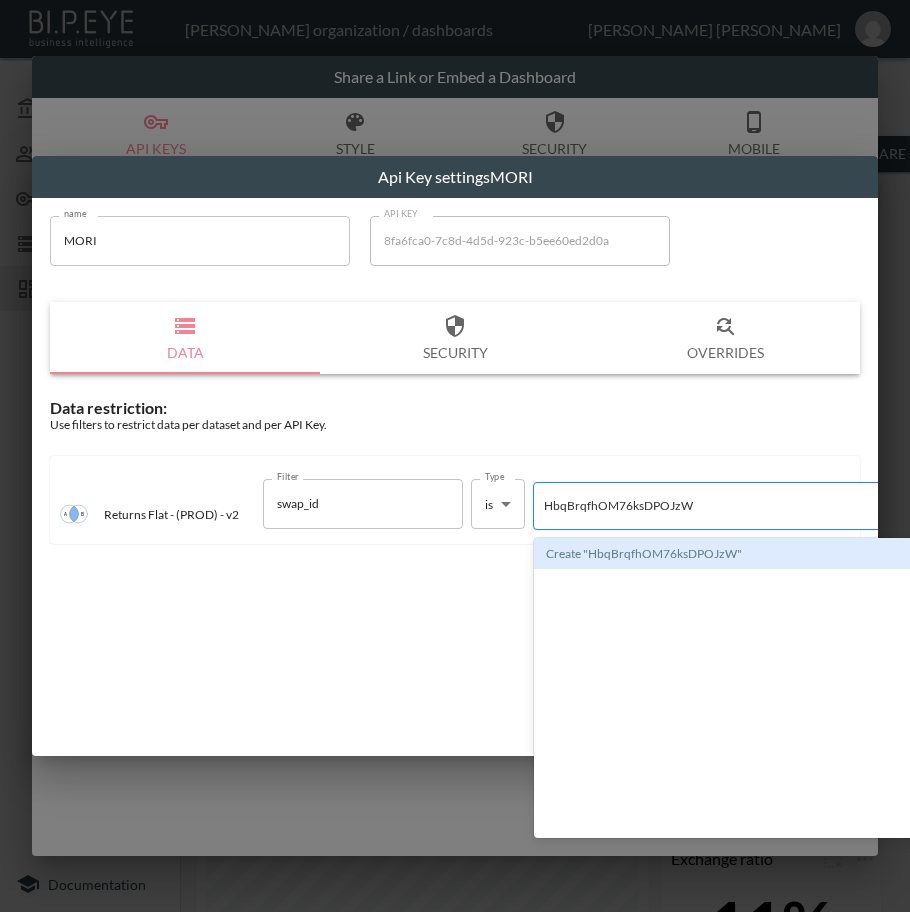 type 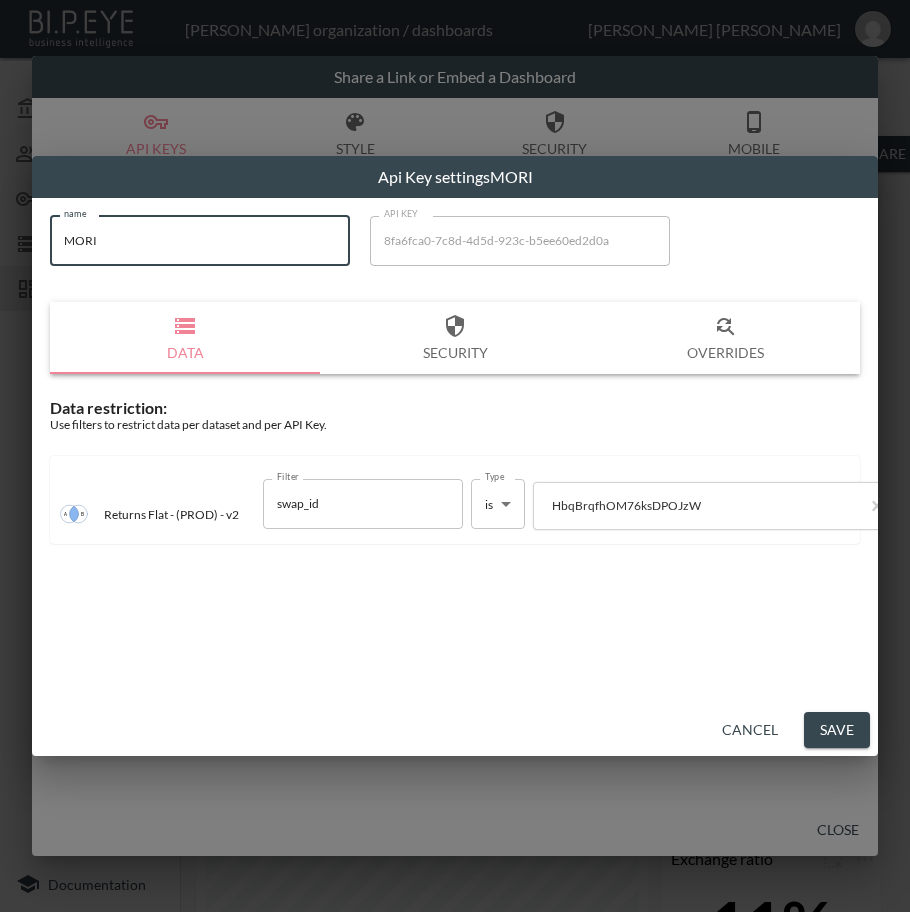 drag, startPoint x: 184, startPoint y: 252, endPoint x: -1, endPoint y: 245, distance: 185.13239 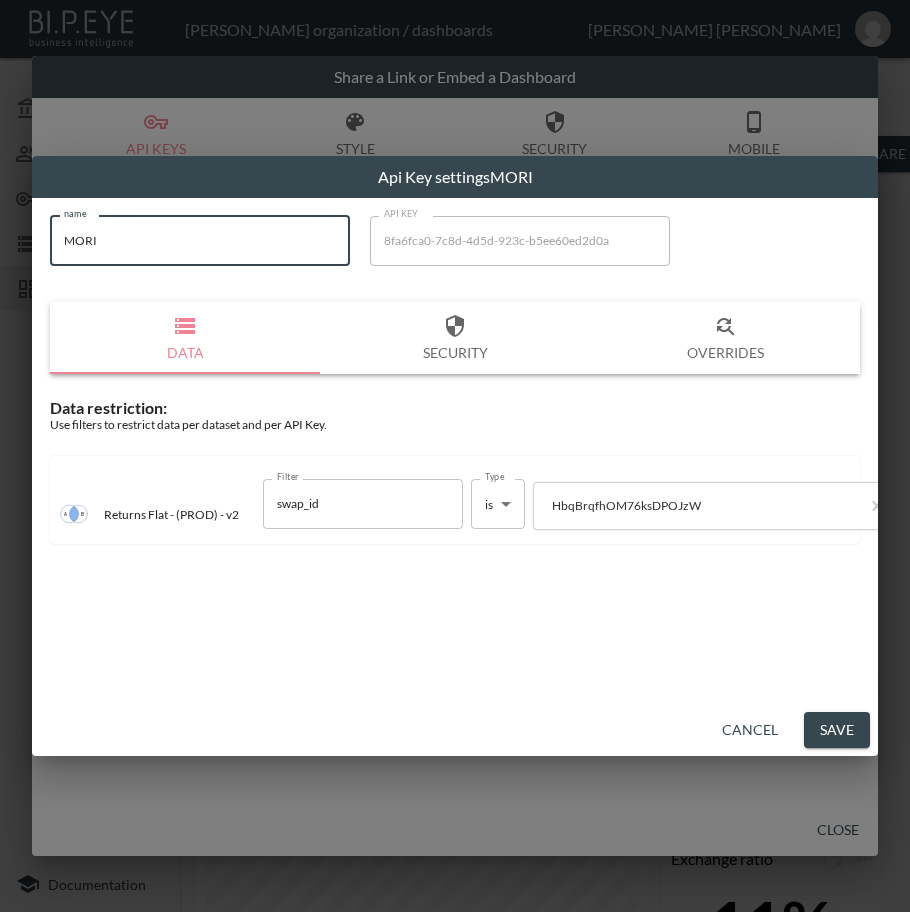 click on "Save" at bounding box center [837, 730] 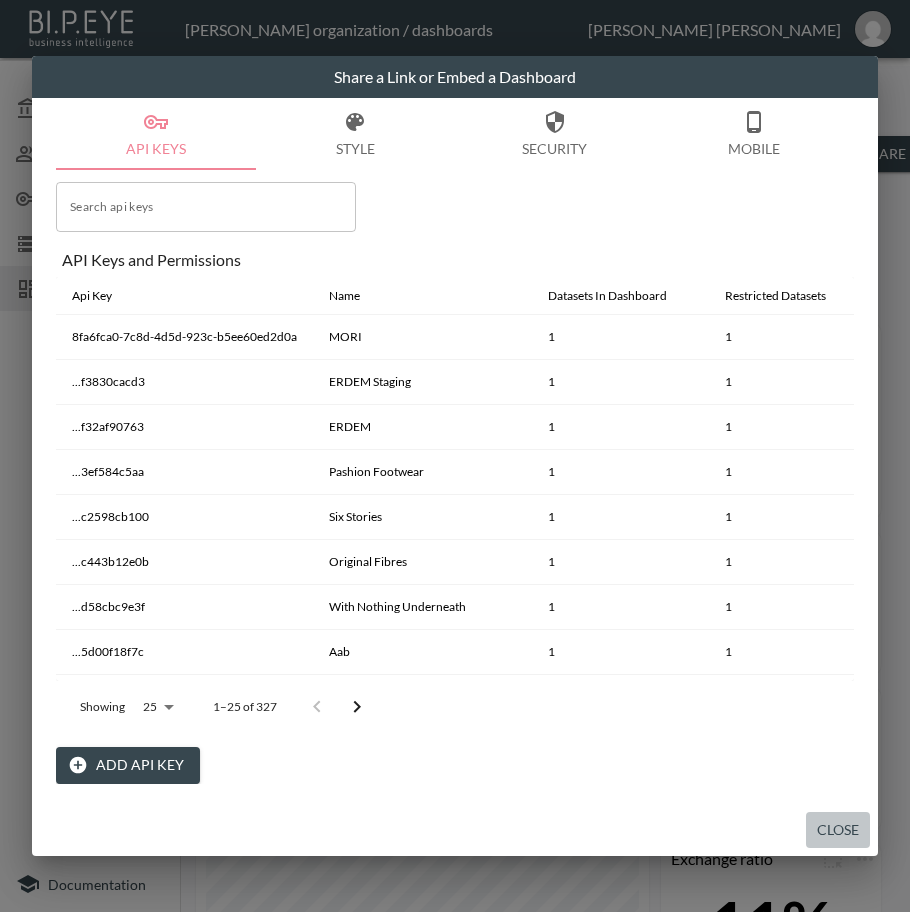 click on "Close" at bounding box center (838, 830) 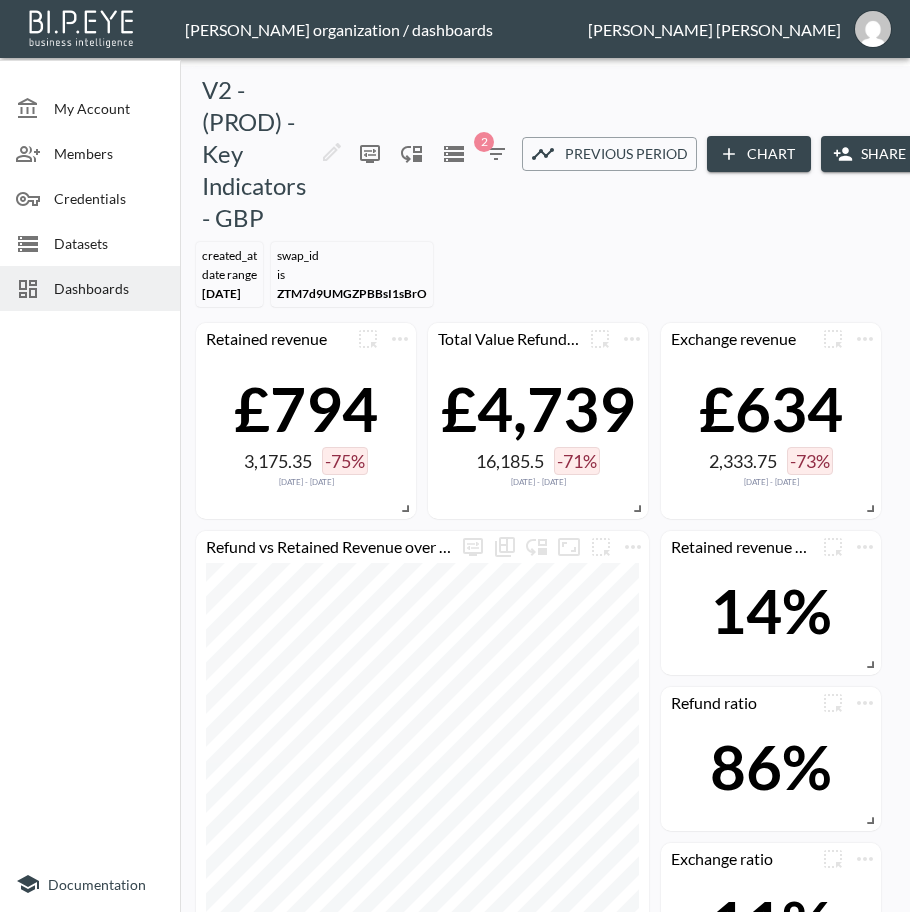 click on "Dashboards" at bounding box center [109, 288] 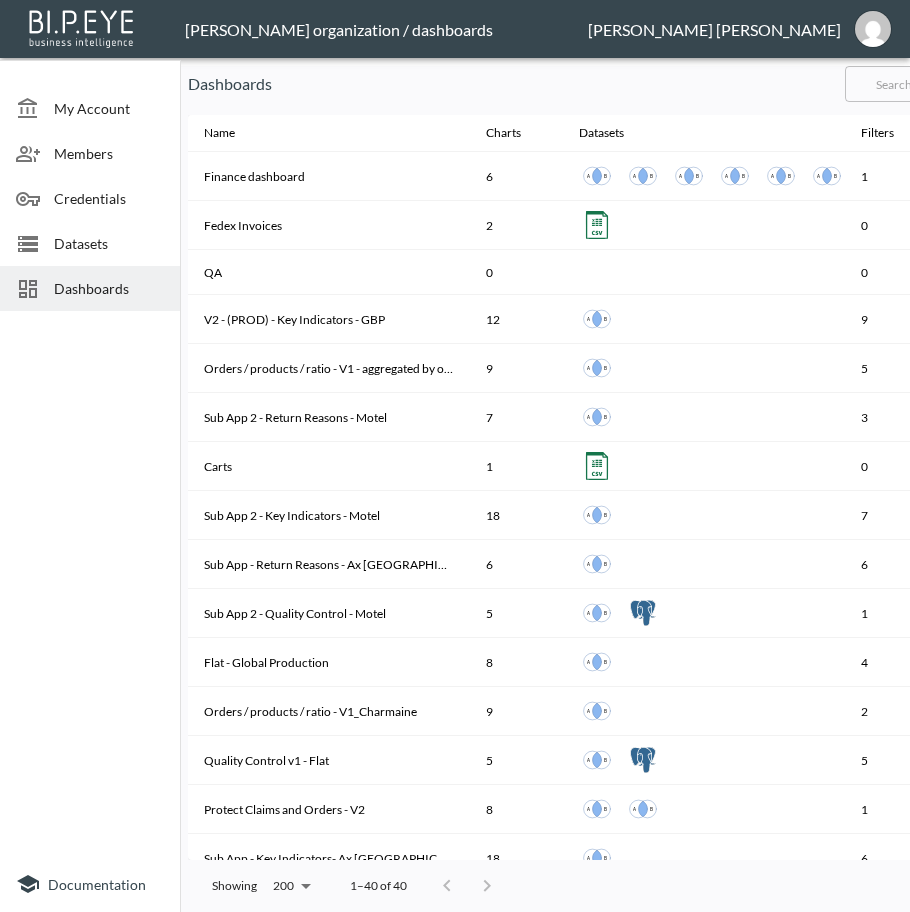 click at bounding box center [926, 84] 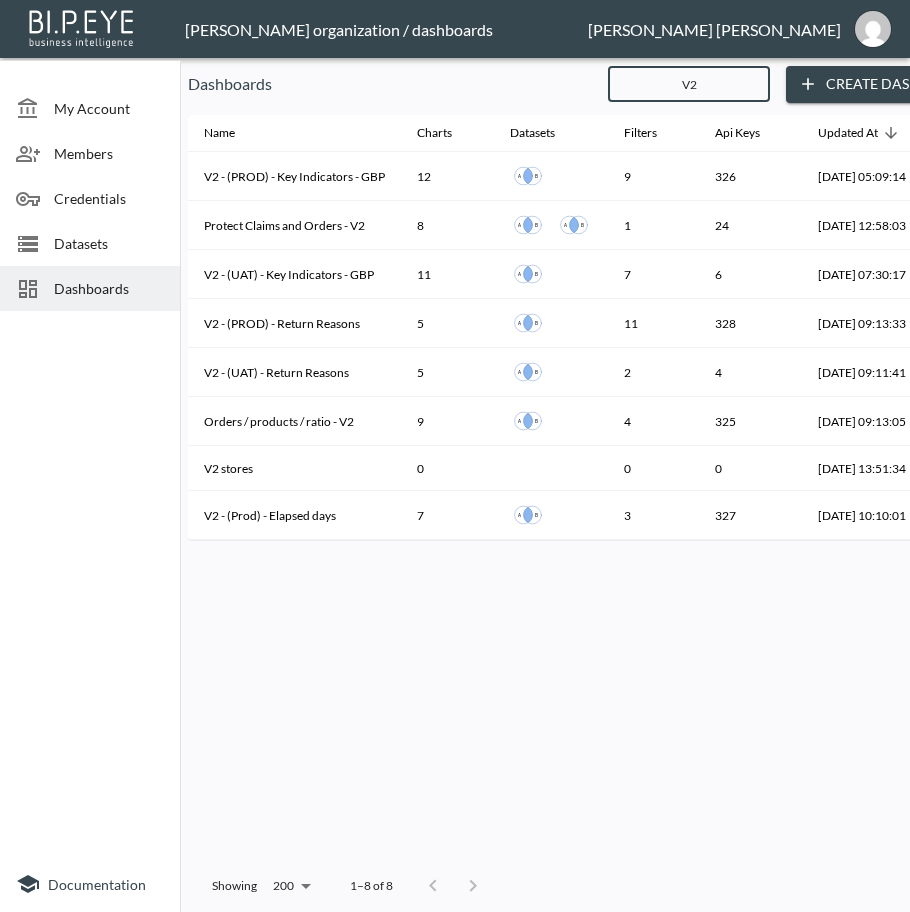 type on "V2" 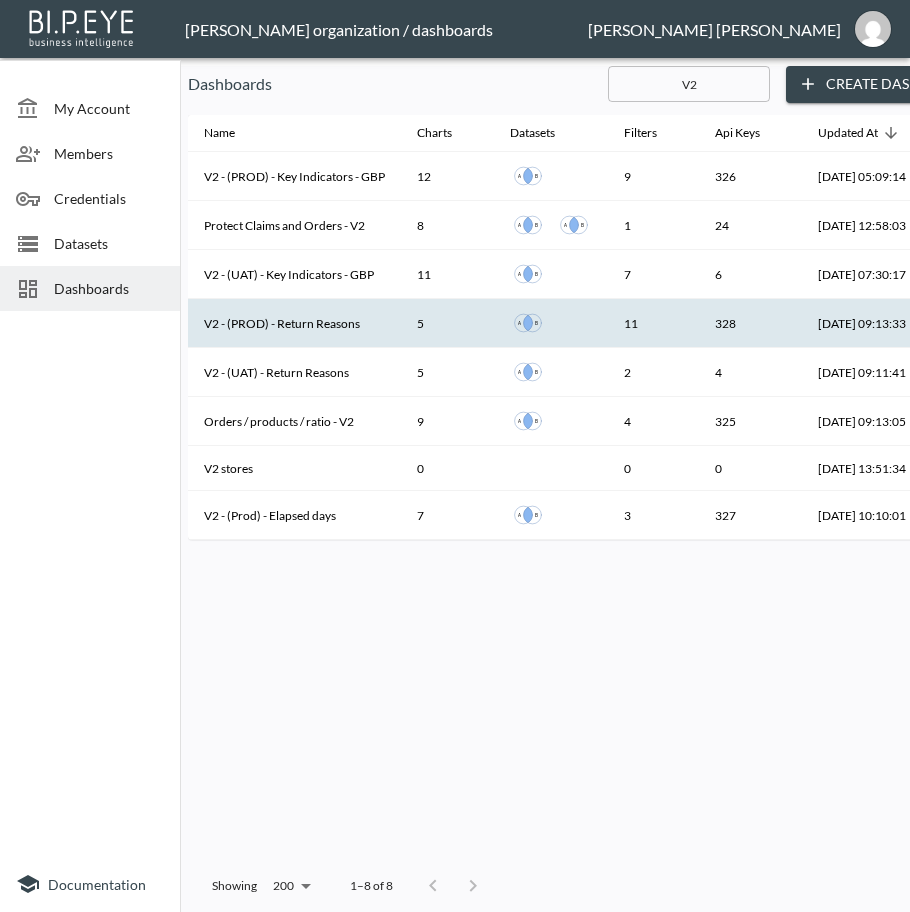 click on "V2 - (PROD) - Return Reasons" at bounding box center (294, 323) 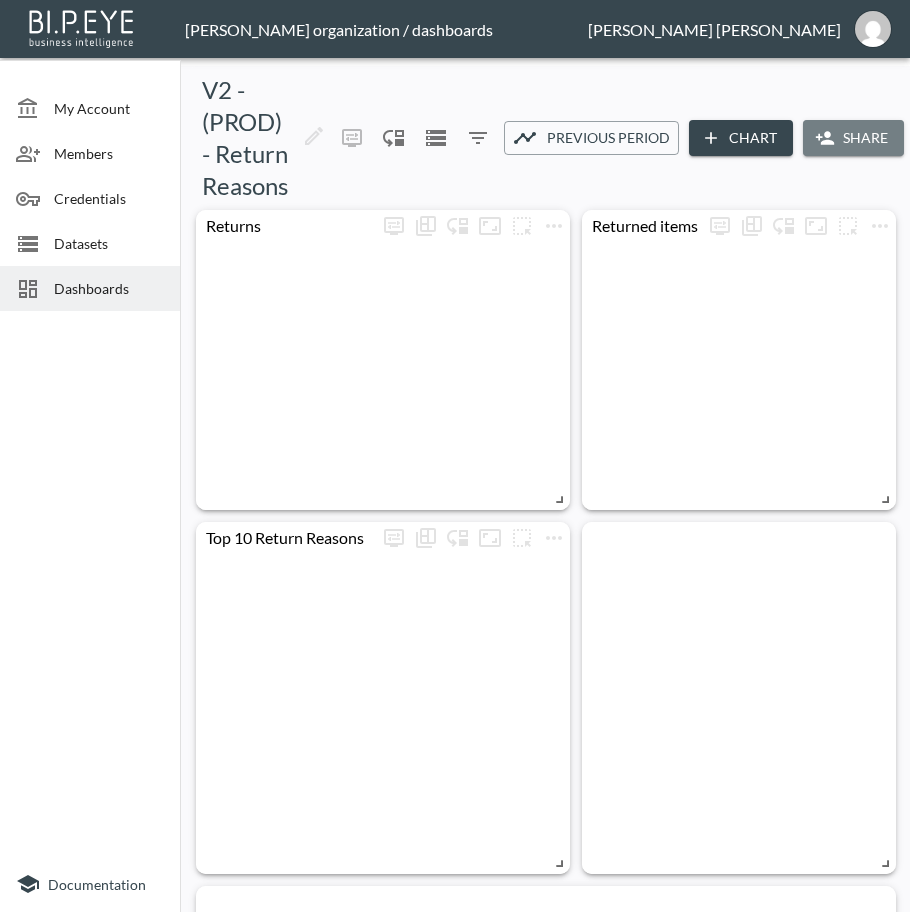 click on "Share" at bounding box center [853, 138] 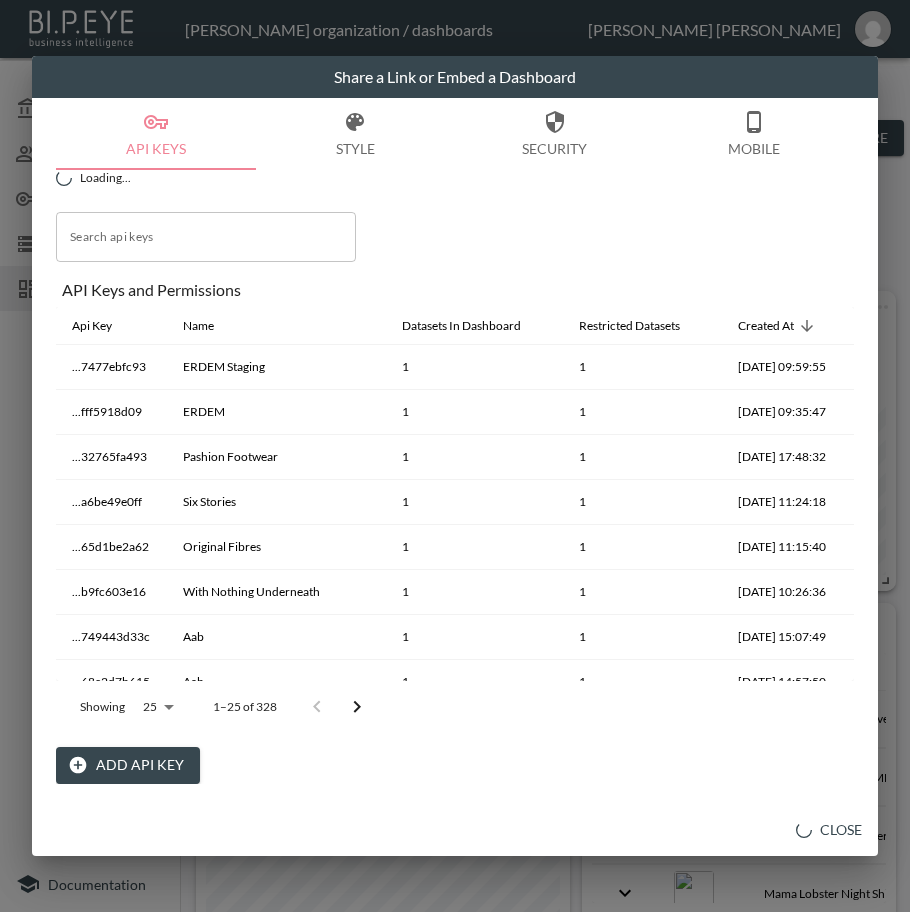 click on "Add API Key" at bounding box center (128, 765) 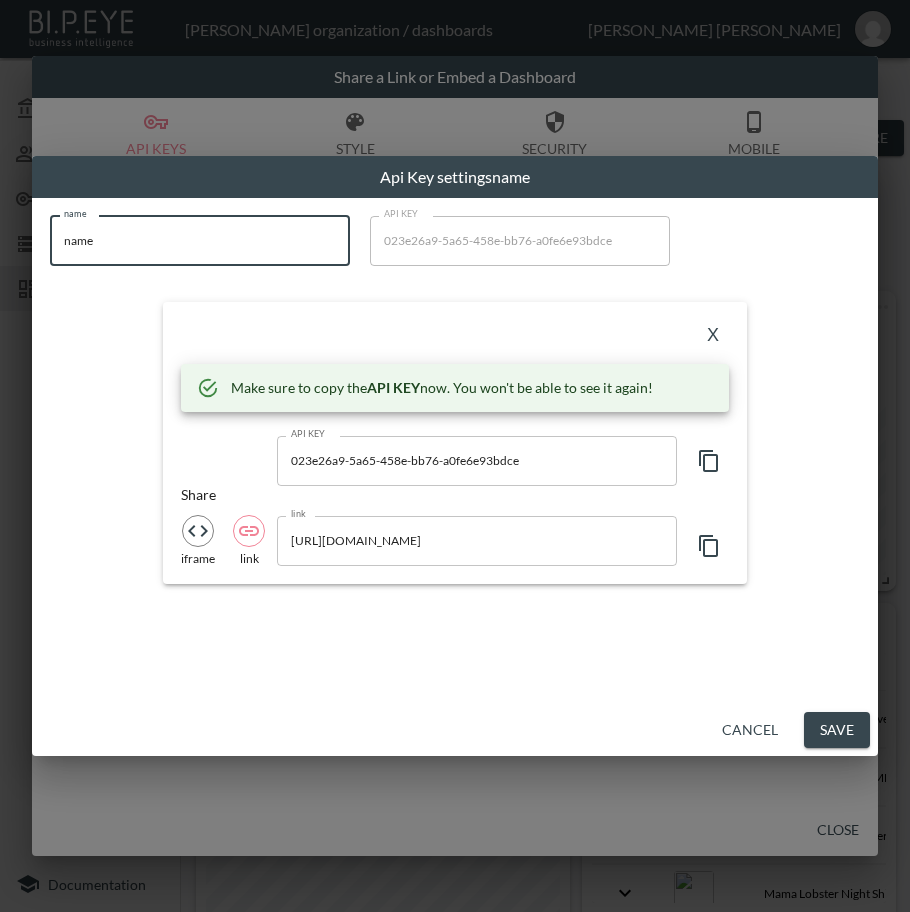 drag, startPoint x: 266, startPoint y: 263, endPoint x: 50, endPoint y: 251, distance: 216.33308 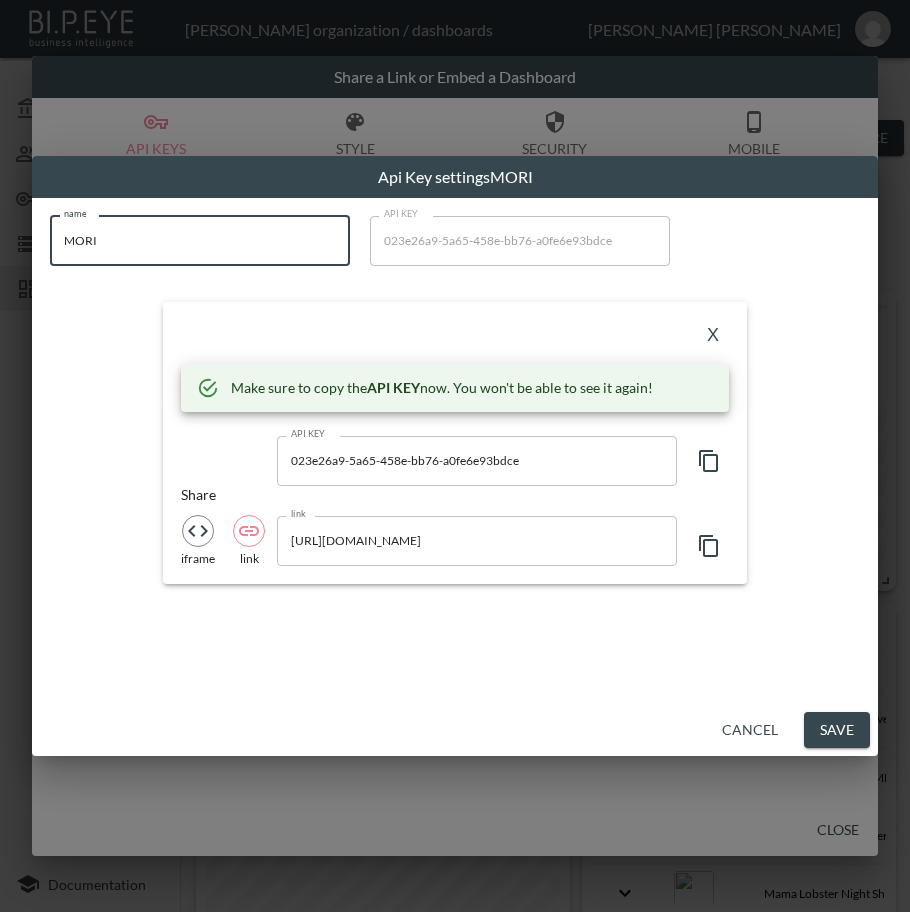 type on "MORI" 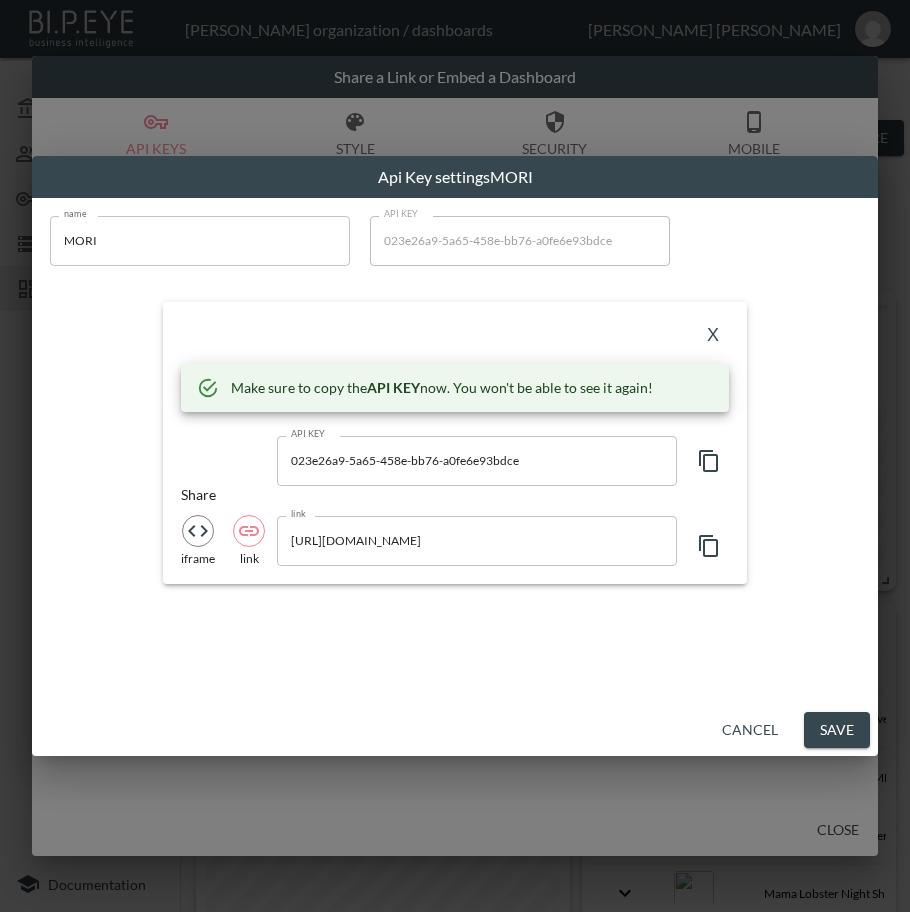 click on "X" at bounding box center [713, 336] 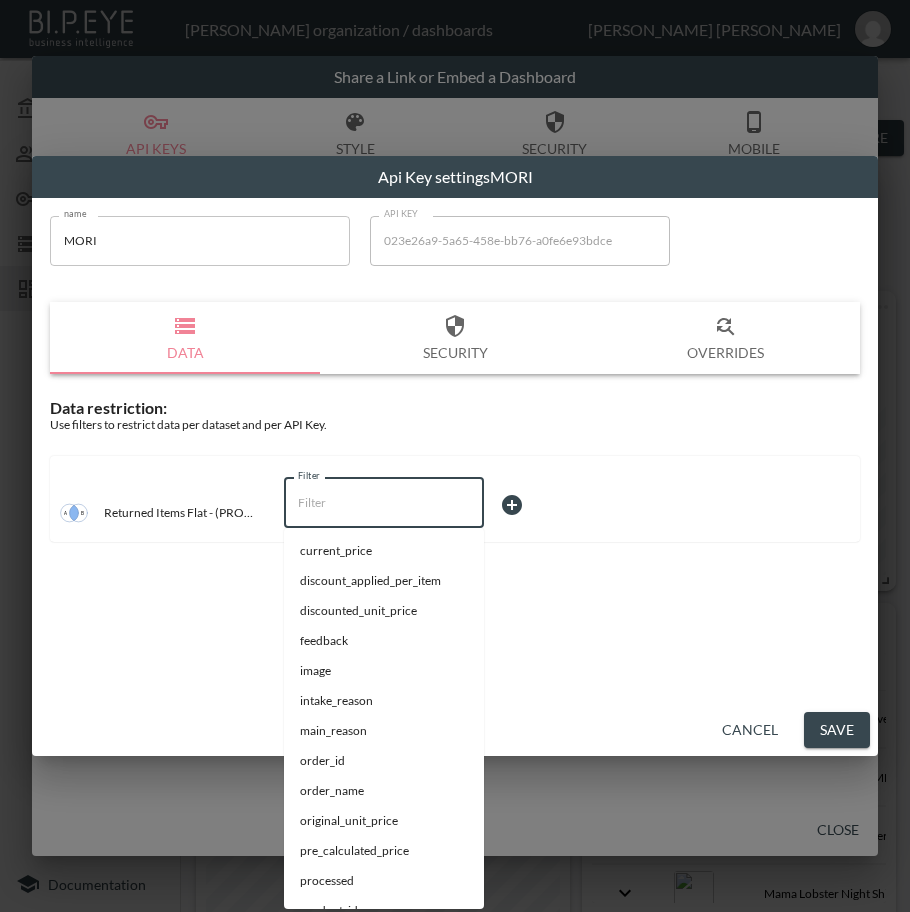 click on "Filter" at bounding box center (384, 503) 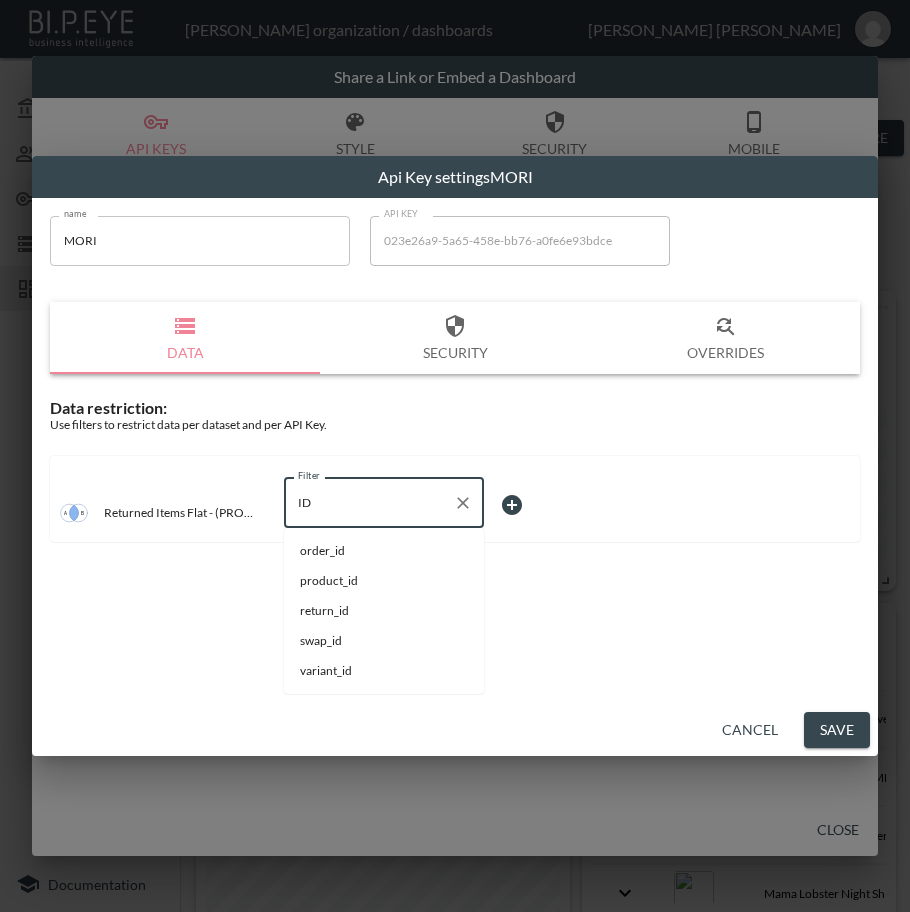 drag, startPoint x: 345, startPoint y: 630, endPoint x: 438, endPoint y: 547, distance: 124.65151 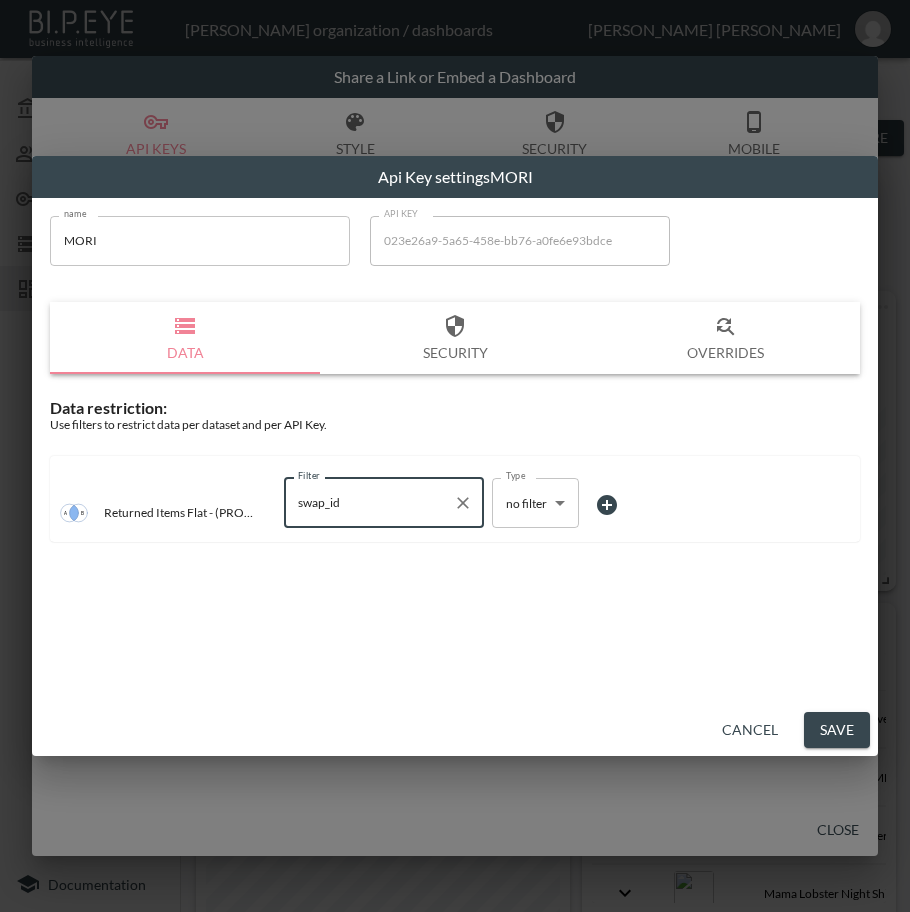 type on "swap_id" 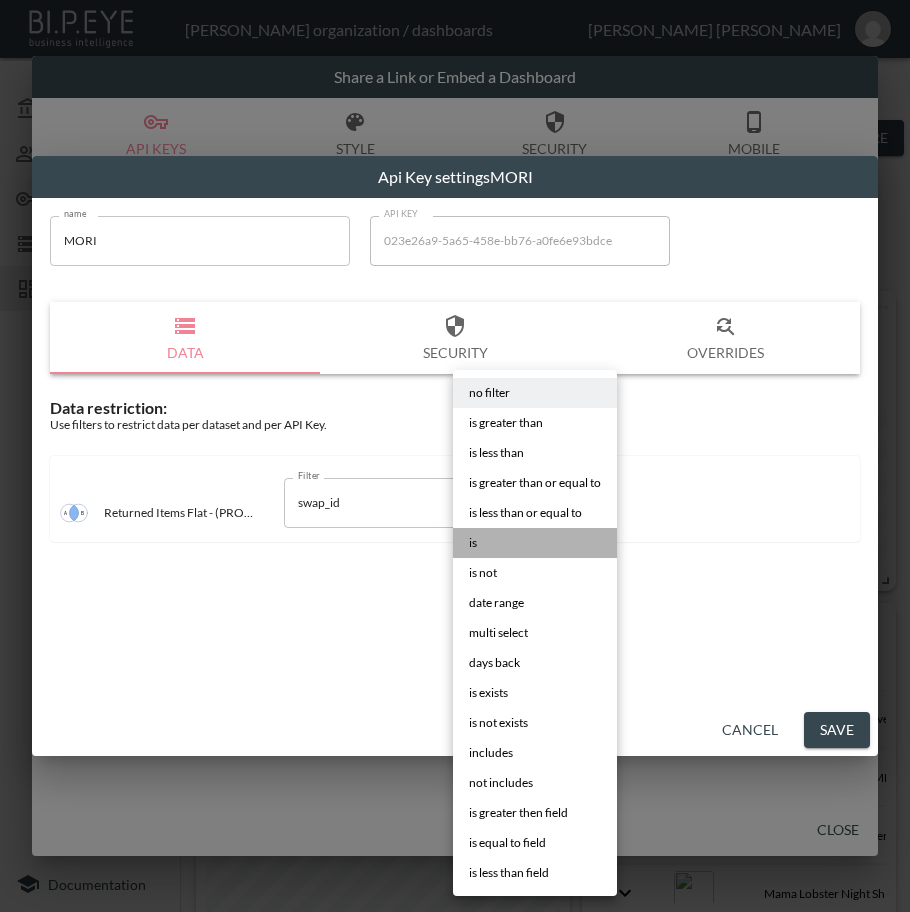 click on "is" at bounding box center [535, 543] 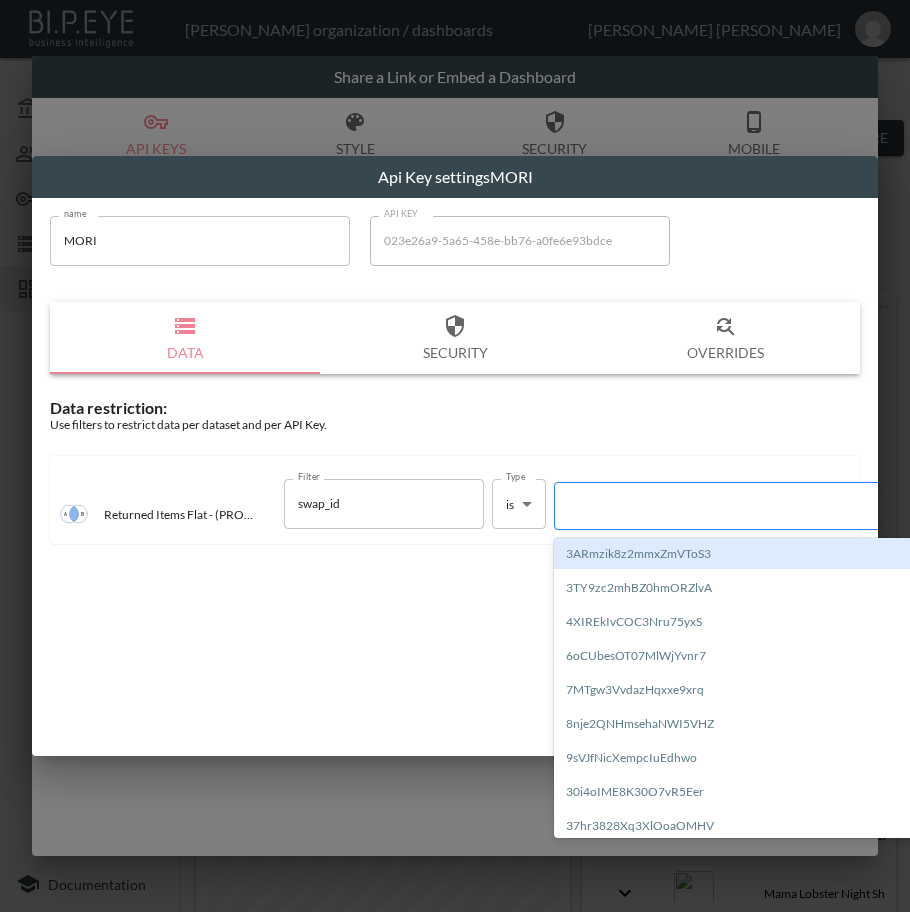 click at bounding box center (735, 505) 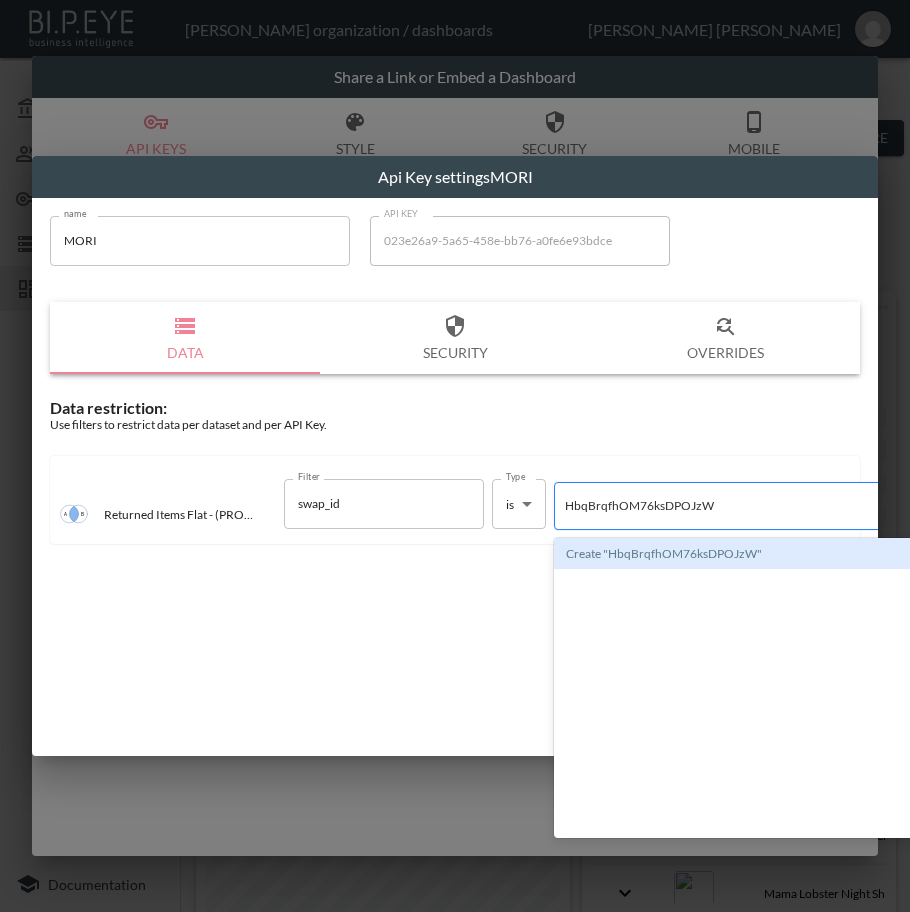 type 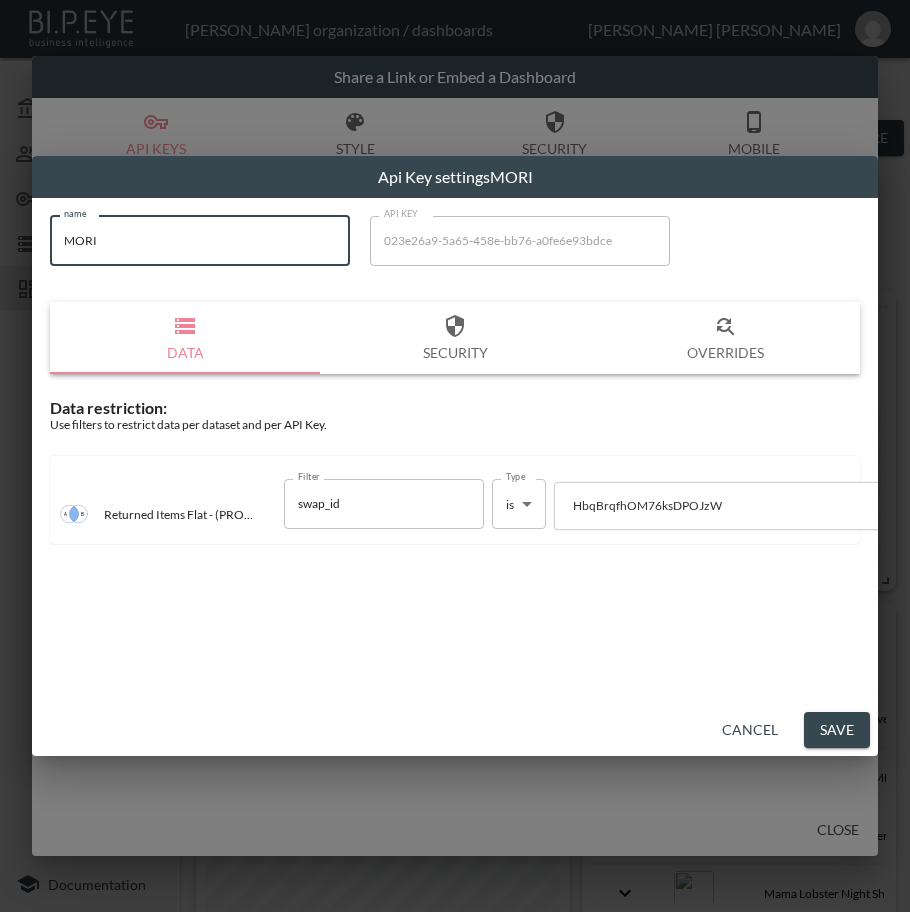 drag, startPoint x: 206, startPoint y: 243, endPoint x: 7, endPoint y: 259, distance: 199.64218 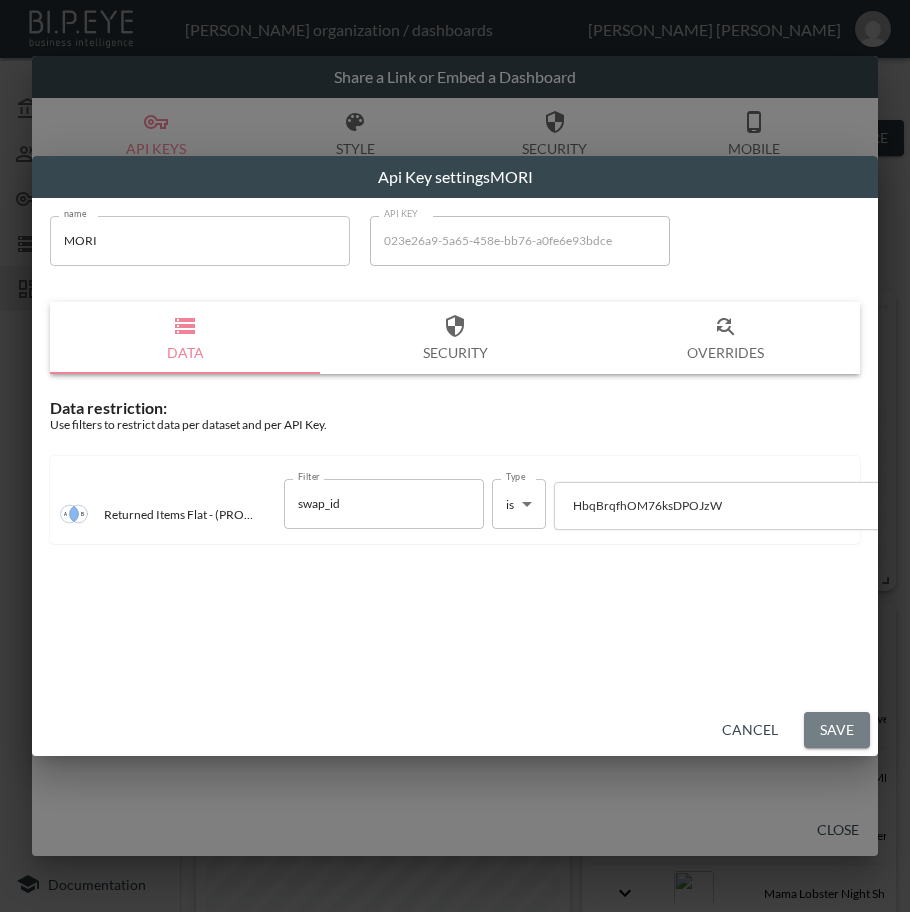 click on "Save" at bounding box center [837, 730] 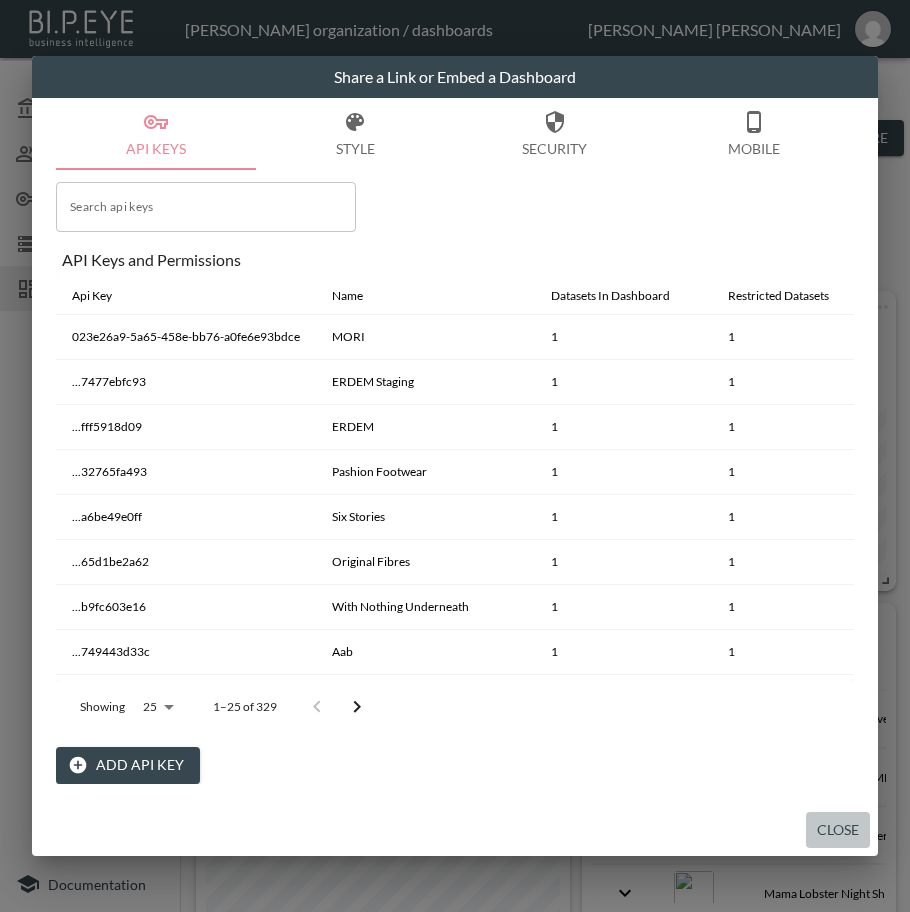 click on "Close" at bounding box center [838, 830] 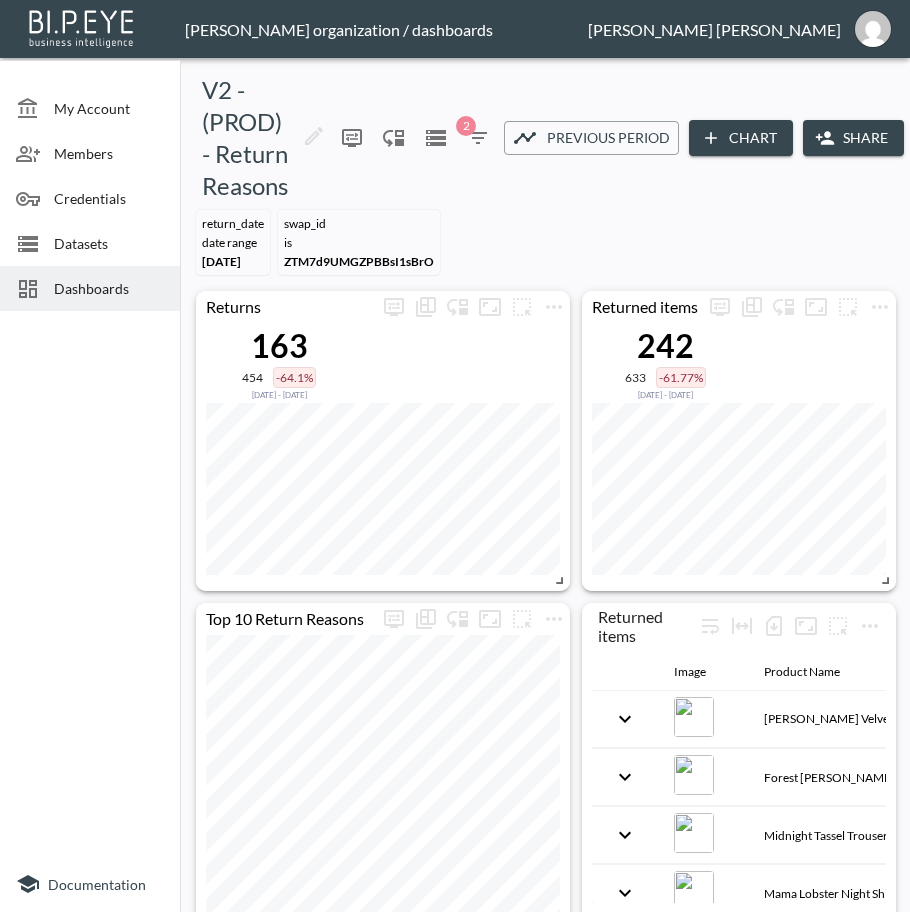 click on "Dashboards" at bounding box center (109, 288) 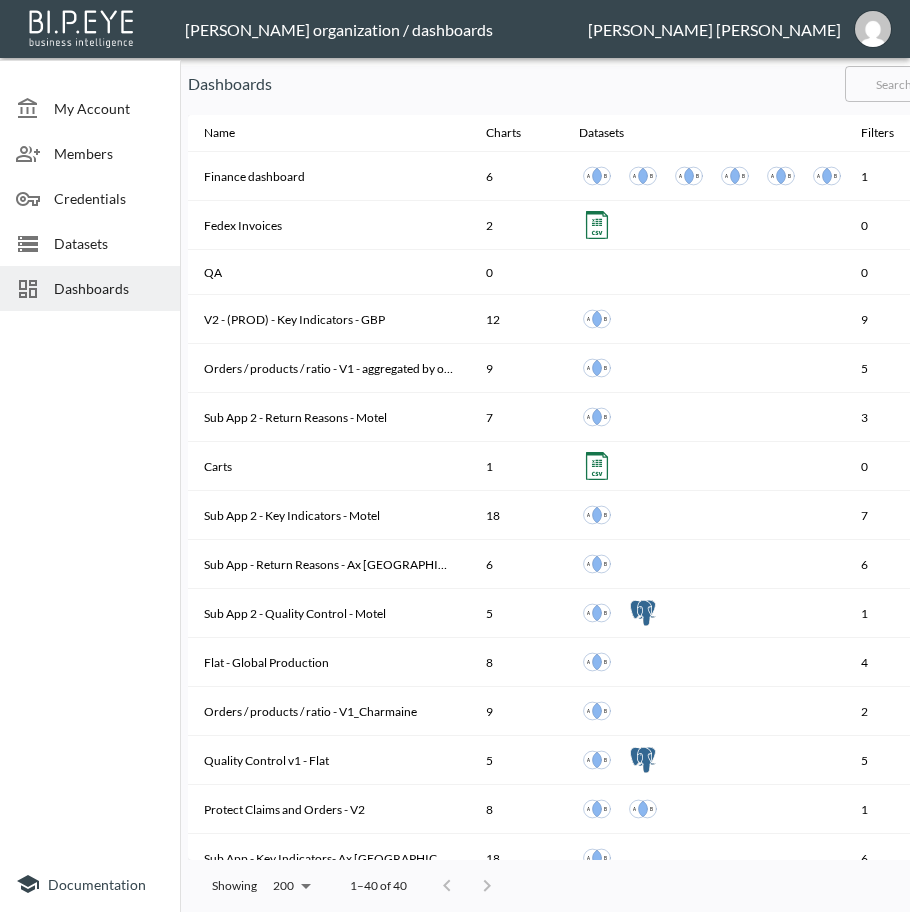 click at bounding box center (926, 84) 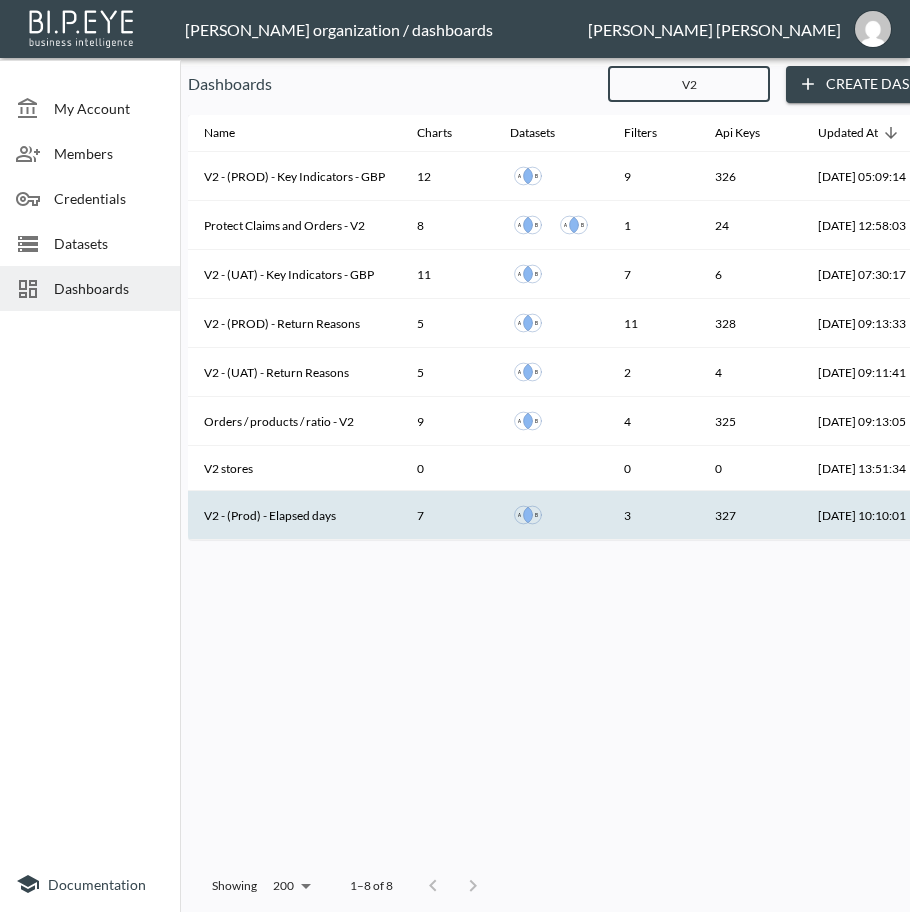 type on "V2" 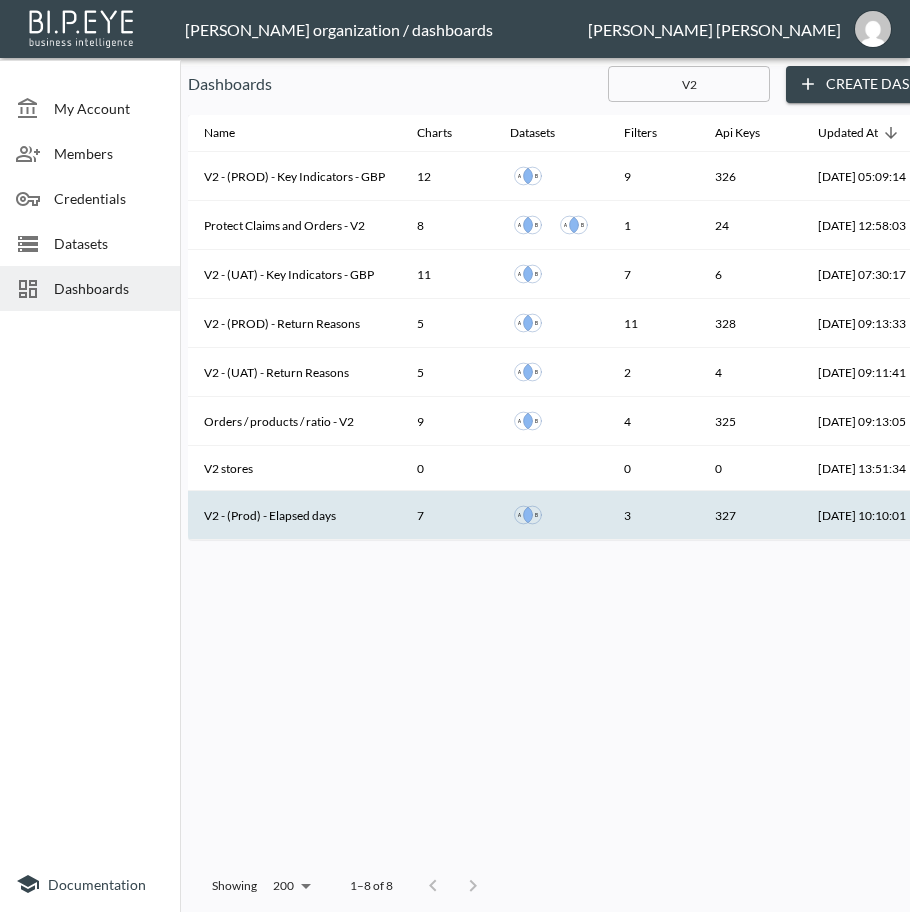 click on "V2 - (Prod) - Elapsed days" at bounding box center [294, 515] 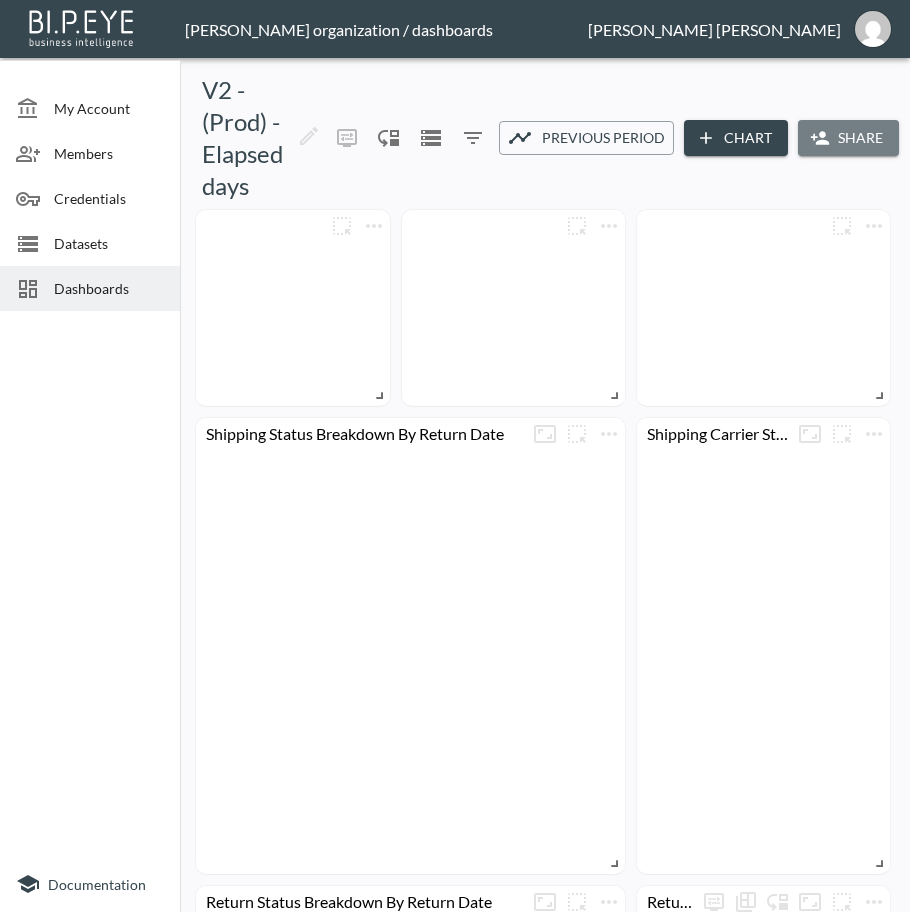 click on "Share" at bounding box center [848, 138] 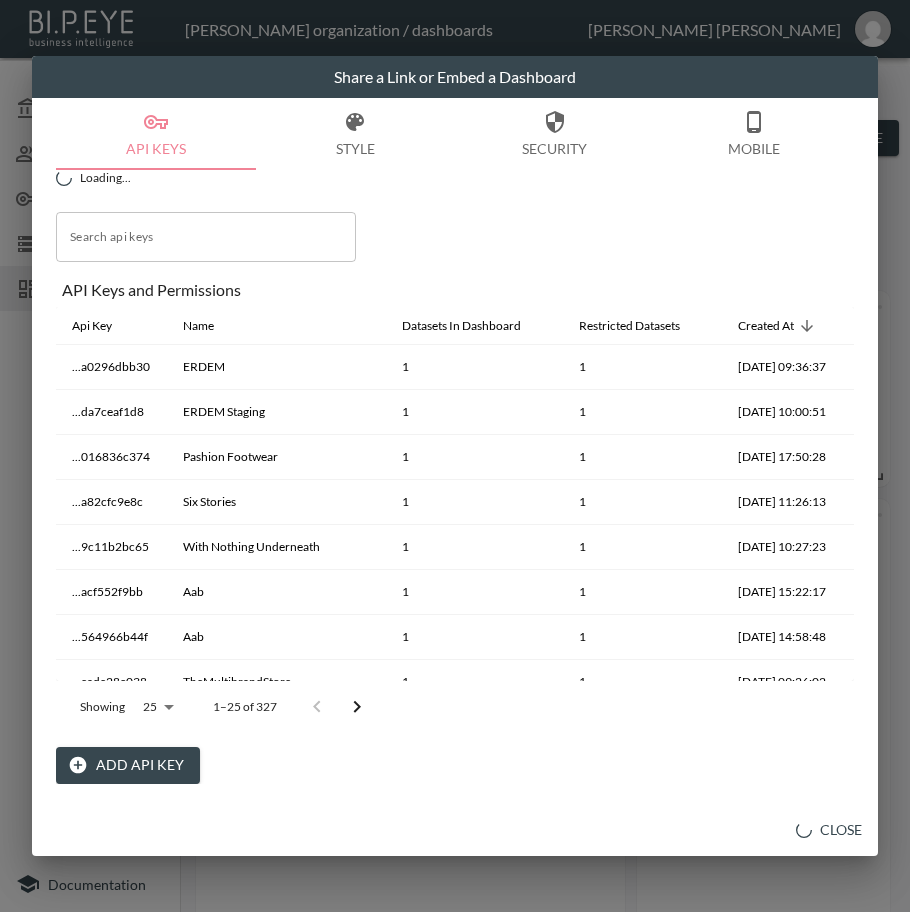 click on "Add API Key" at bounding box center (128, 765) 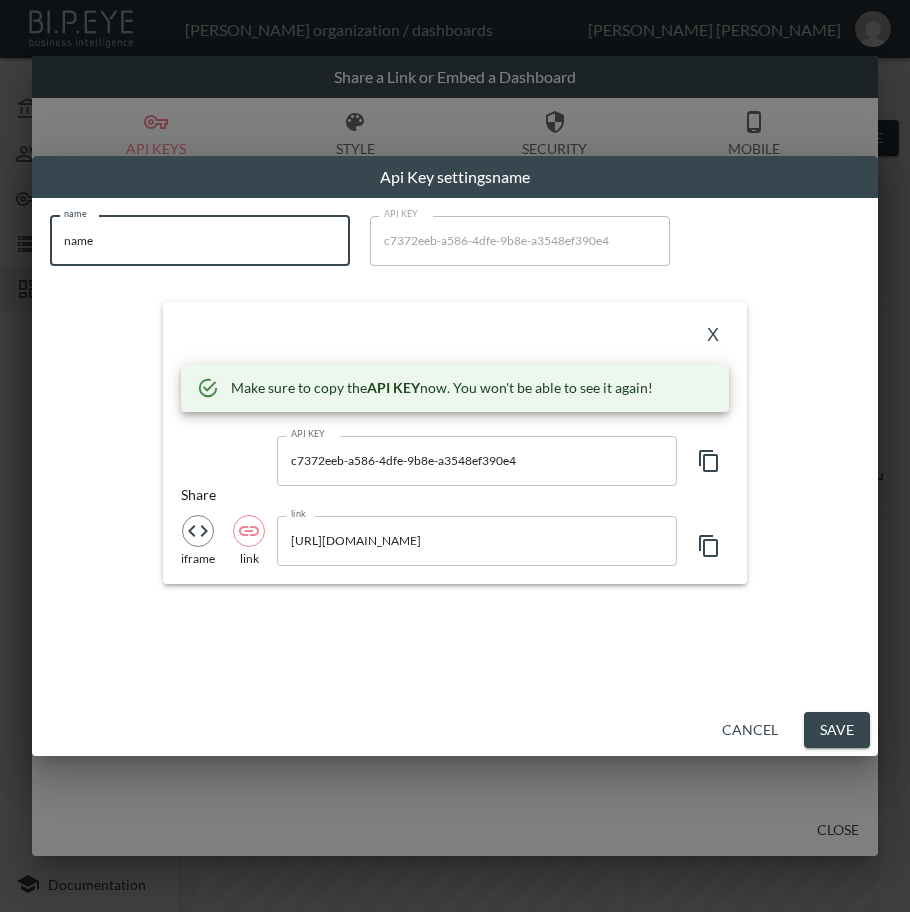 drag, startPoint x: 290, startPoint y: 249, endPoint x: -1, endPoint y: 265, distance: 291.43954 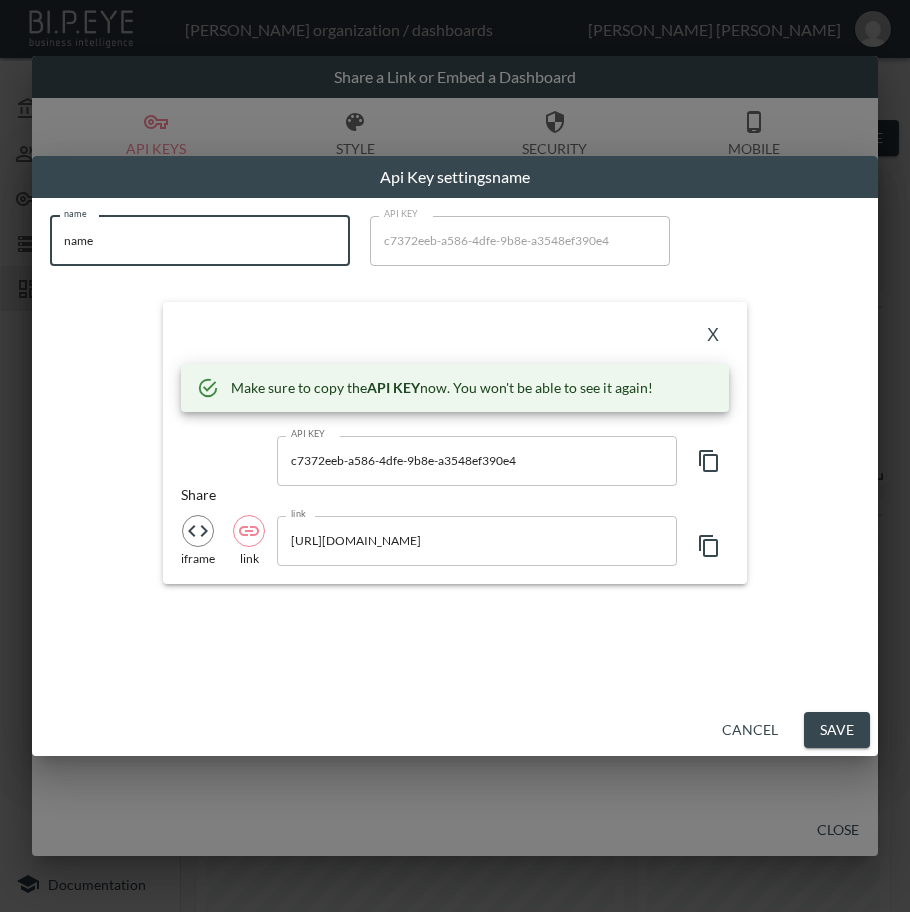 paste on "MORI" 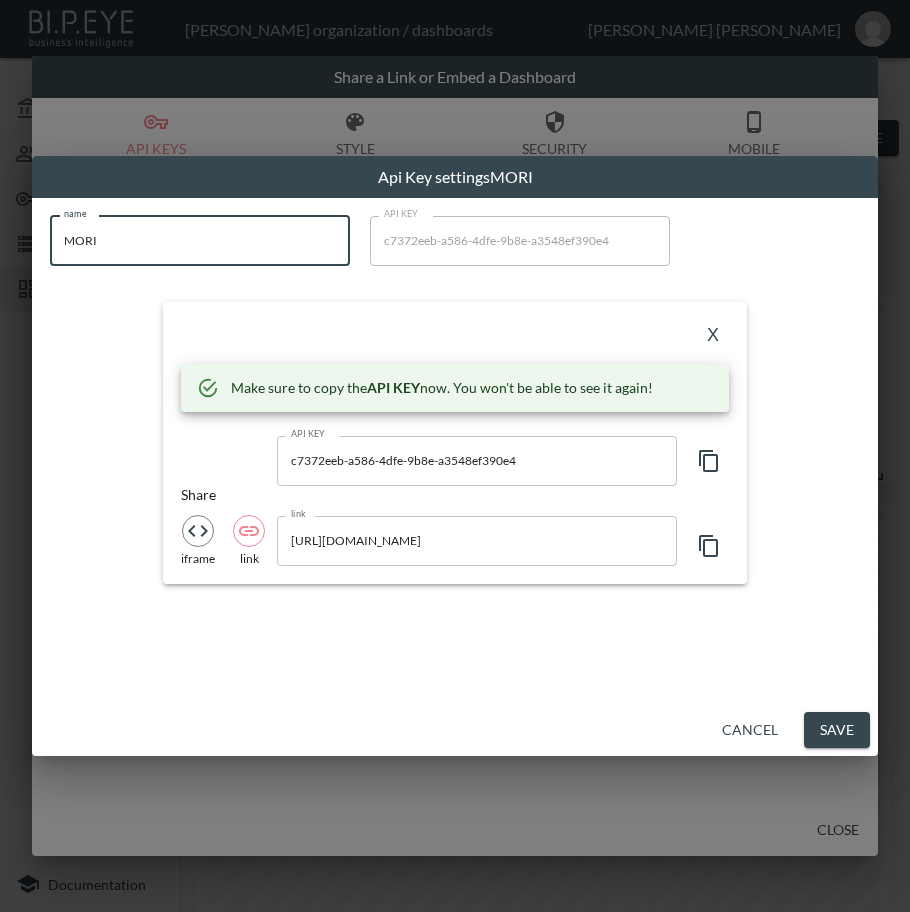 type on "MORI" 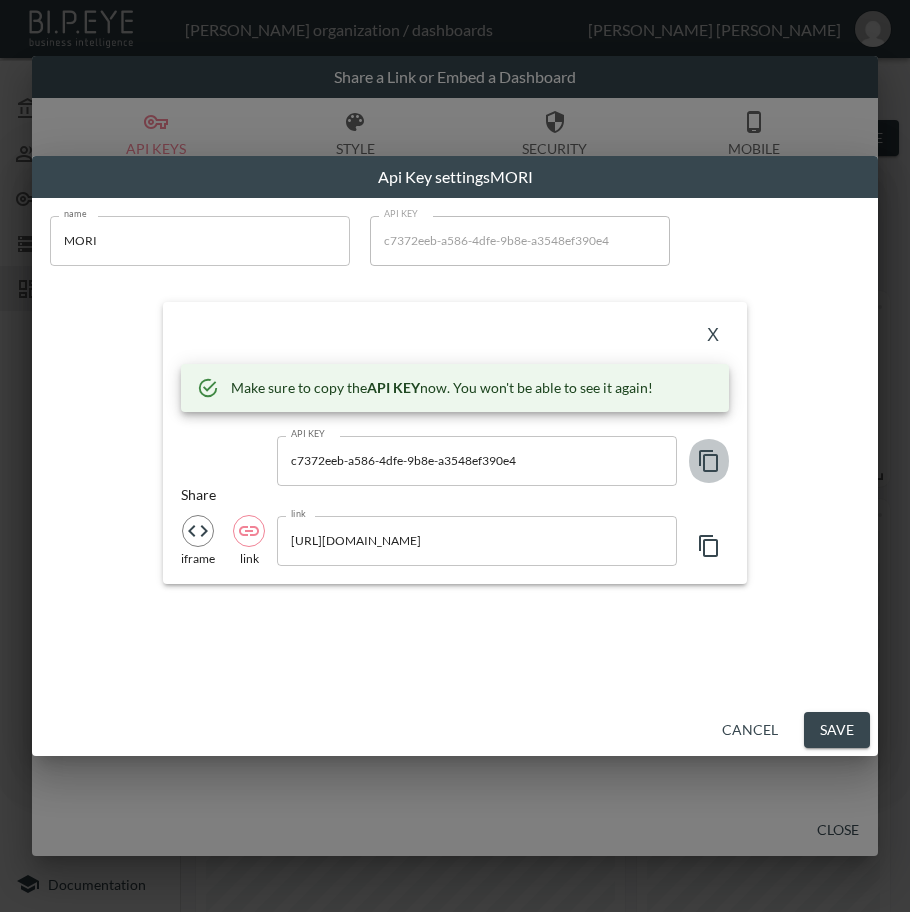click 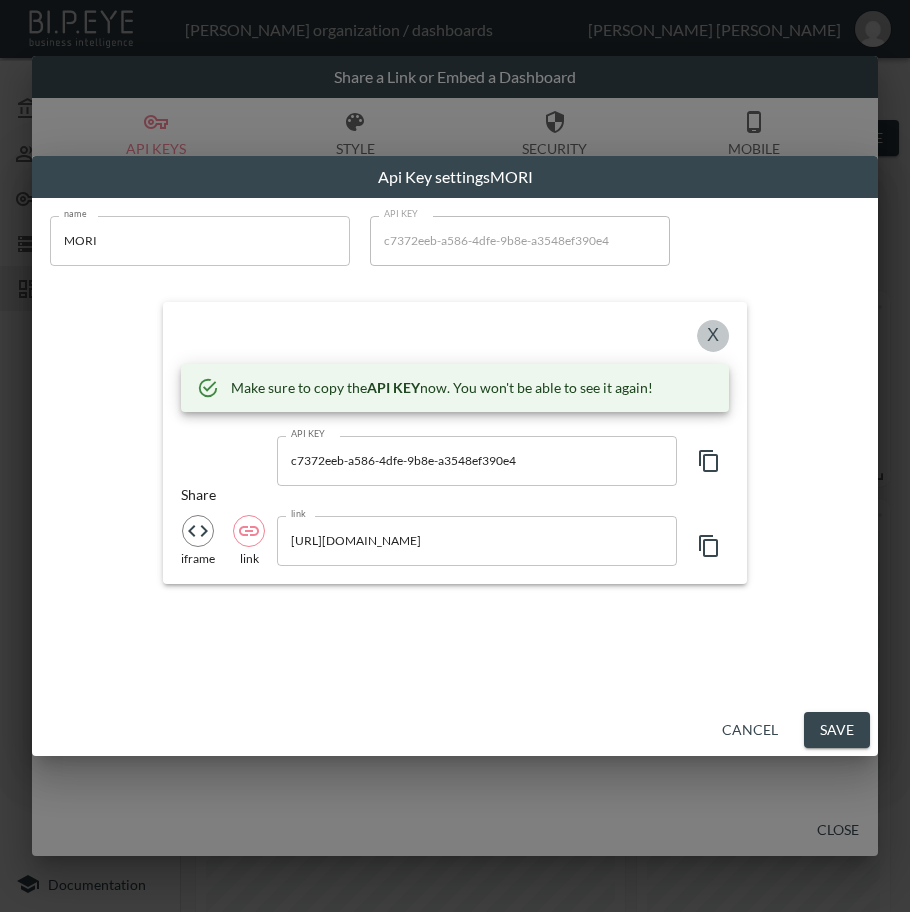 click on "X" at bounding box center (713, 336) 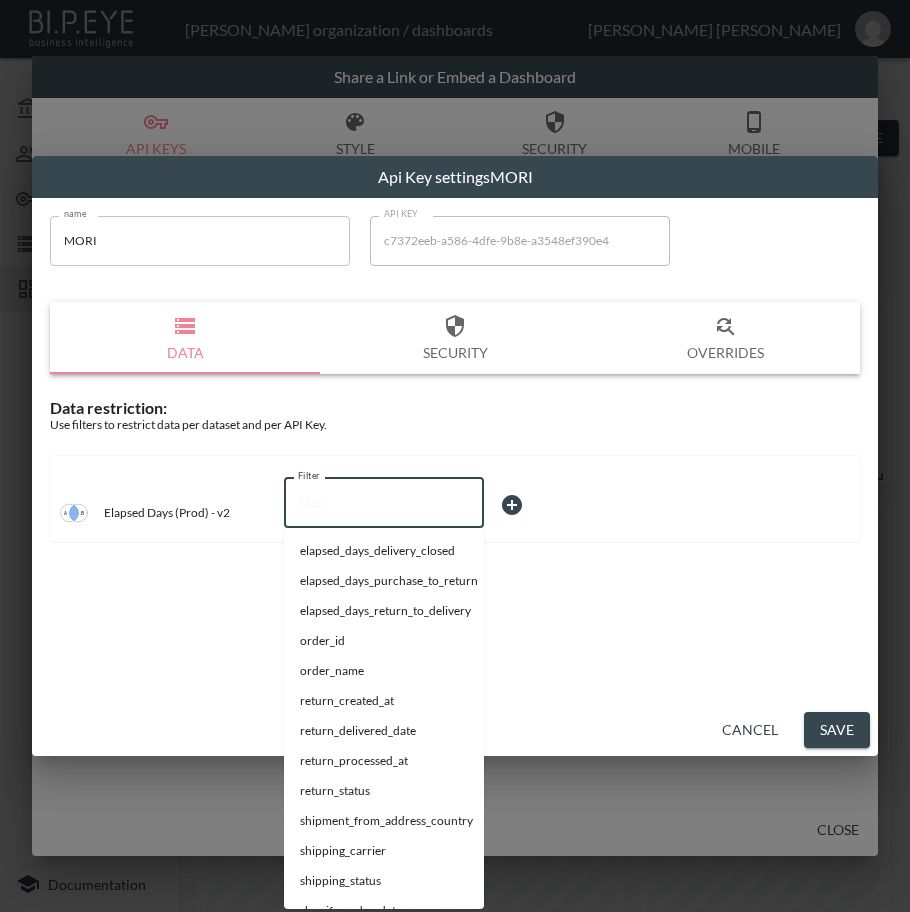 click on "Filter" at bounding box center [384, 503] 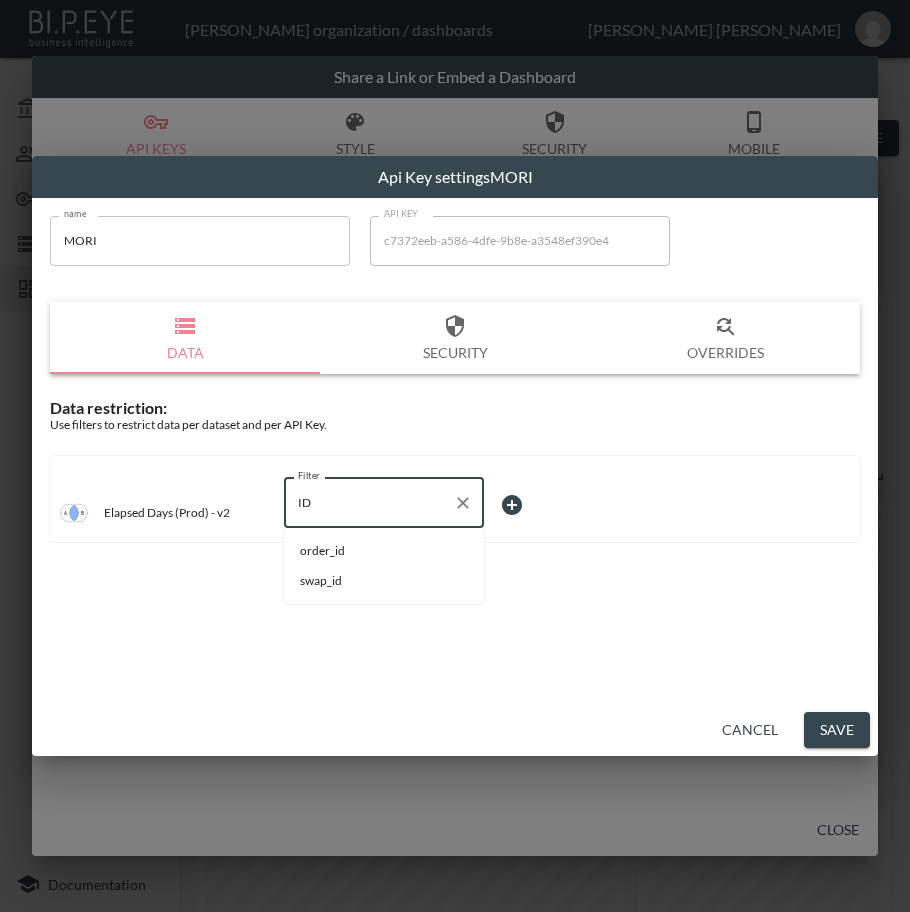 click on "swap_id" at bounding box center (384, 581) 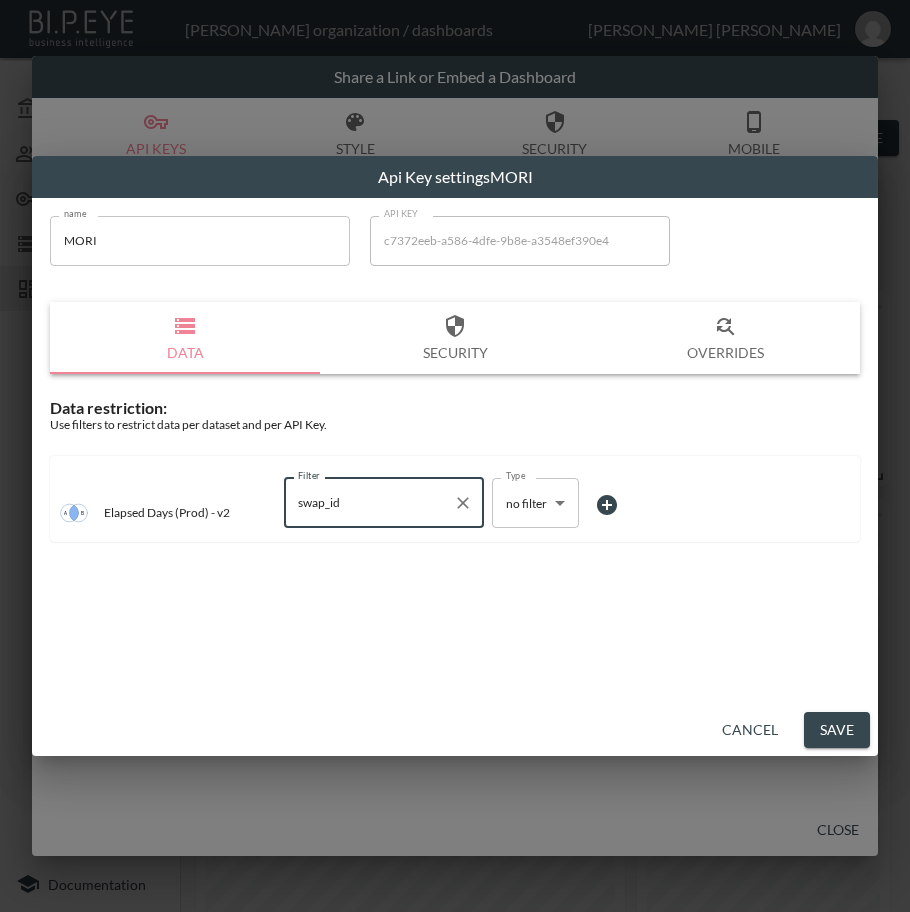 type on "swap_id" 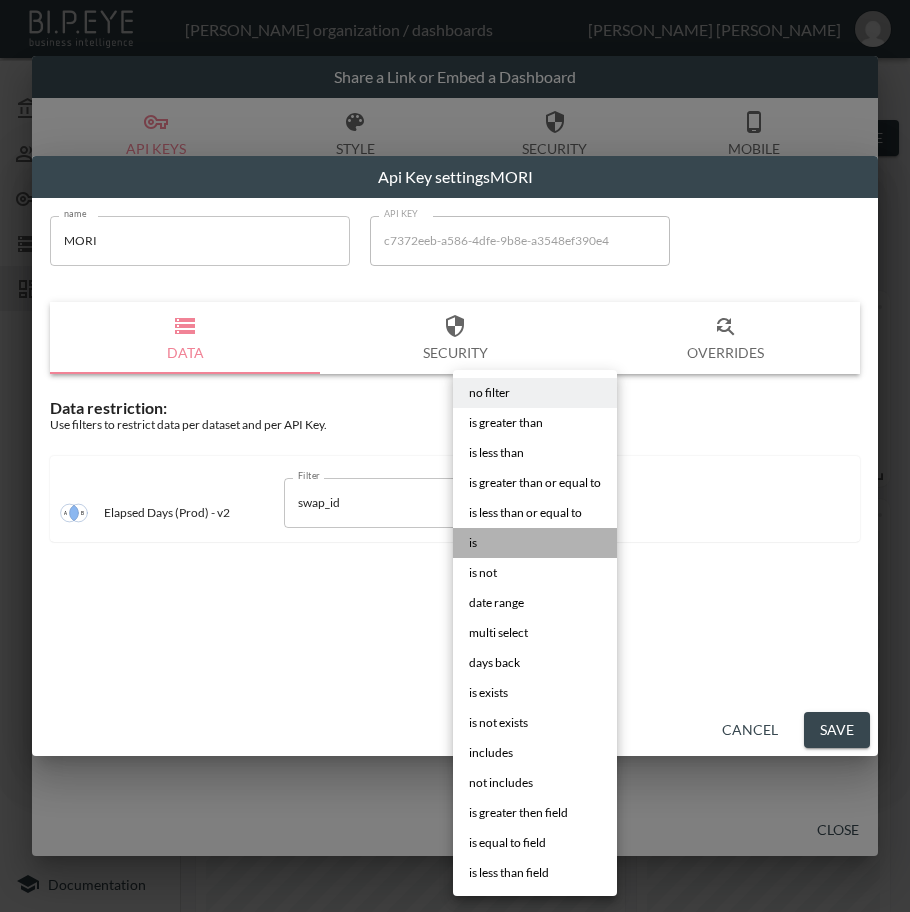click on "is" at bounding box center (535, 543) 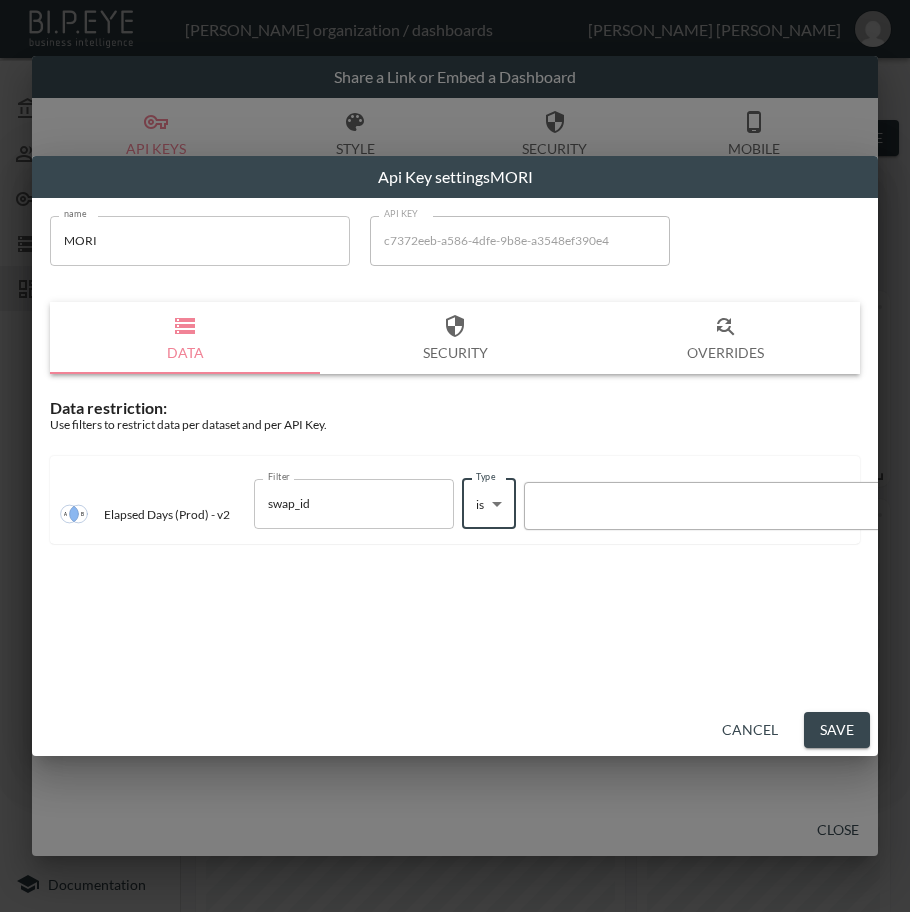 click at bounding box center [705, 505] 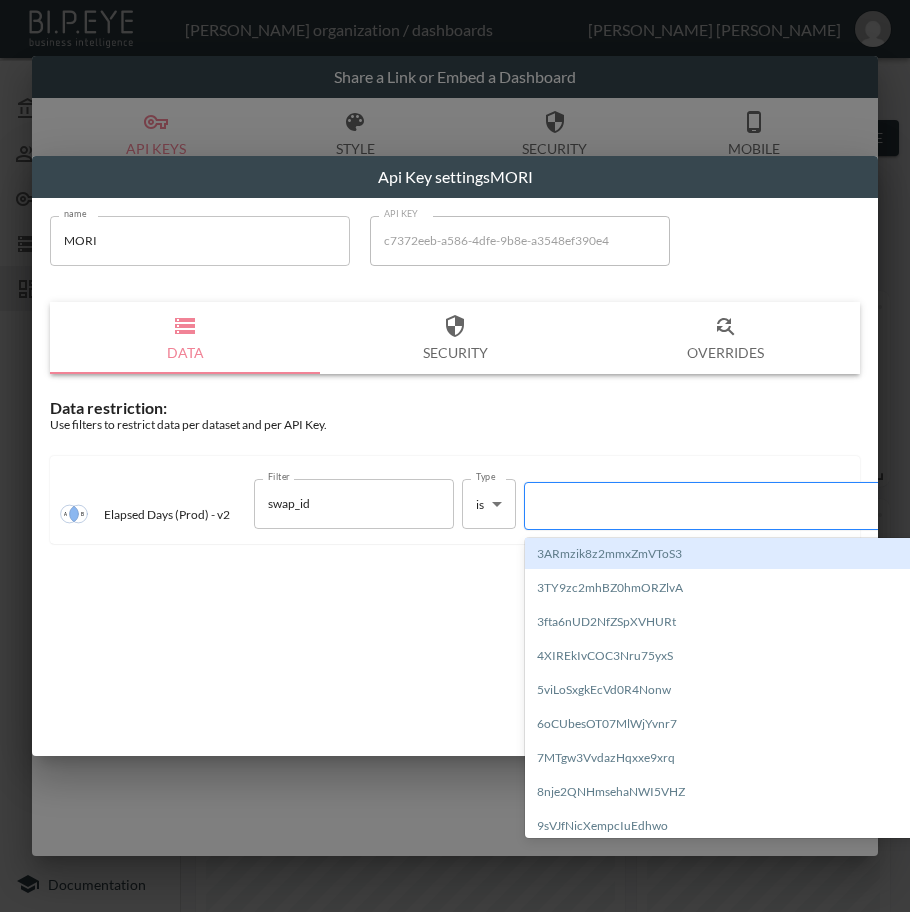 paste on "HbqBrqfhOM76ksDPOJzW" 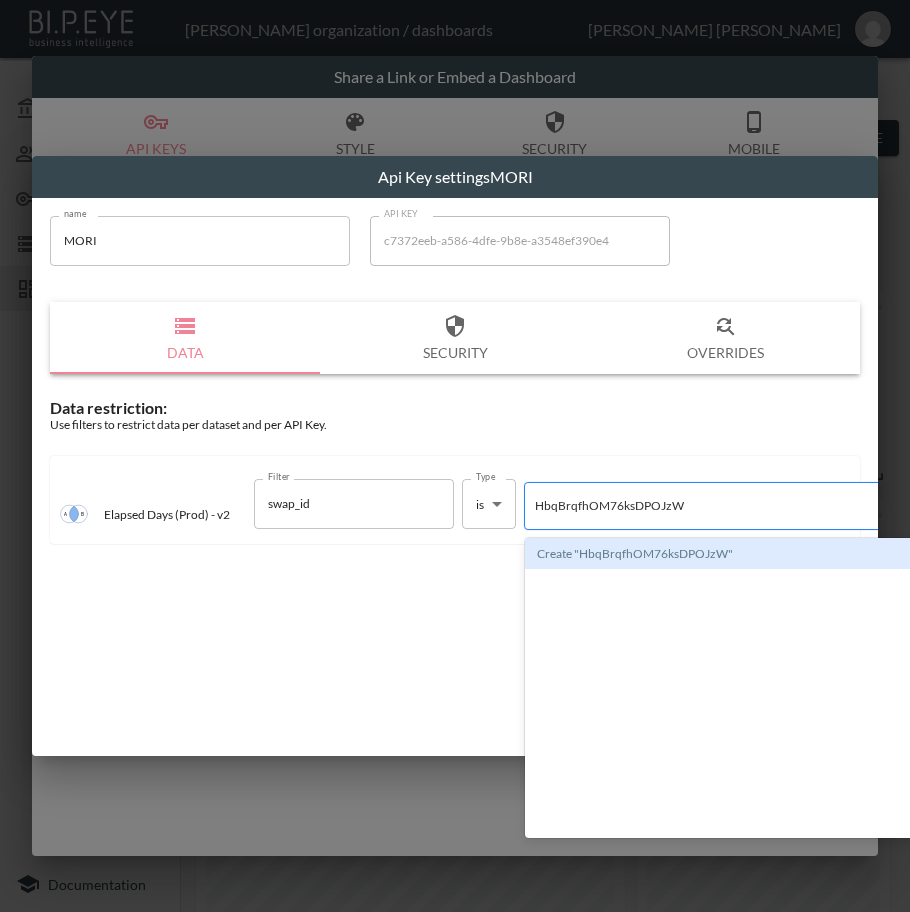 type 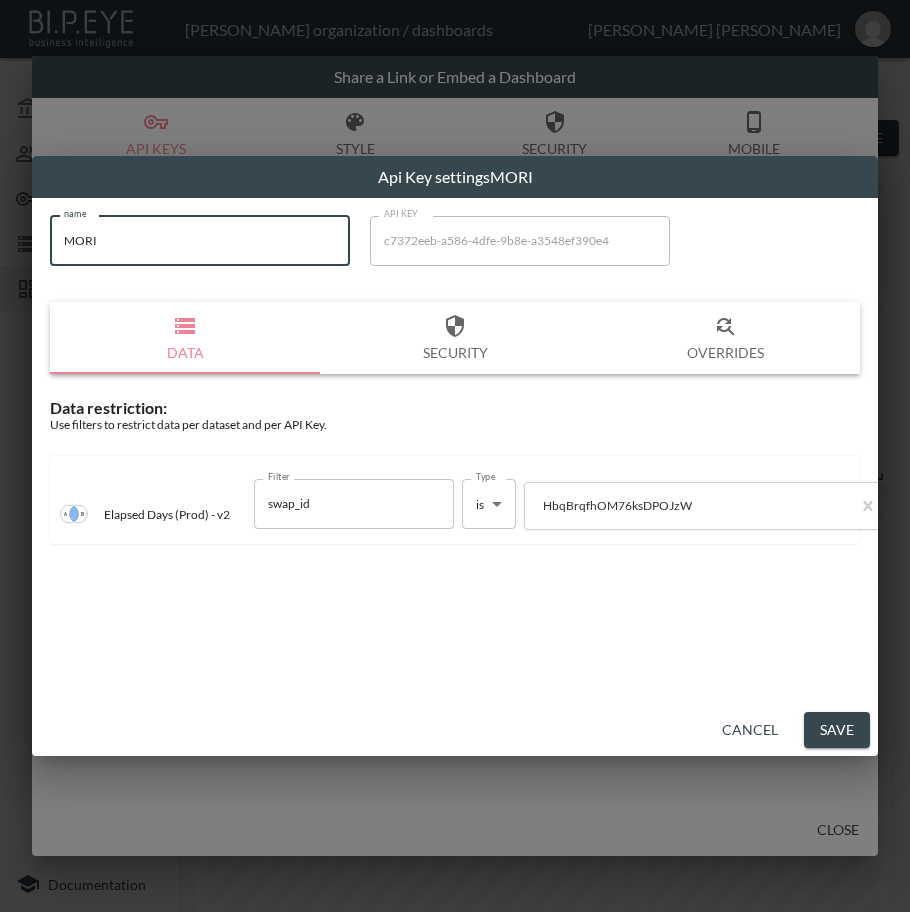 drag, startPoint x: 157, startPoint y: 255, endPoint x: -1, endPoint y: 255, distance: 158 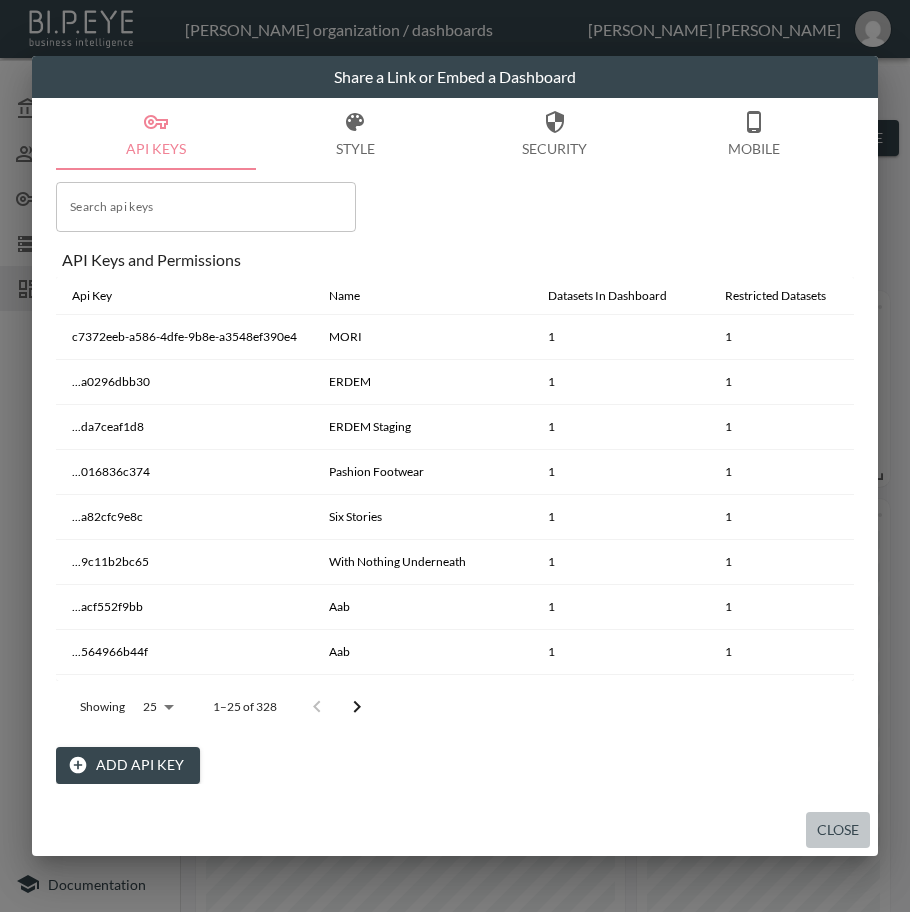 click on "Close" at bounding box center (838, 830) 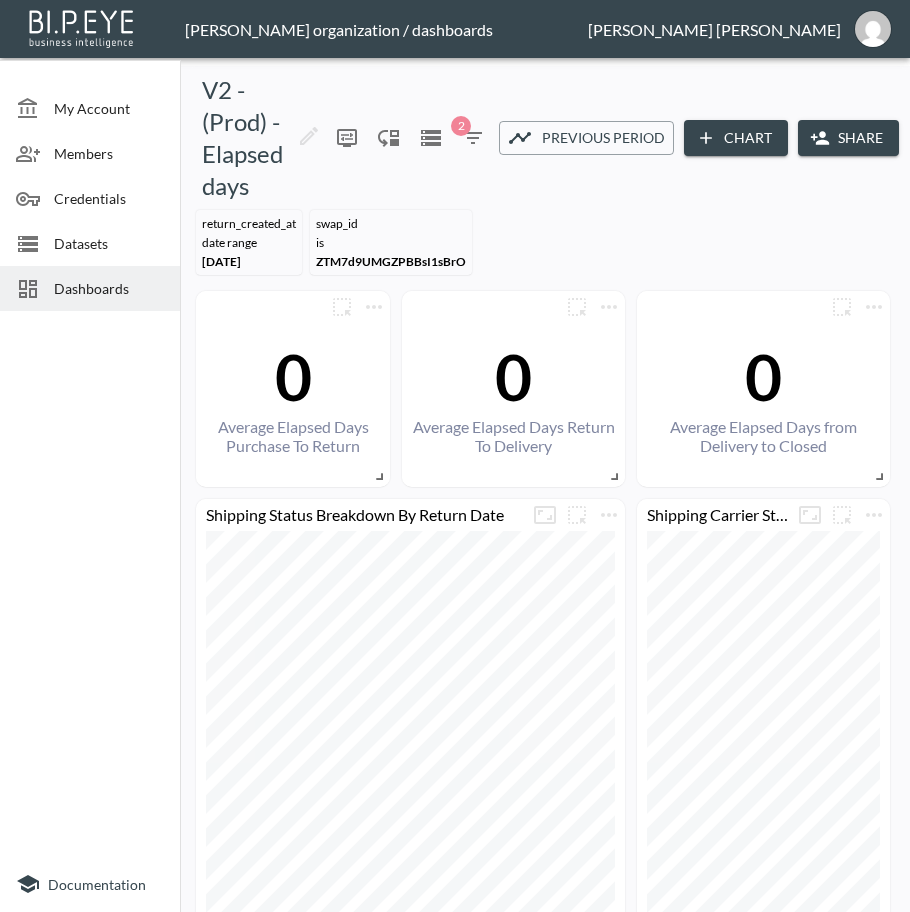 click on "Dashboards" at bounding box center [109, 288] 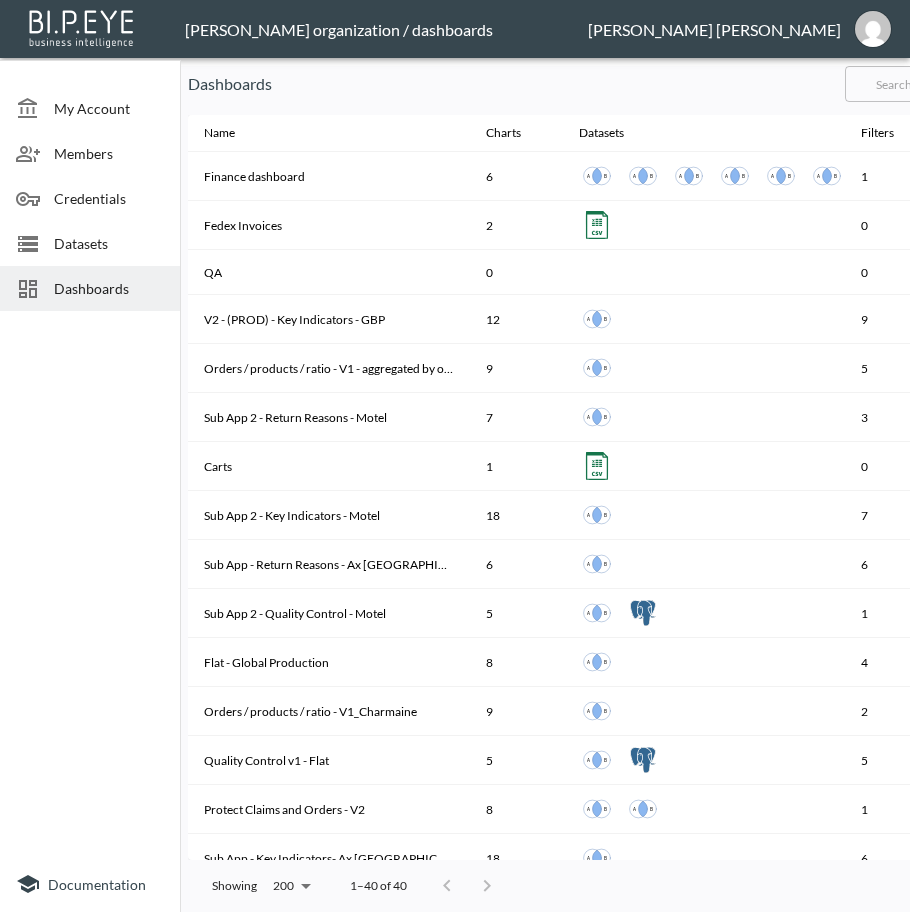 click at bounding box center (926, 84) 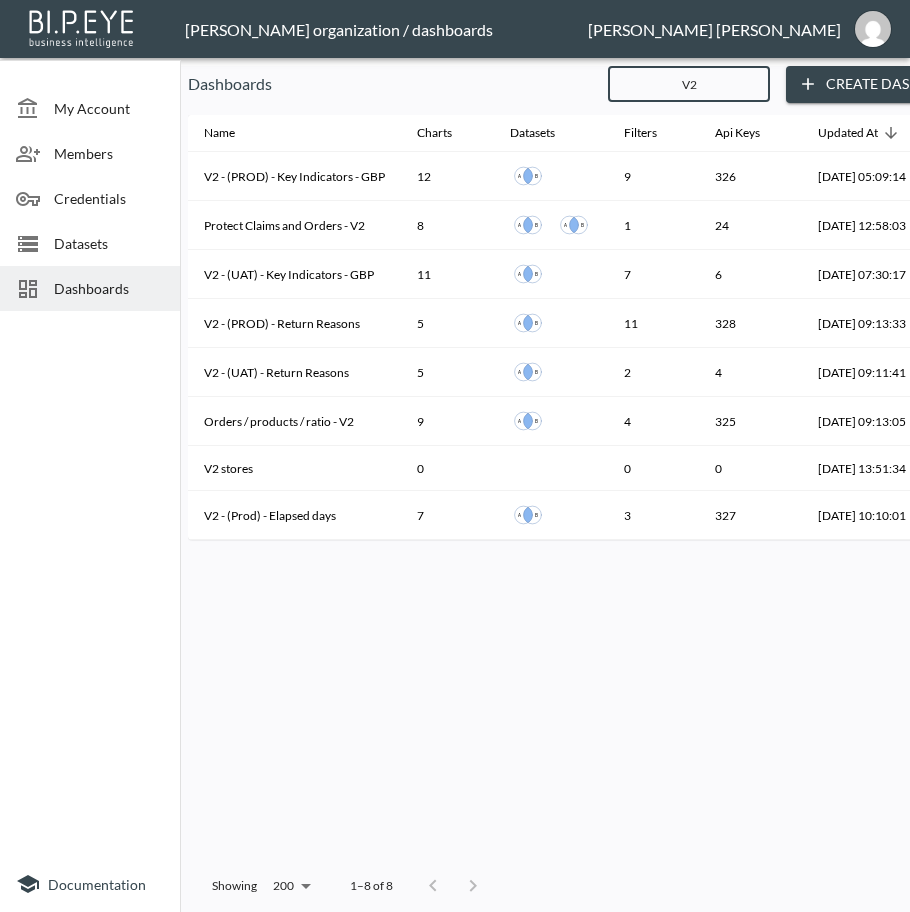 type on "V2" 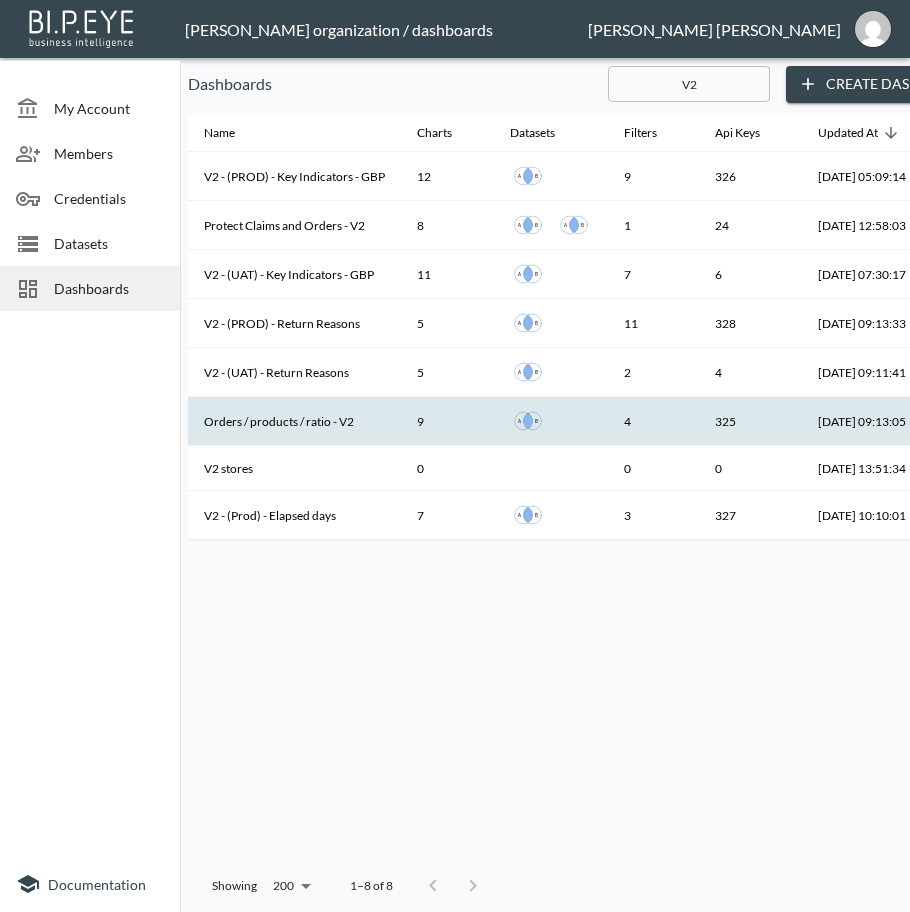 click on "Orders / products / ratio - V2" at bounding box center [294, 421] 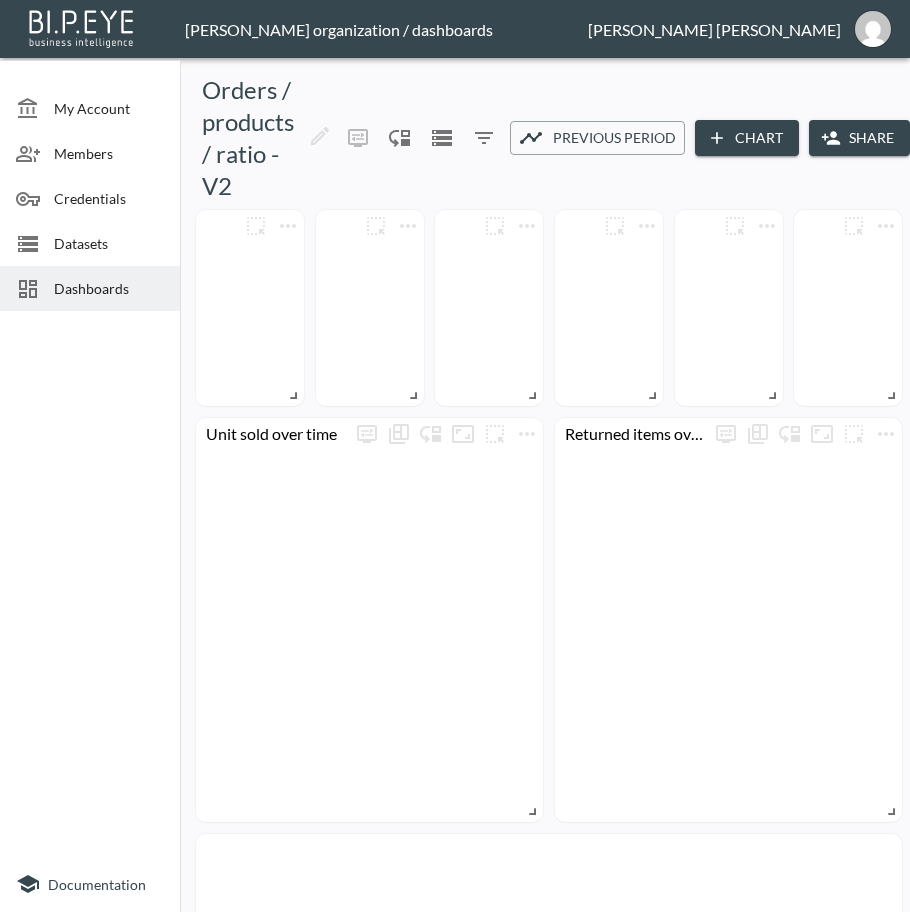click 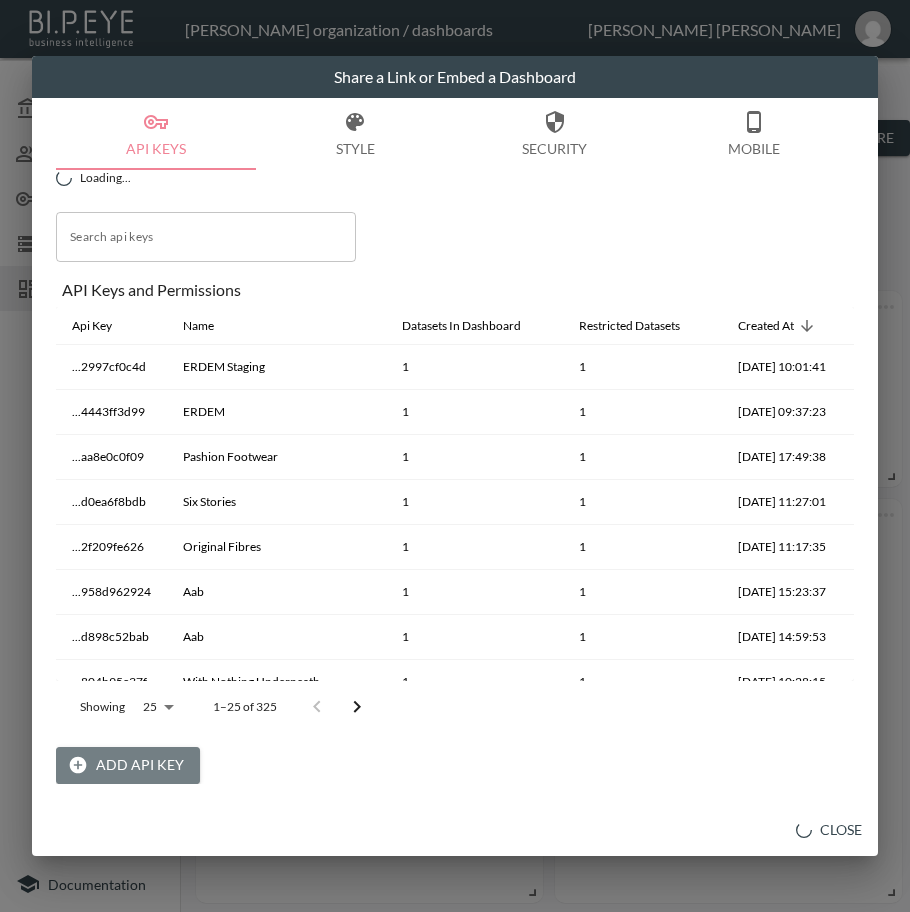 click on "Add API Key" at bounding box center (128, 765) 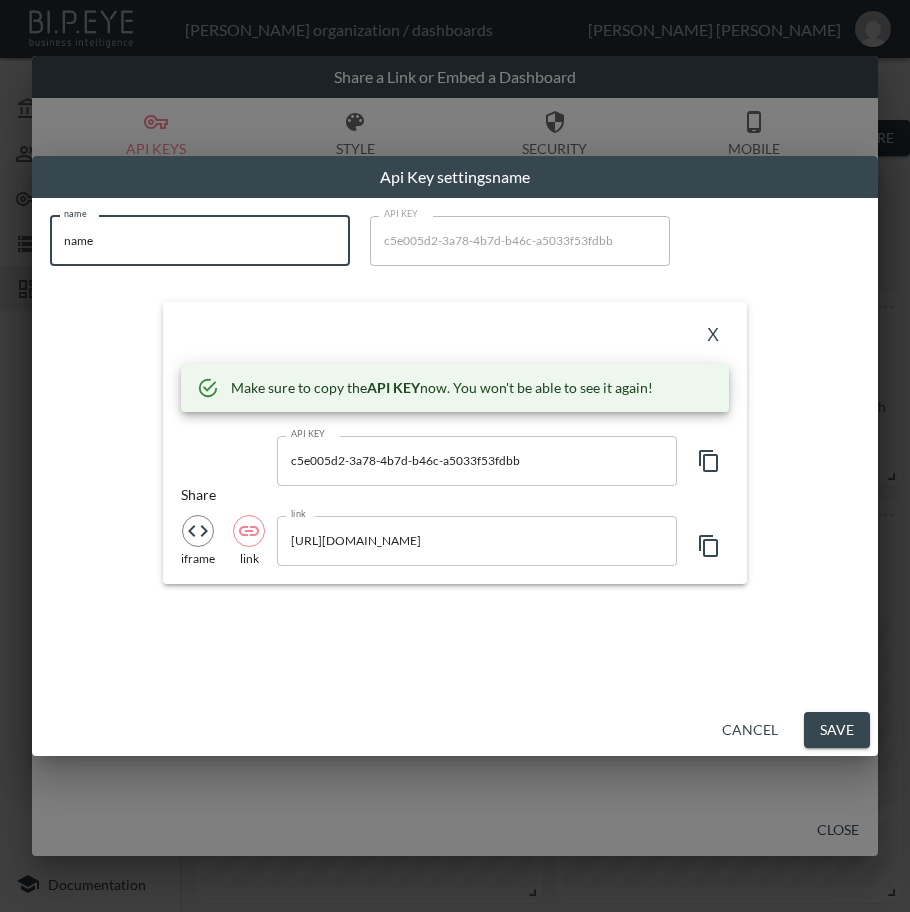 drag, startPoint x: 211, startPoint y: 257, endPoint x: -1, endPoint y: 252, distance: 212.05896 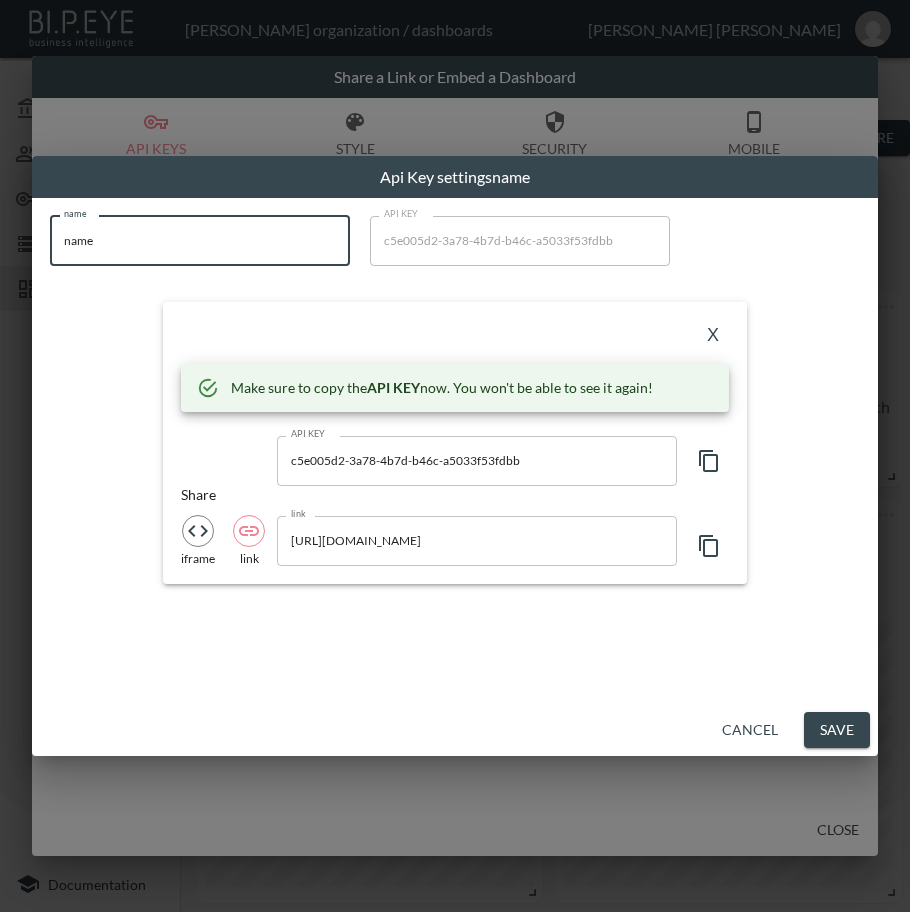 paste on "MORI" 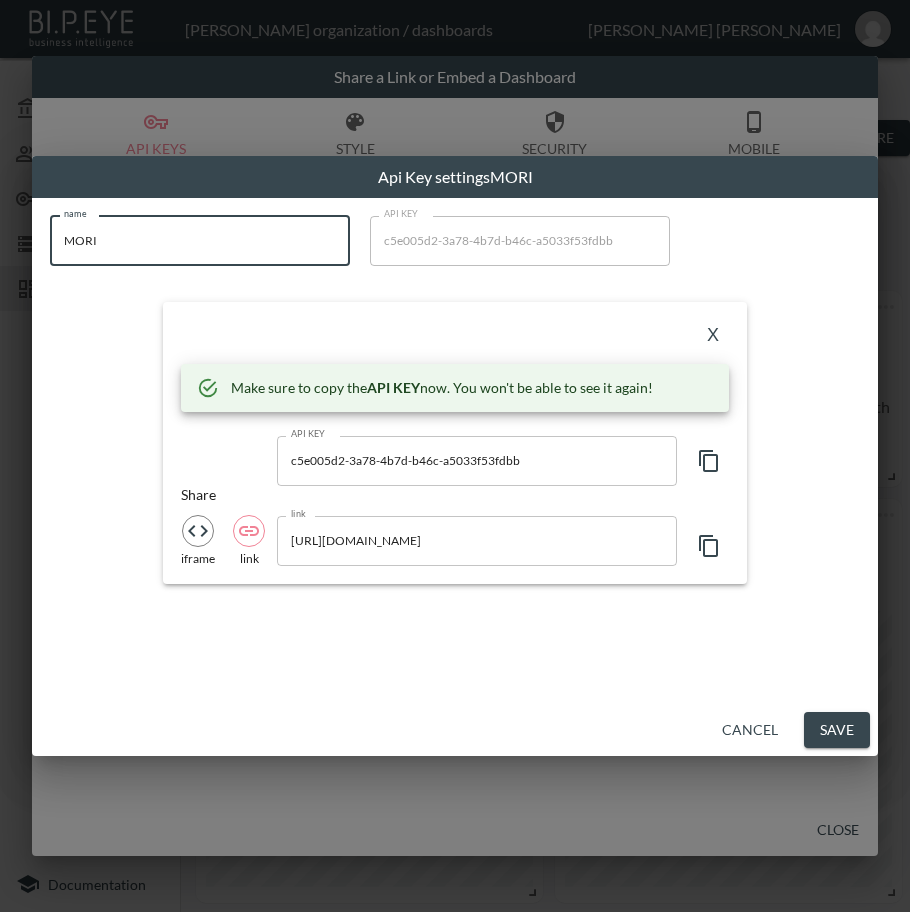 type on "MORI" 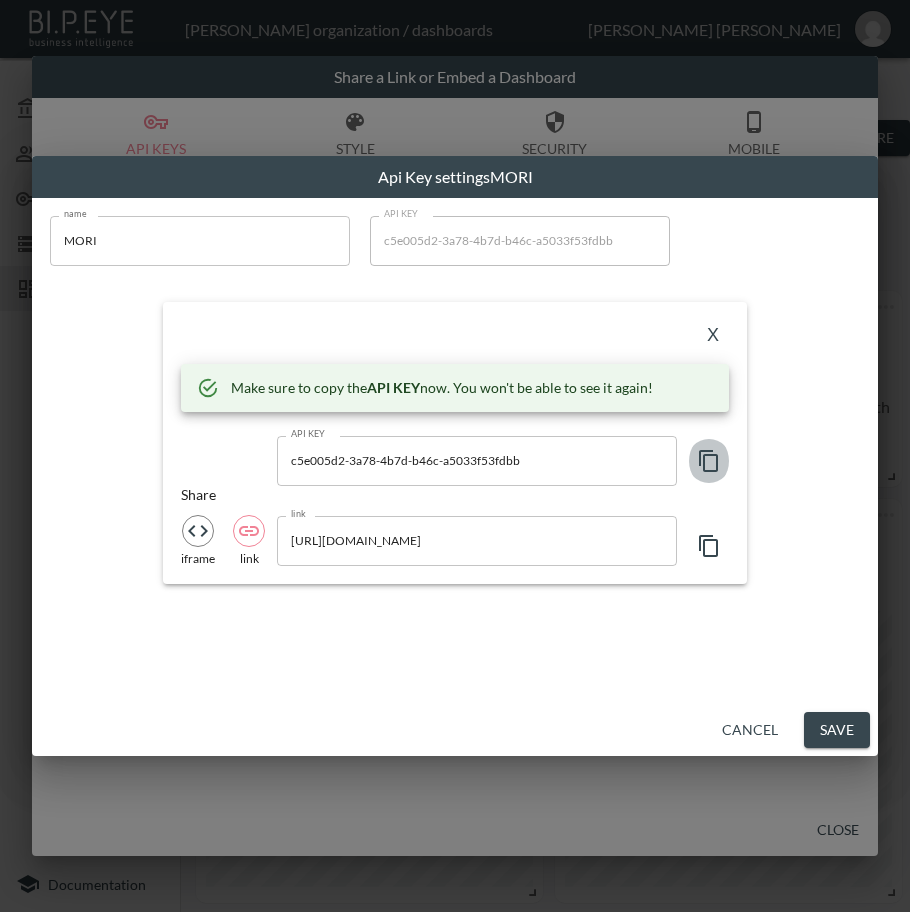 click 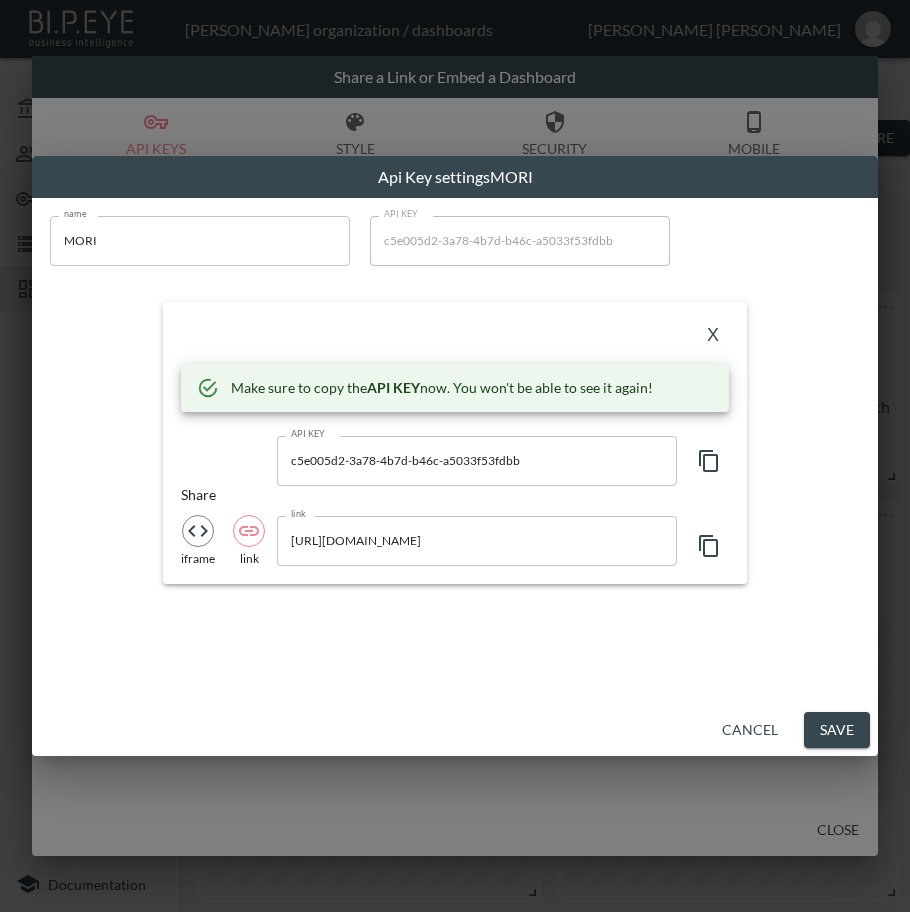 click on "X" at bounding box center [713, 336] 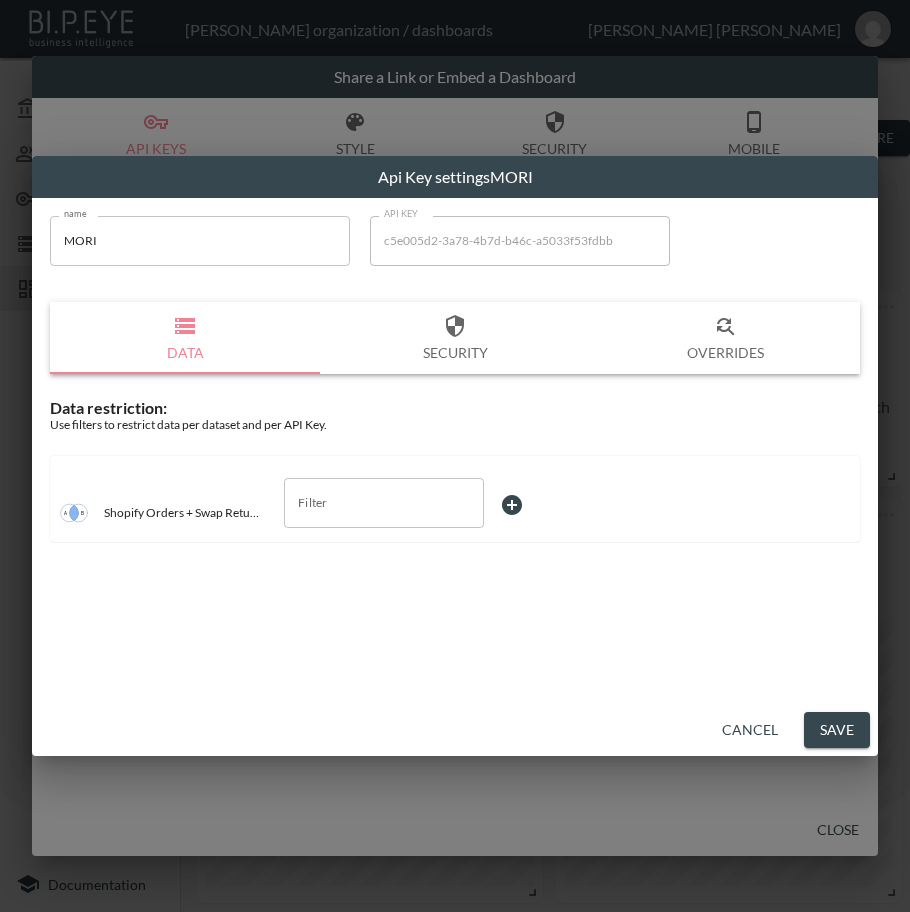 drag, startPoint x: 351, startPoint y: 506, endPoint x: 351, endPoint y: 524, distance: 18 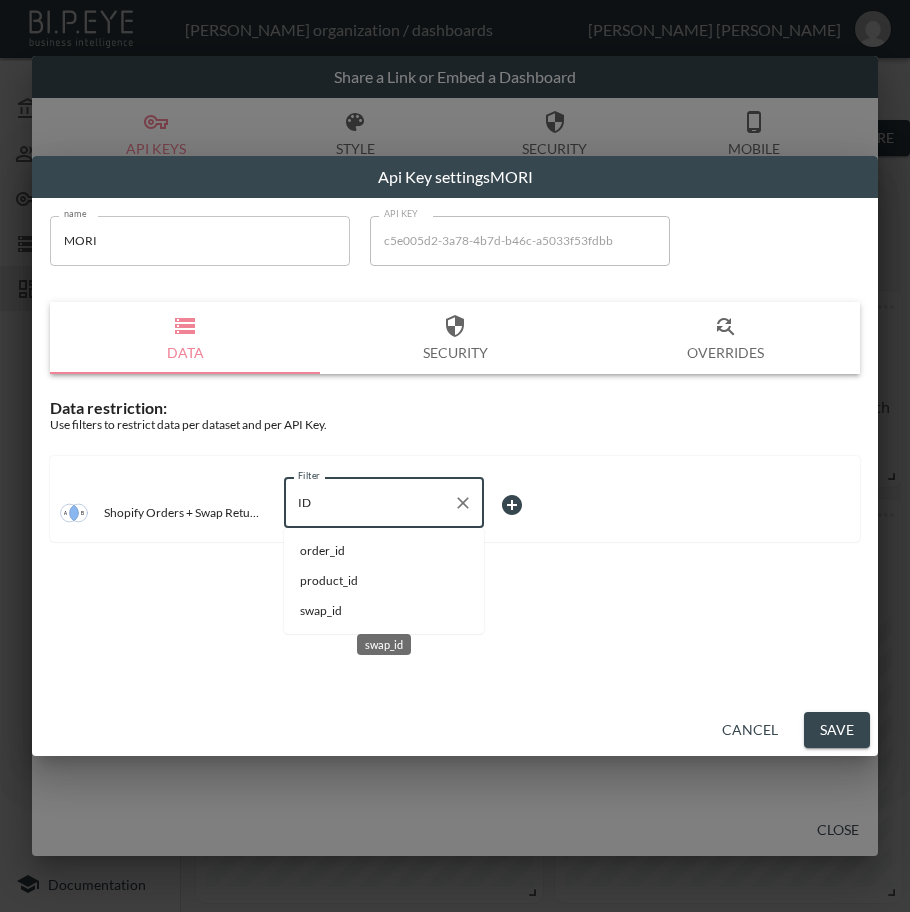 click on "swap_id" at bounding box center (384, 611) 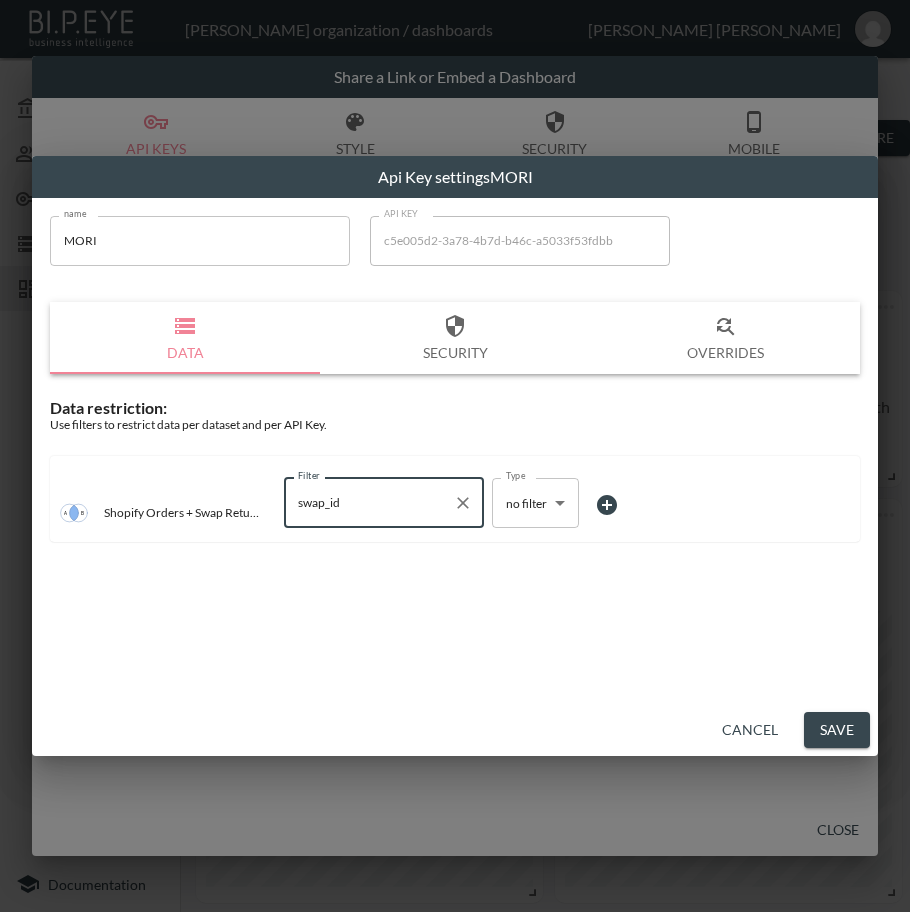 type on "swap_id" 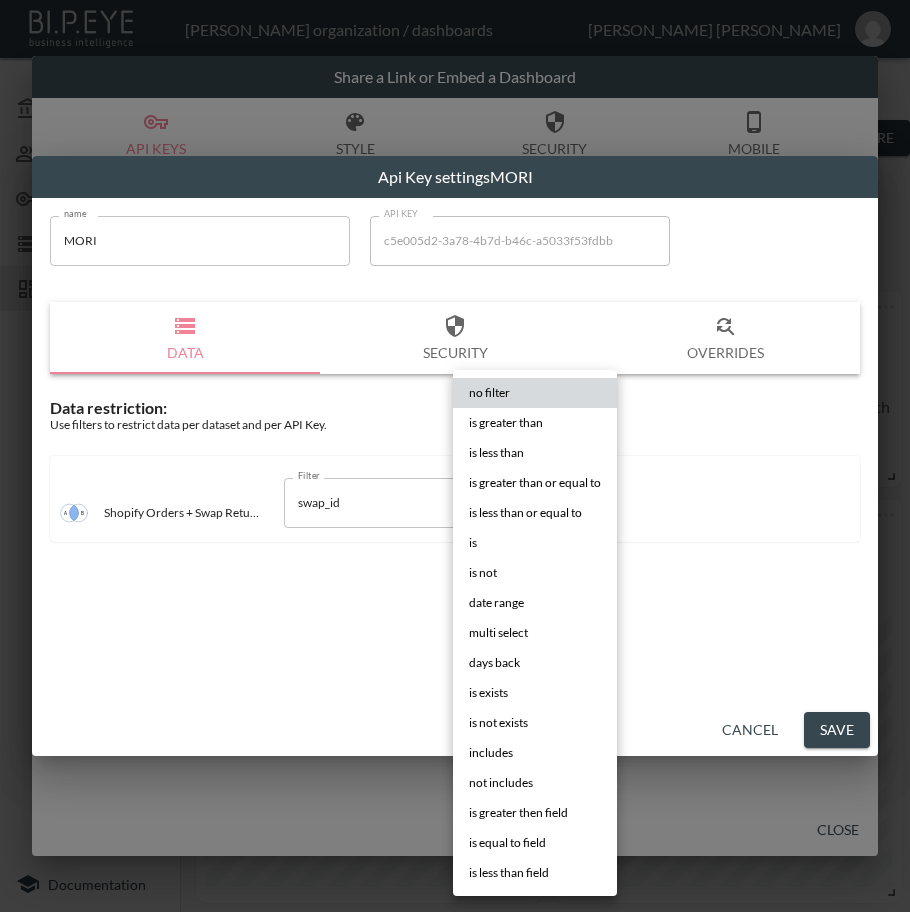 click on "is" at bounding box center (535, 543) 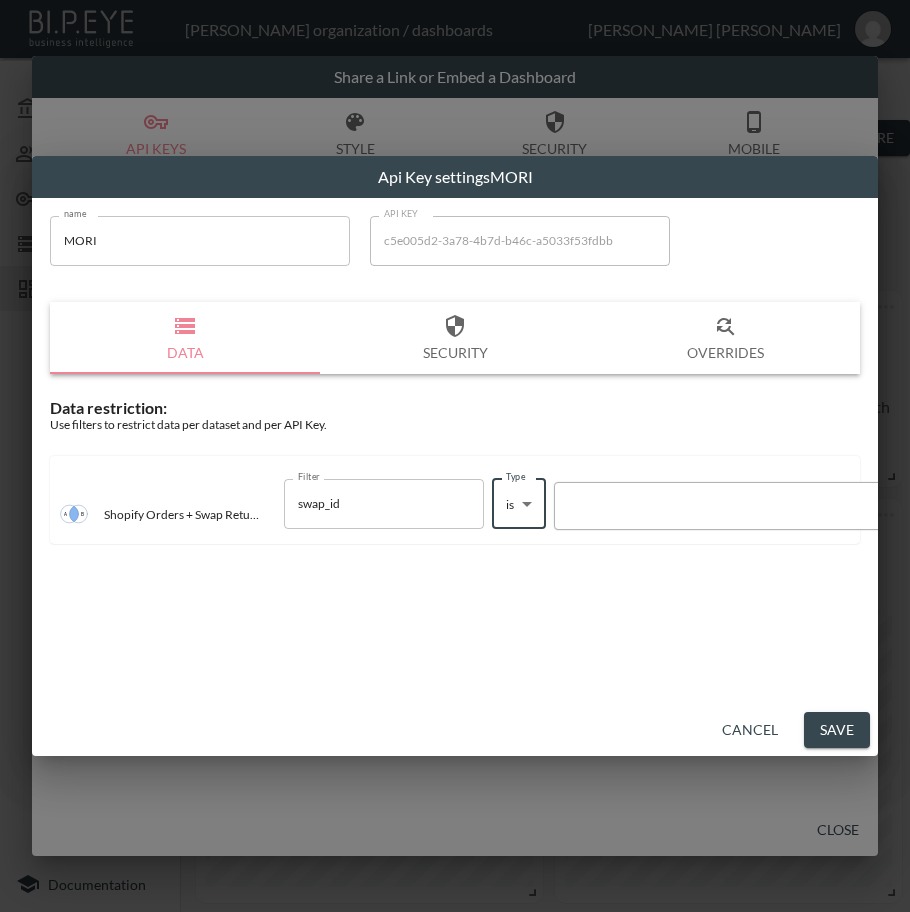 click at bounding box center (735, 505) 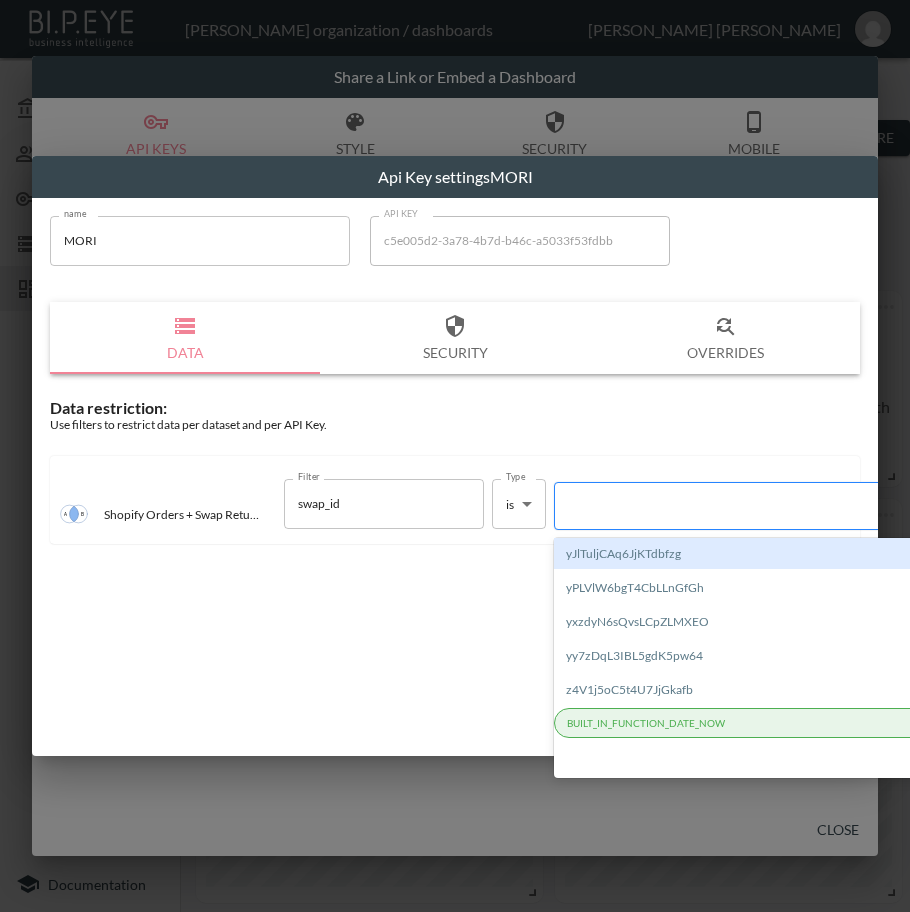paste on "HbqBrqfhOM76ksDPOJzW" 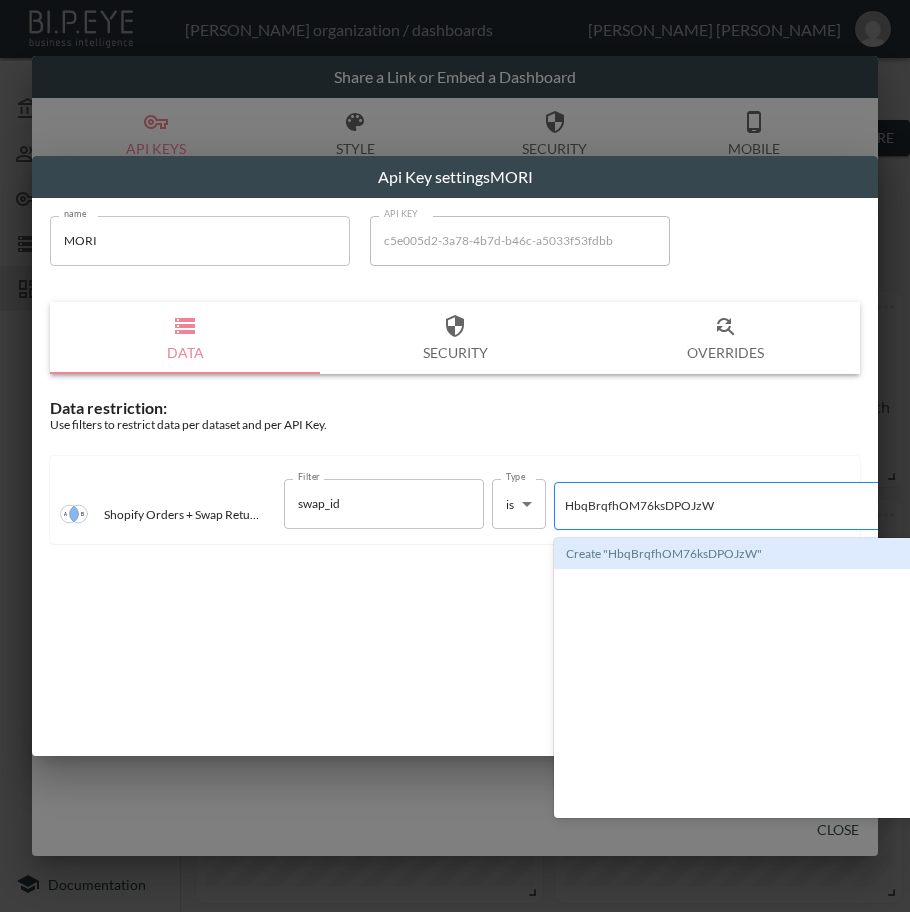 type 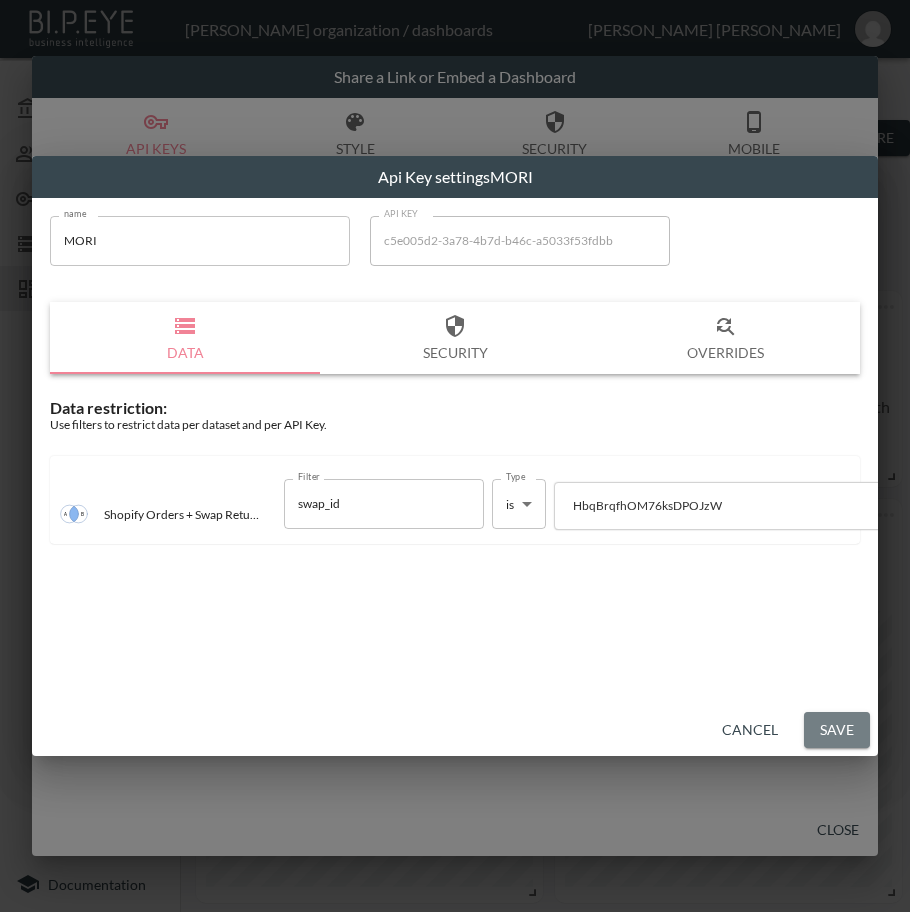 click on "Save" at bounding box center [837, 730] 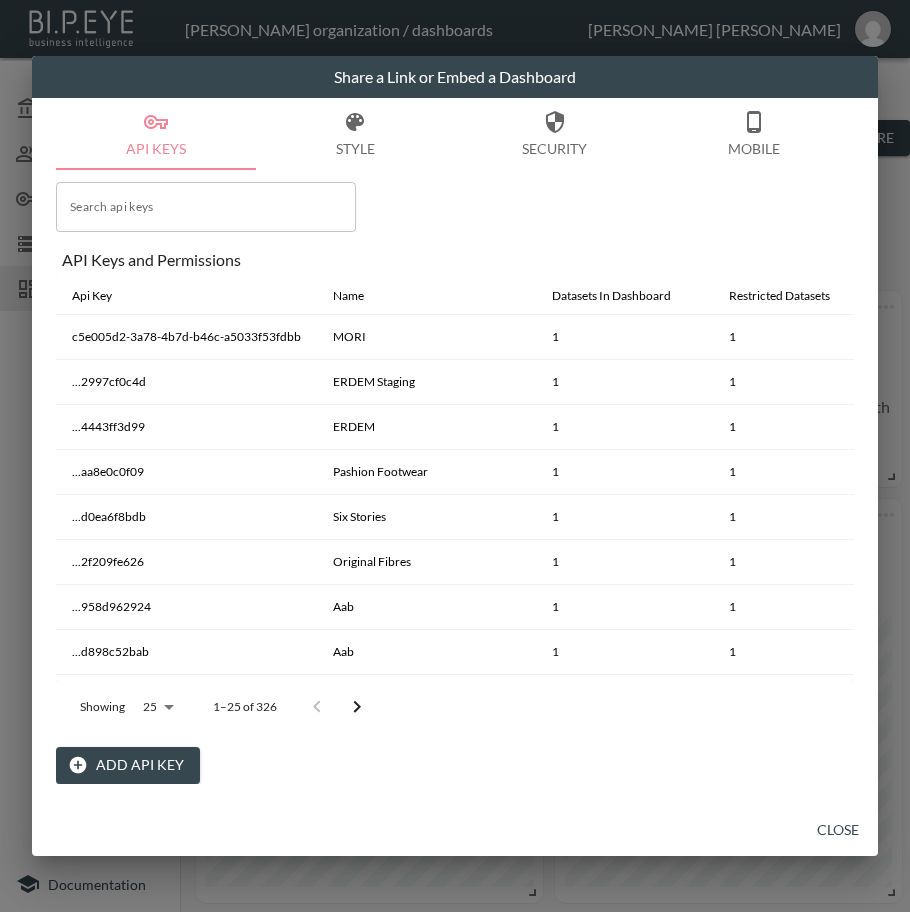 click on "Close" at bounding box center (838, 830) 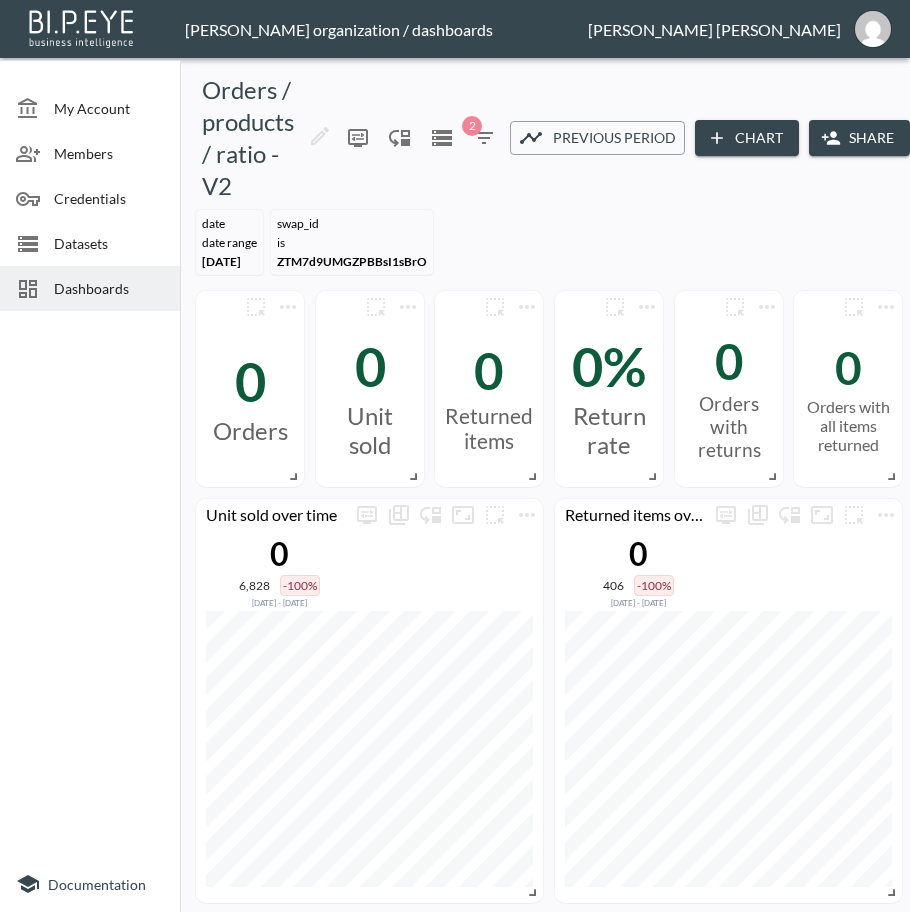 click on "Share" at bounding box center (859, 138) 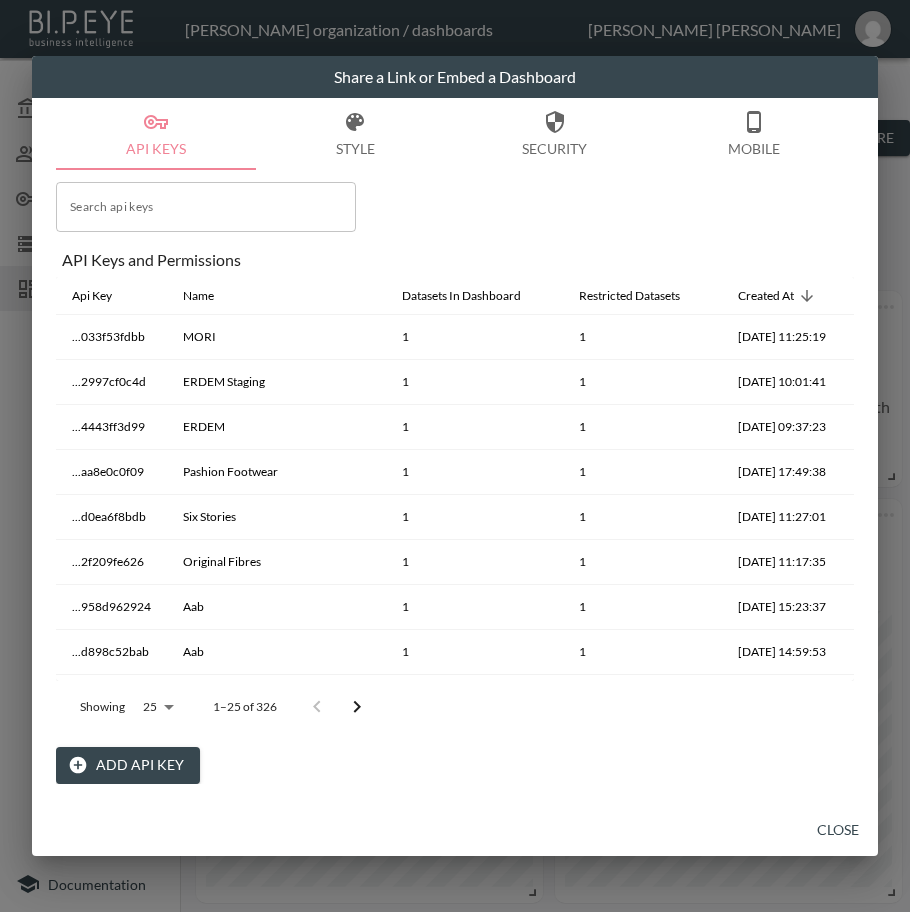 click on "Add API Key" at bounding box center [128, 765] 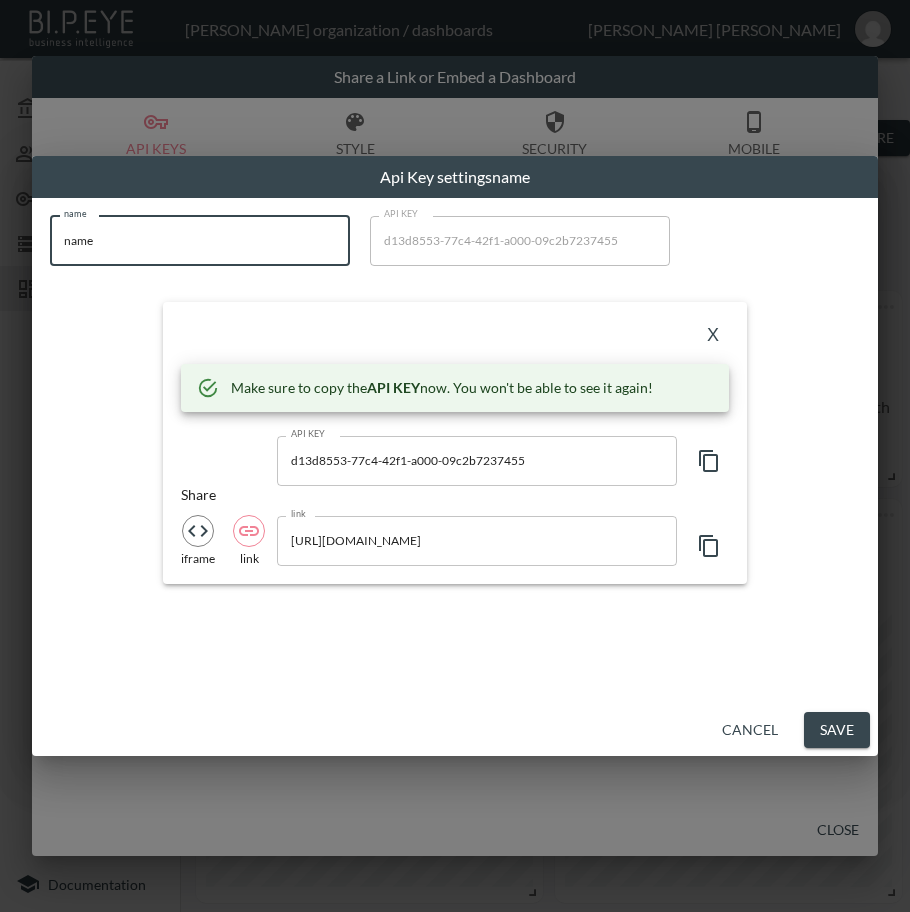 drag, startPoint x: 205, startPoint y: 237, endPoint x: -1, endPoint y: 244, distance: 206.1189 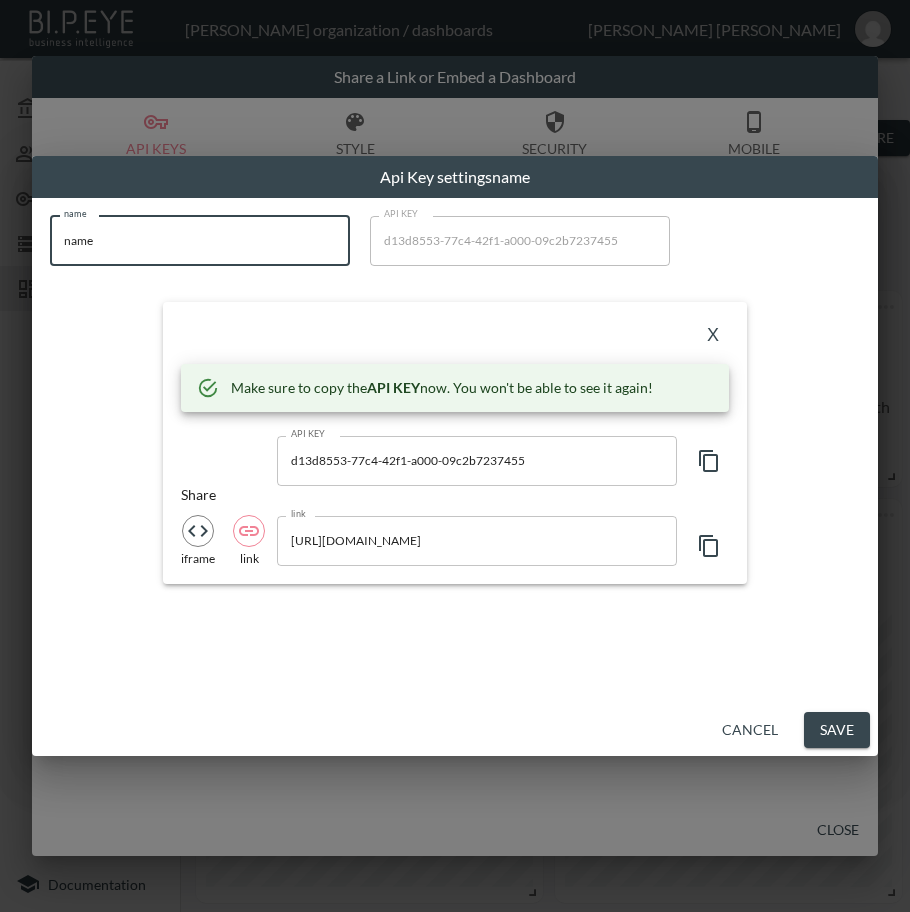 paste on "MORI US" 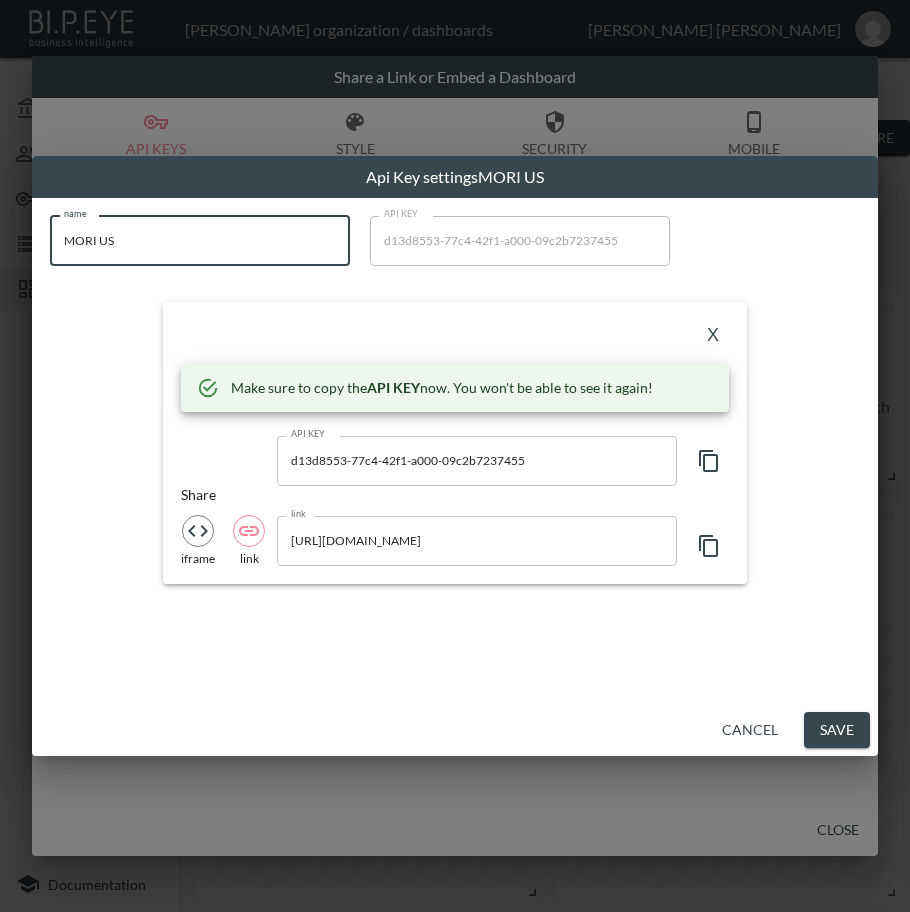 type on "MORI US" 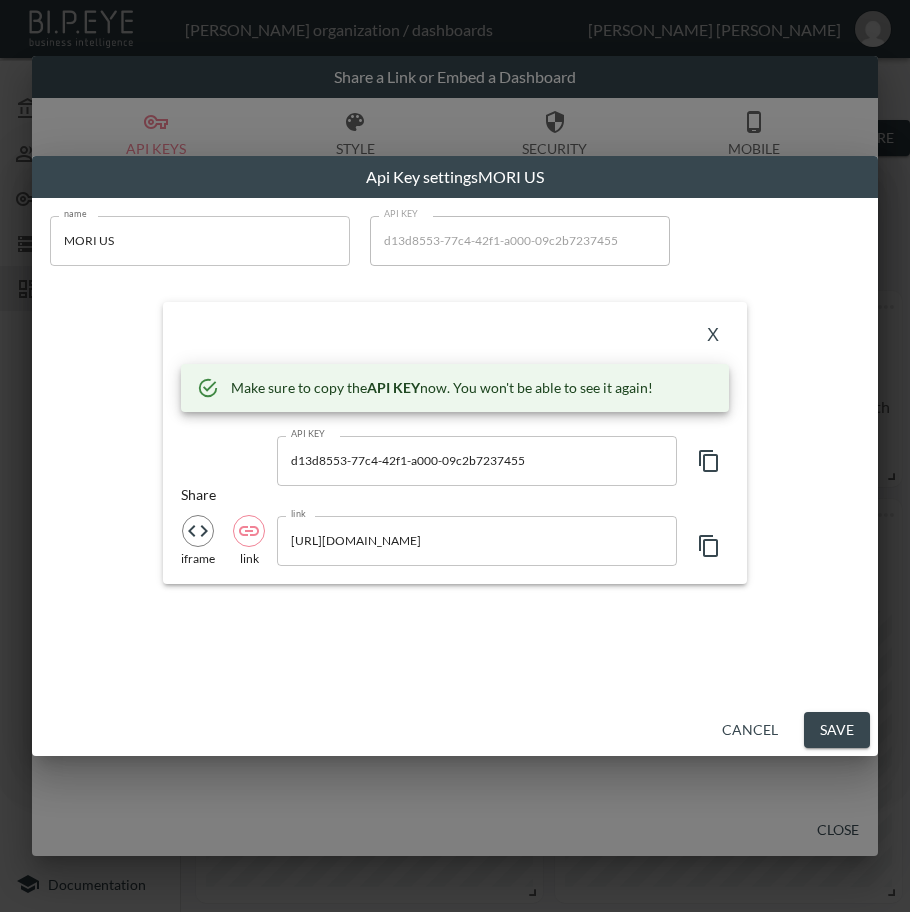 click on "X" at bounding box center [713, 336] 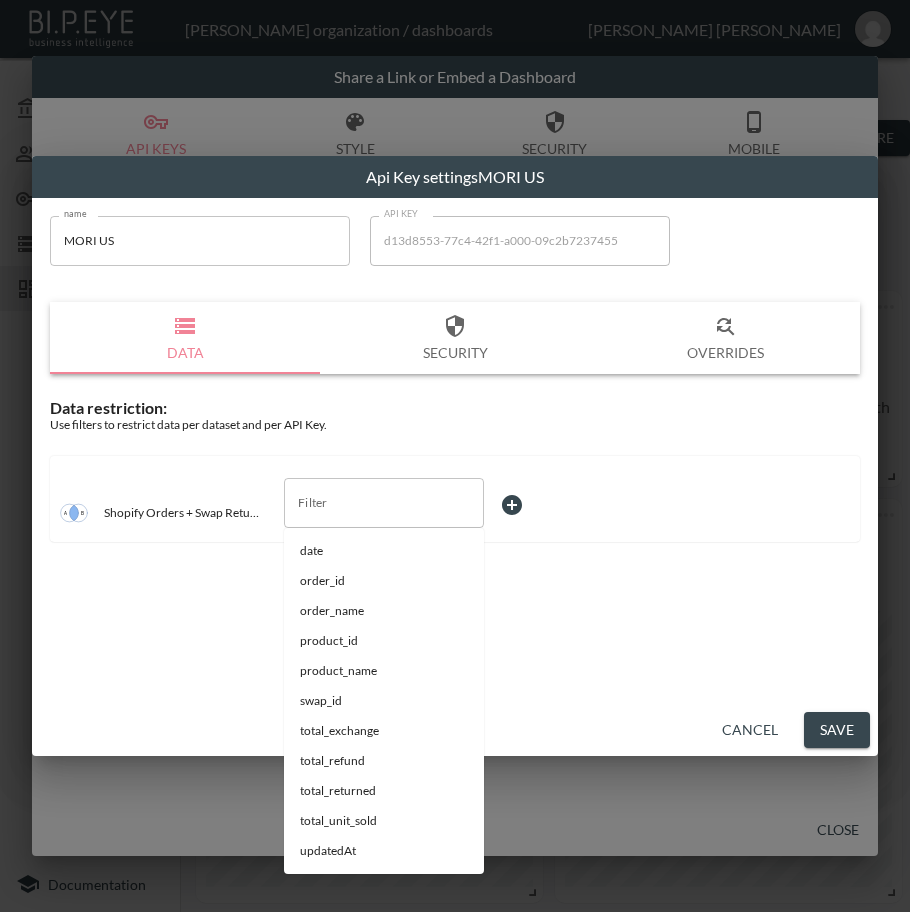 click on "Filter" at bounding box center [384, 503] 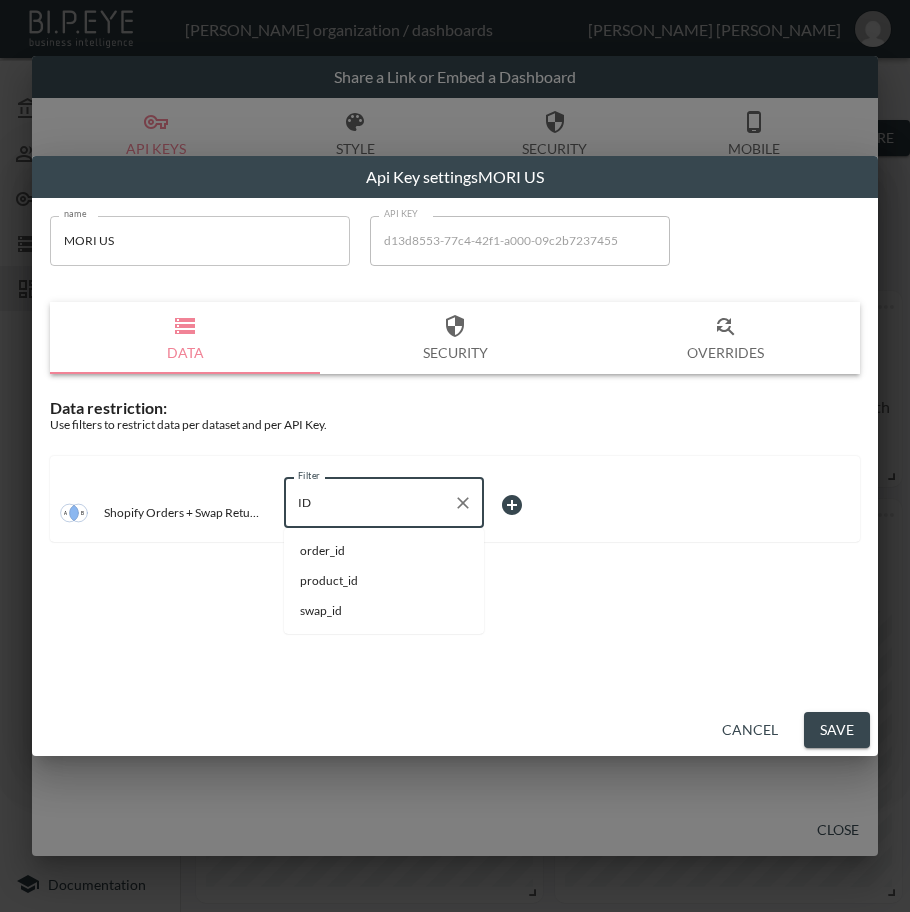 click on "swap_id" at bounding box center [384, 611] 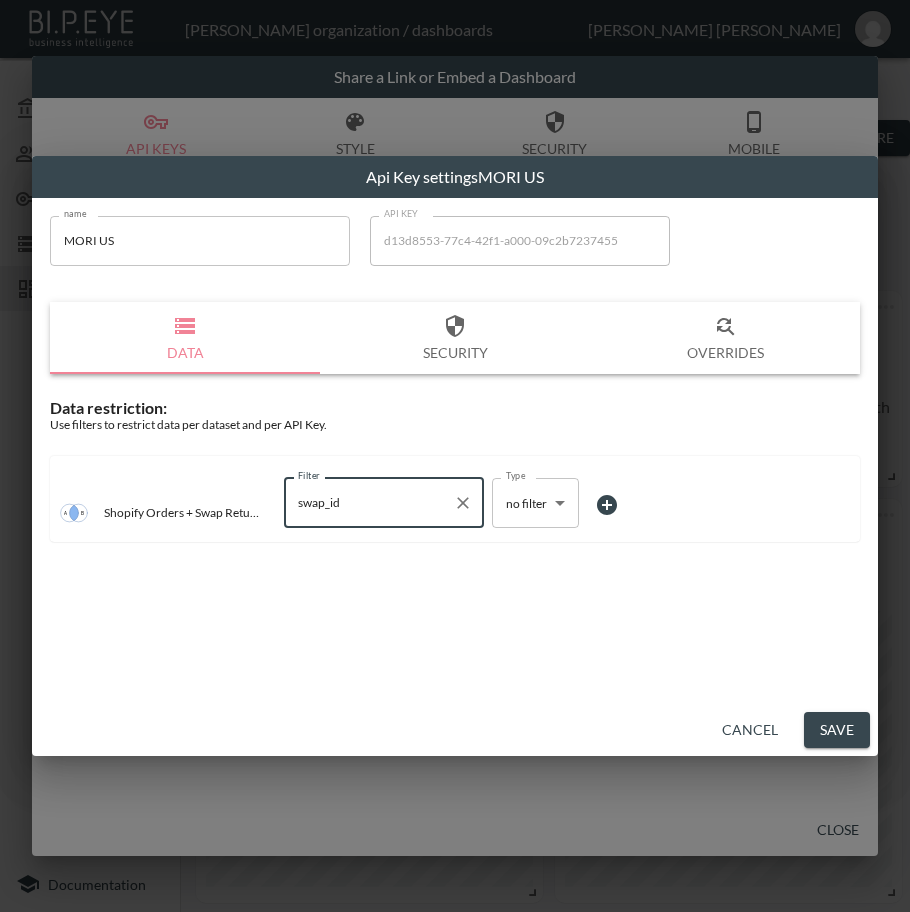 type on "swap_id" 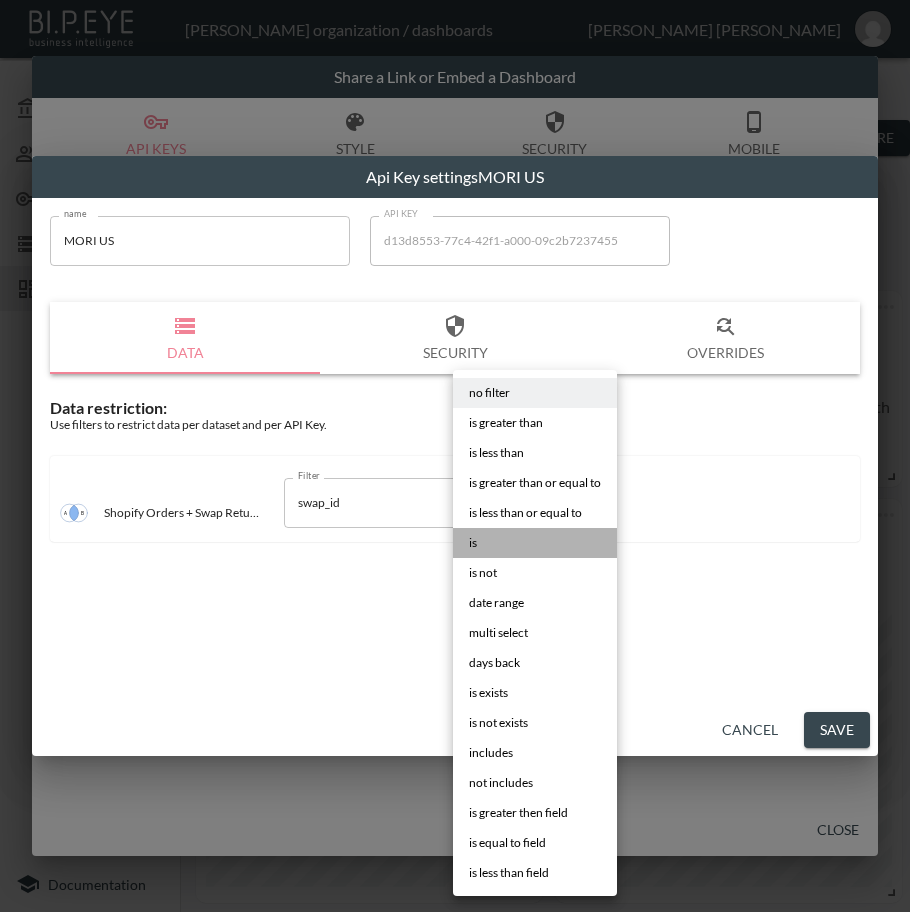 click on "is" at bounding box center [535, 543] 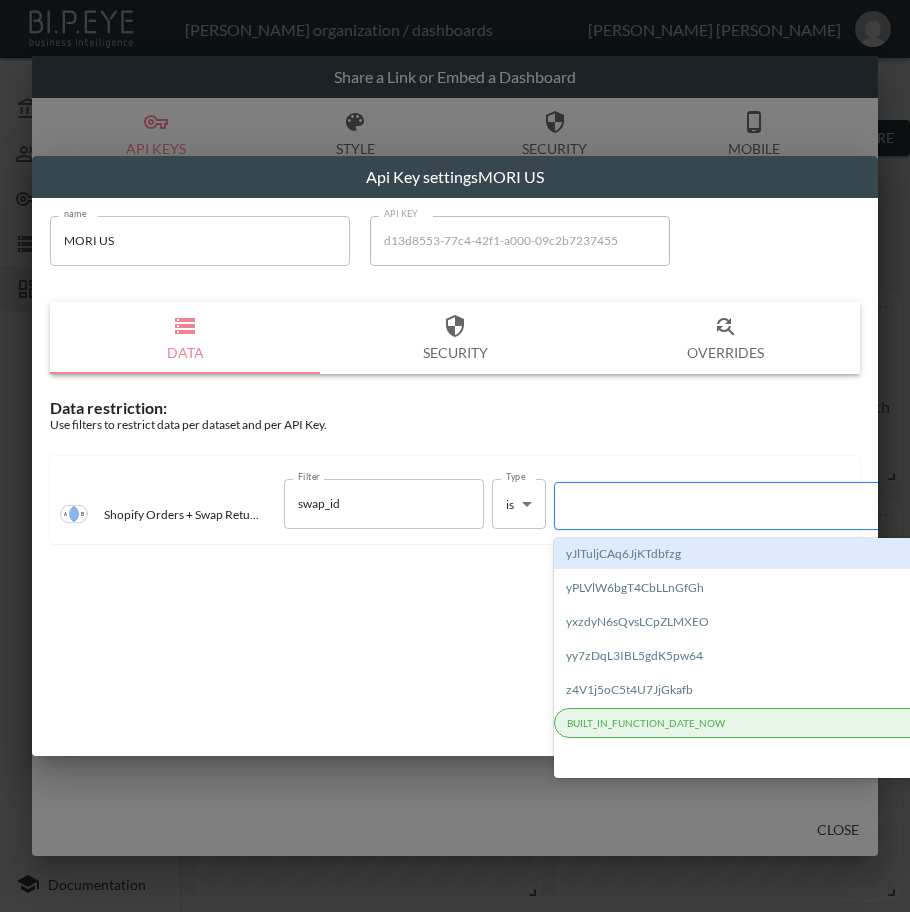 click at bounding box center (735, 505) 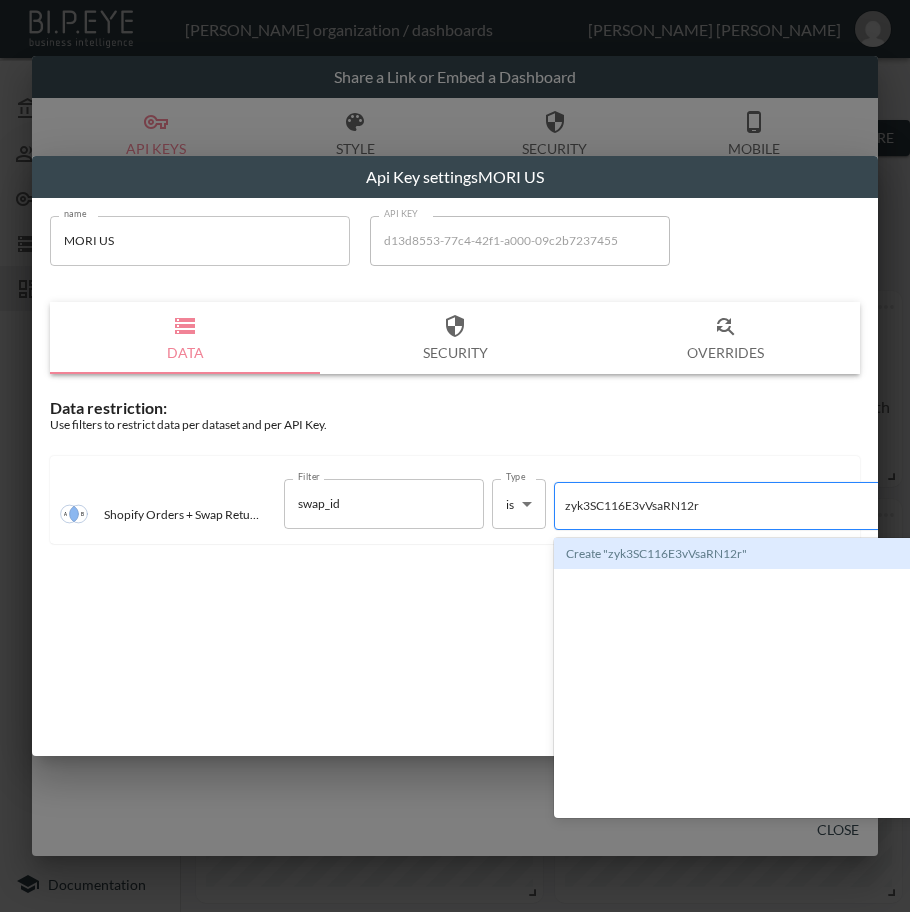 type 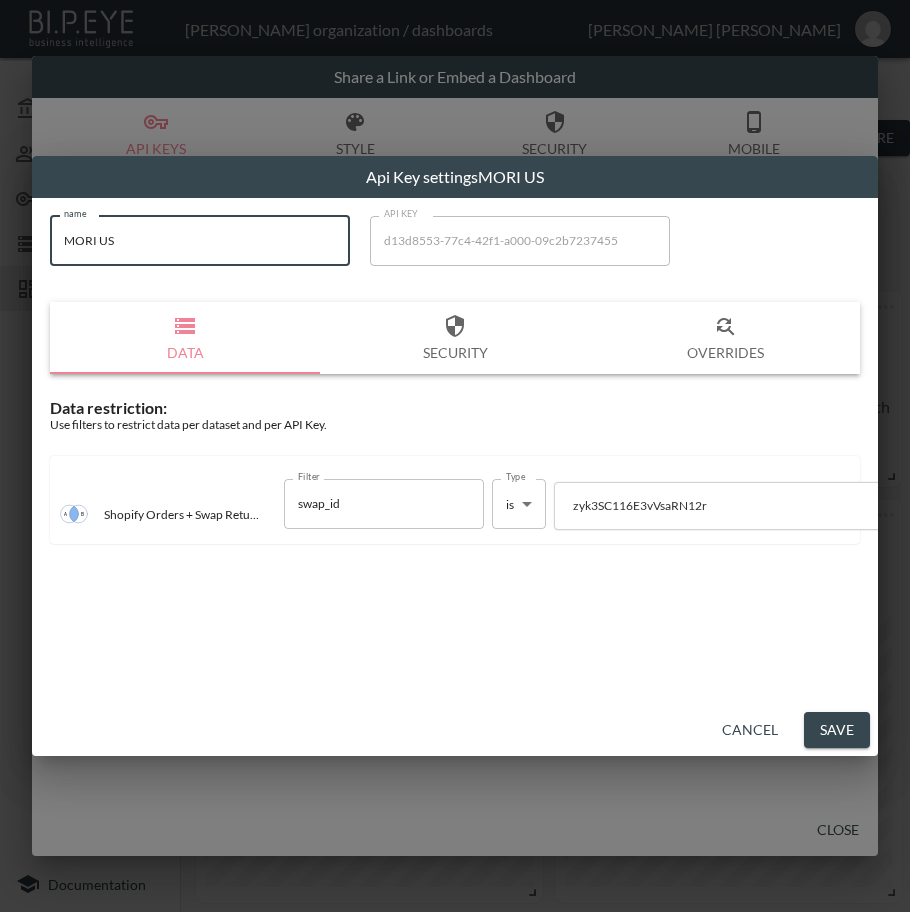 drag, startPoint x: 160, startPoint y: 260, endPoint x: -1, endPoint y: 282, distance: 162.49615 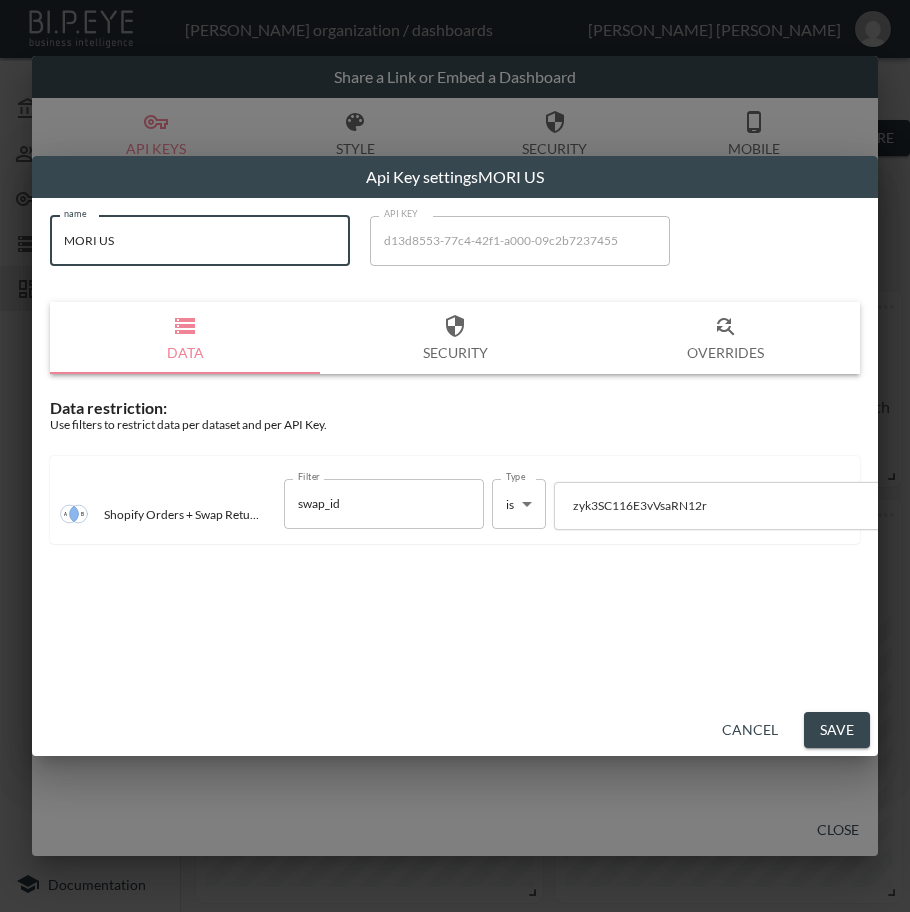 click on "Save" at bounding box center [837, 730] 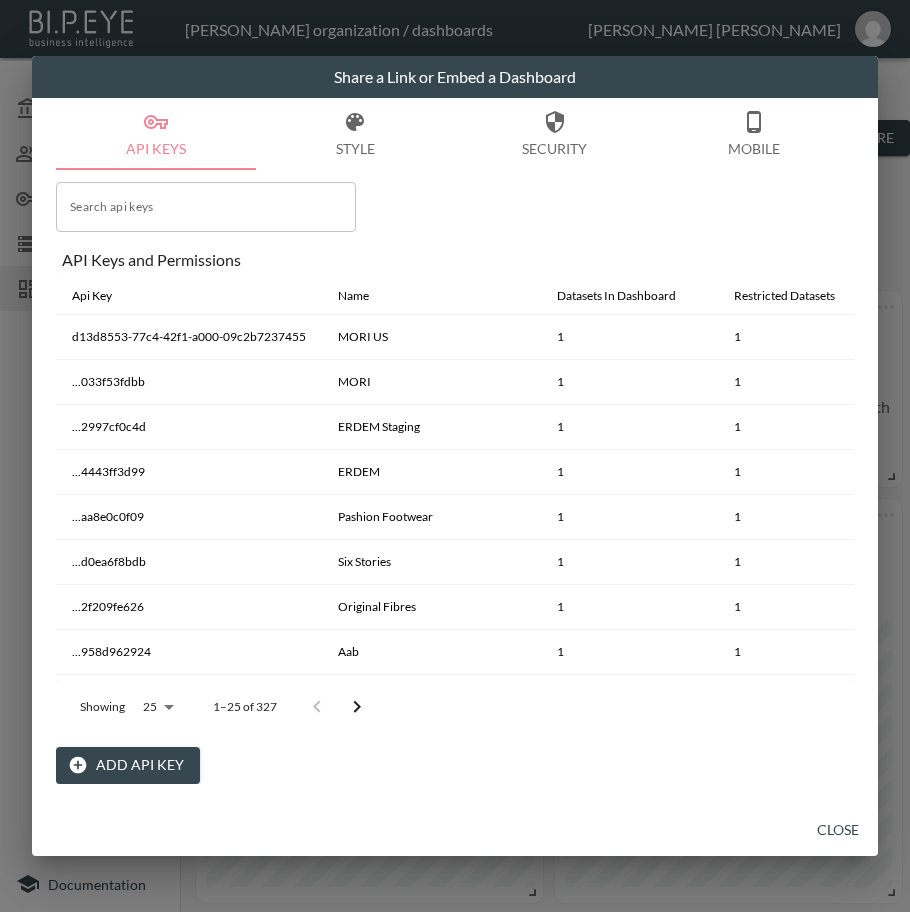 click on "Close" at bounding box center [838, 830] 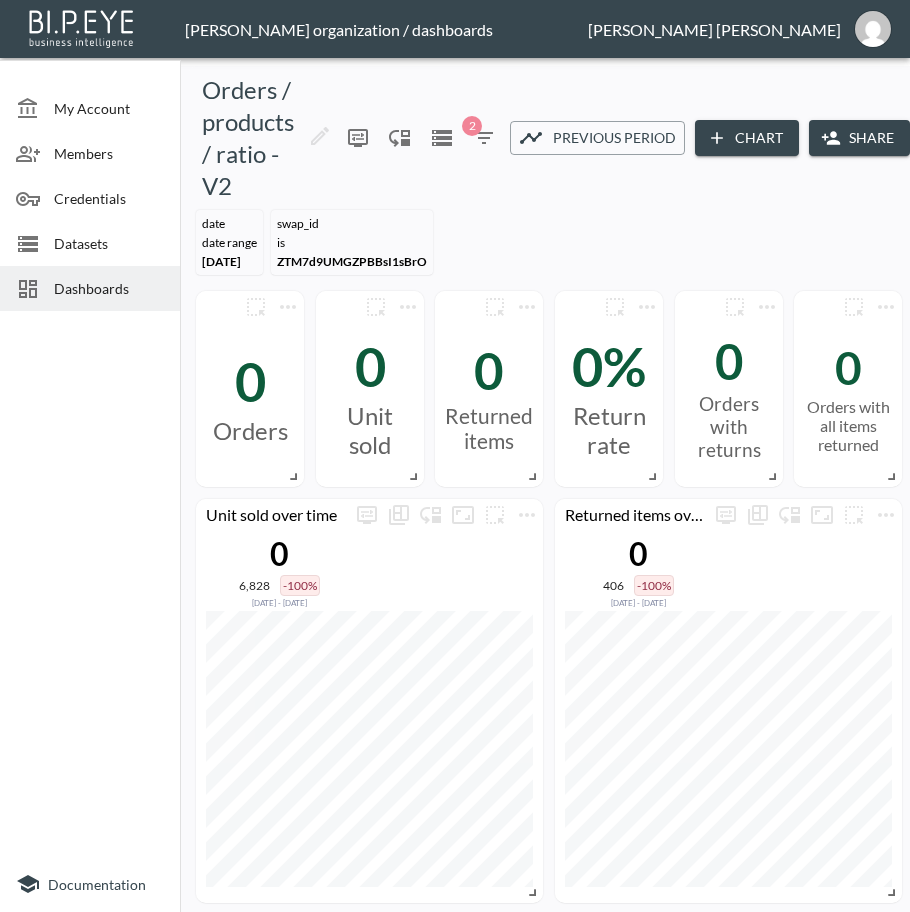 click on "Share" at bounding box center (859, 138) 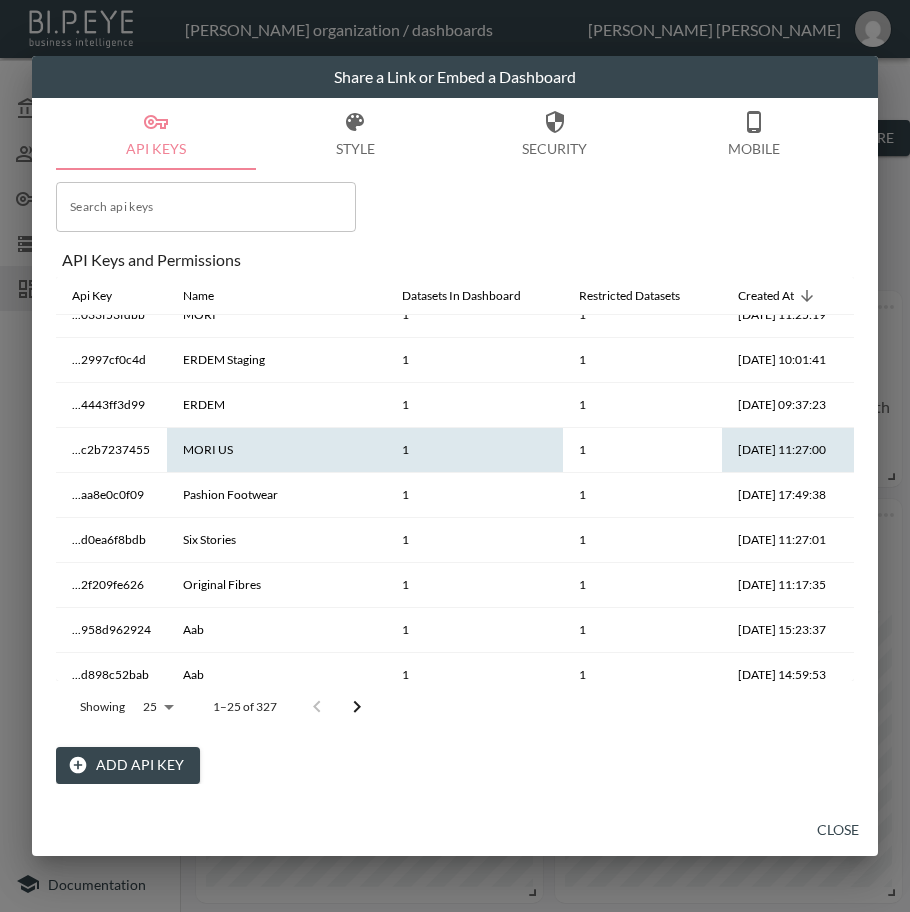 scroll, scrollTop: 0, scrollLeft: 0, axis: both 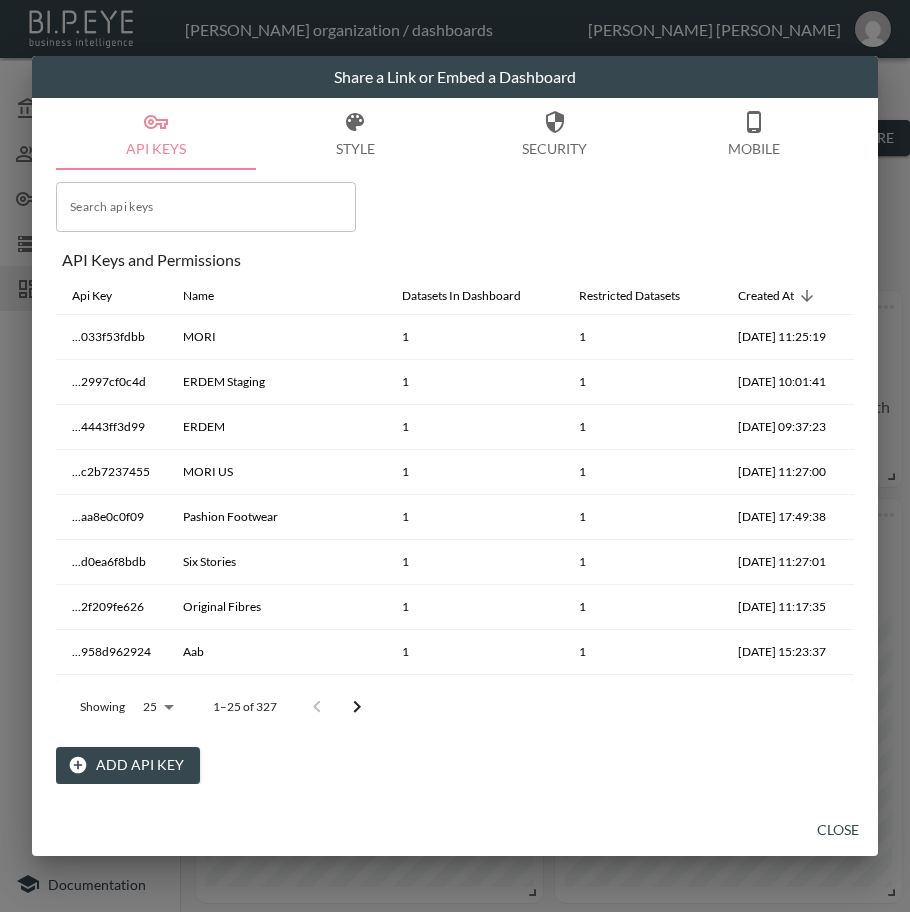 click on "Close" at bounding box center [838, 830] 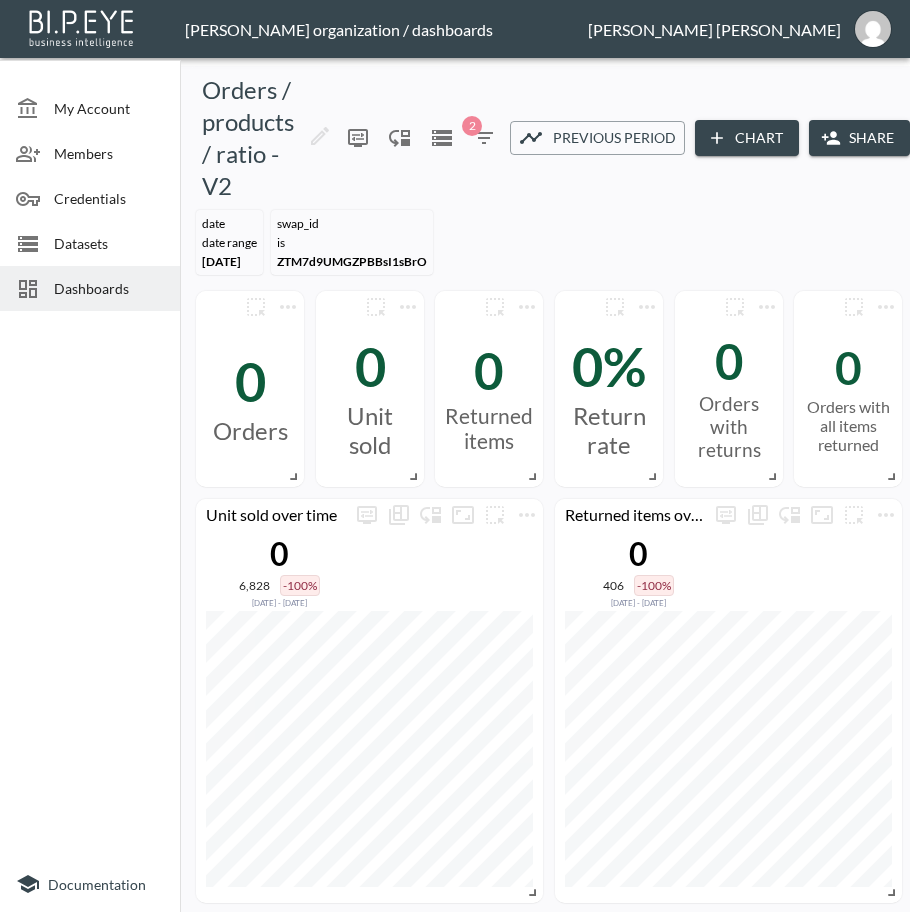 click on "Dashboards" at bounding box center [109, 288] 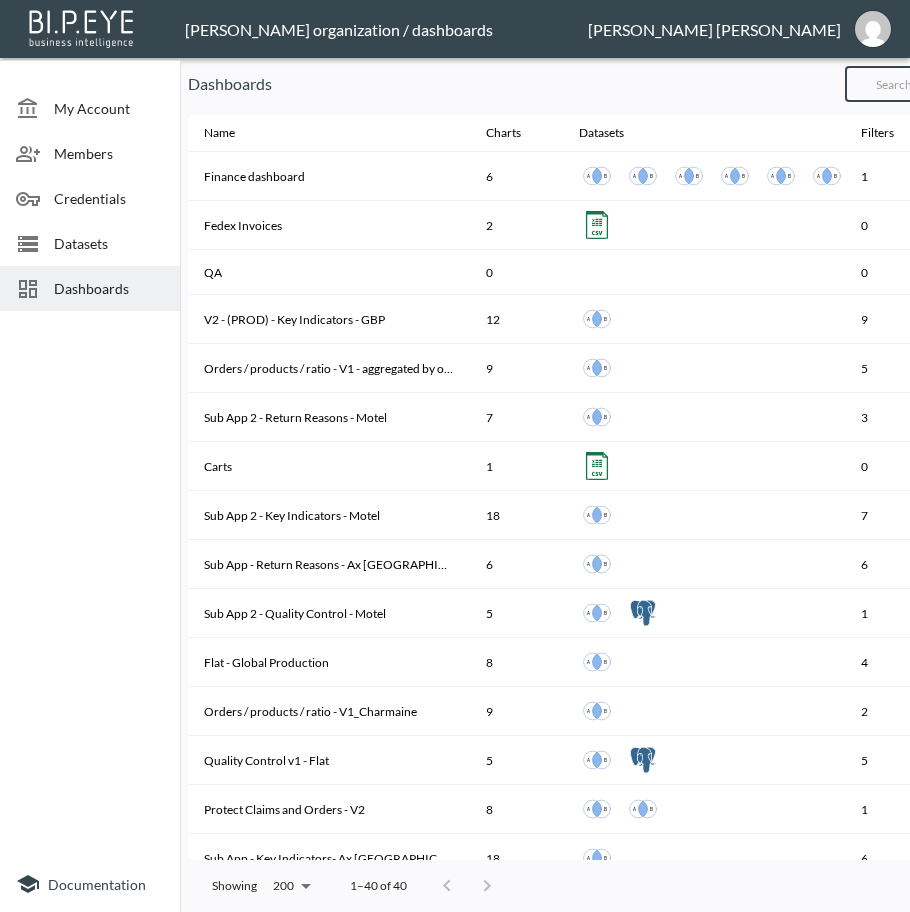 click at bounding box center (926, 84) 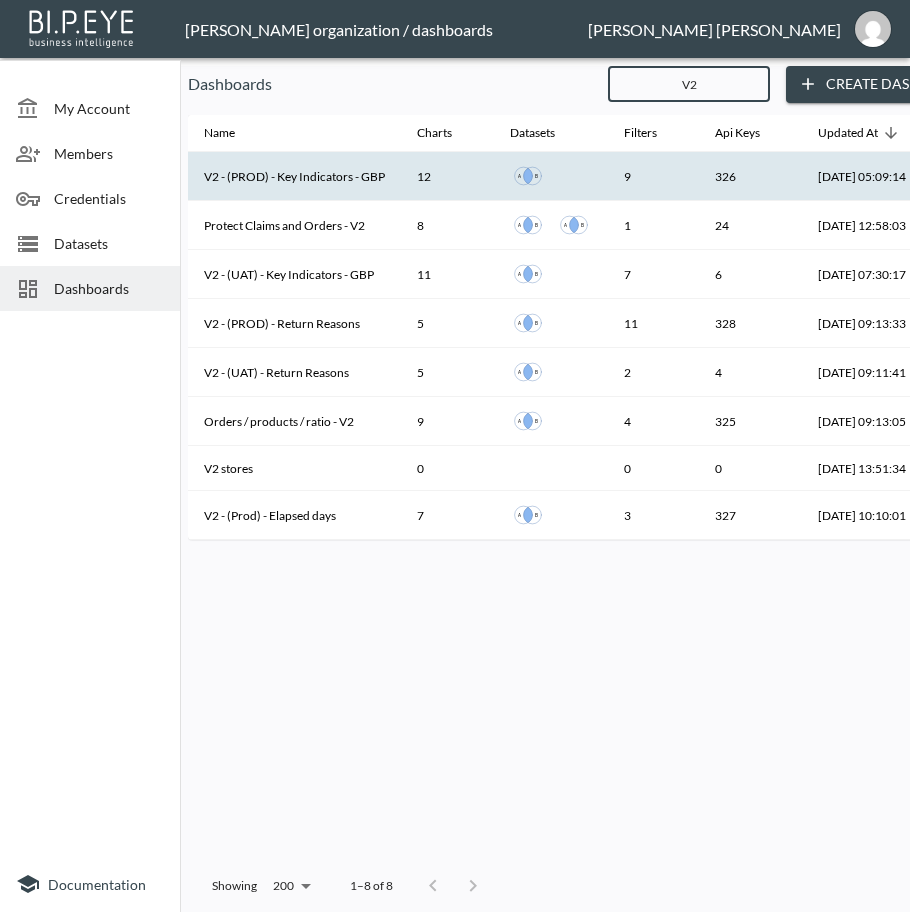 type on "V2" 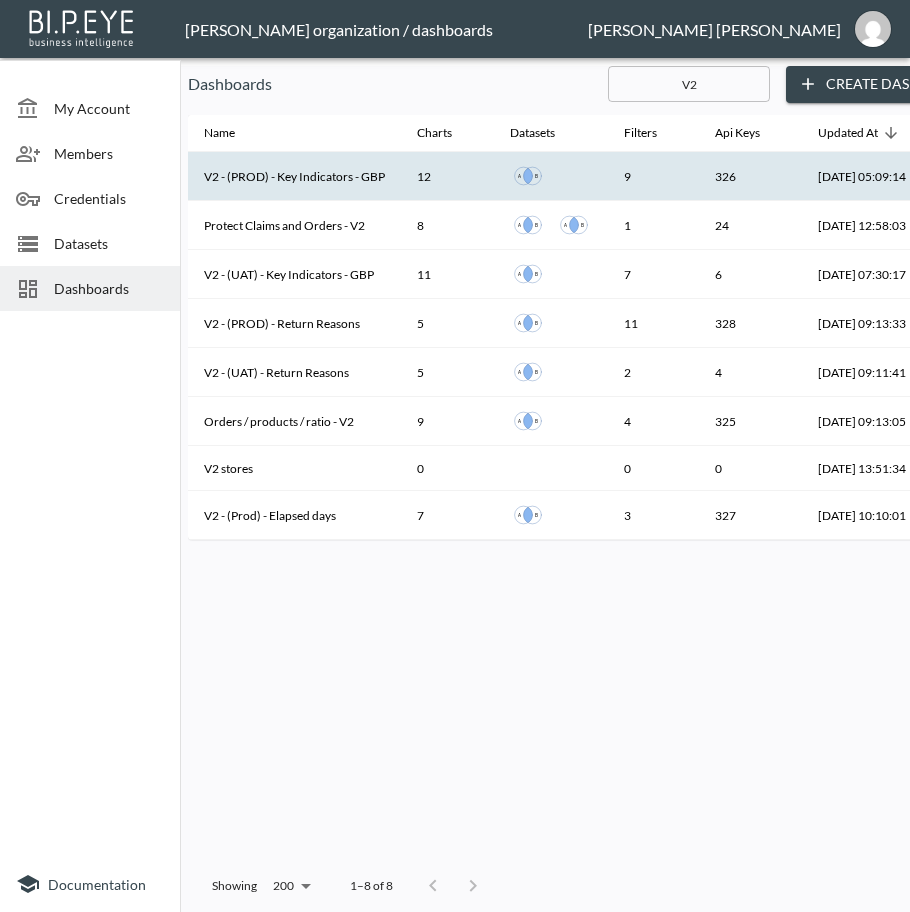 click on "V2 - (PROD) - Key Indicators - GBP" at bounding box center (294, 176) 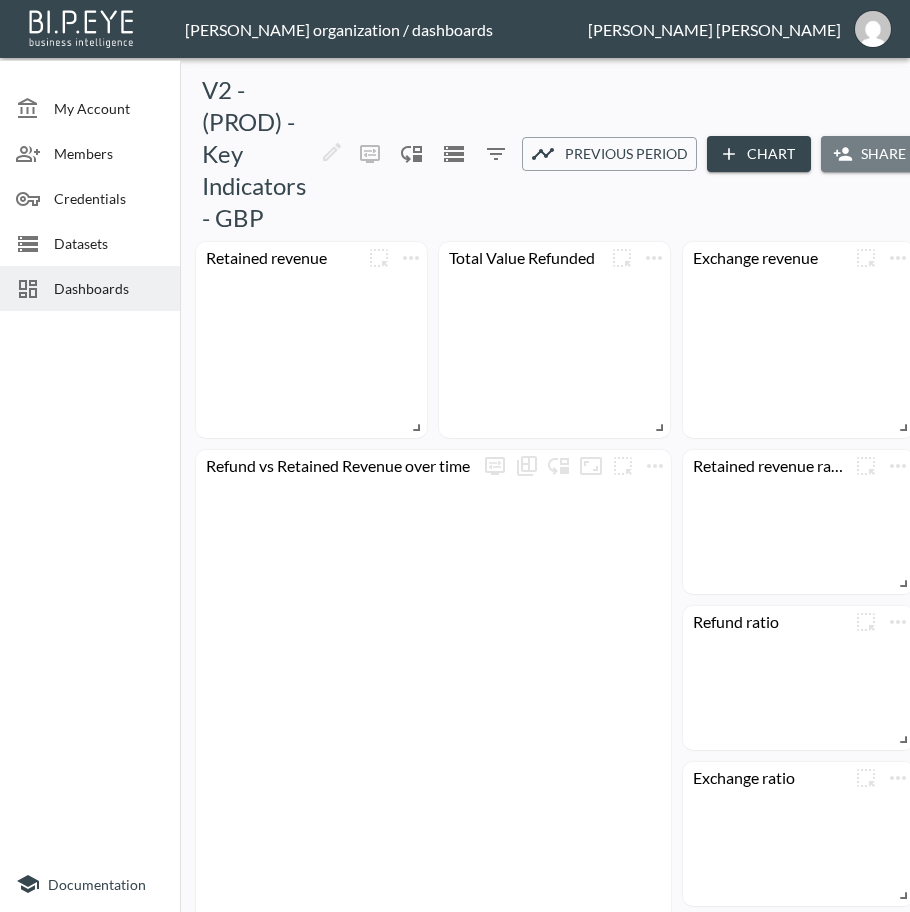 click on "Share" at bounding box center (871, 154) 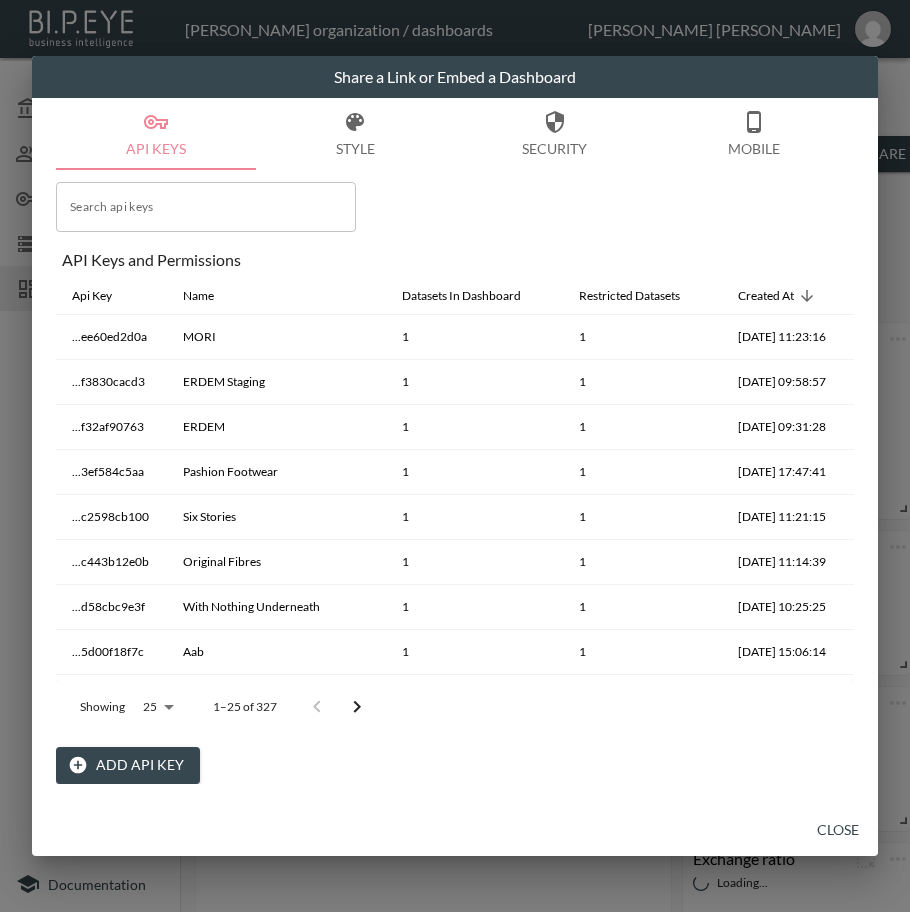 click on "Add API Key" at bounding box center (128, 765) 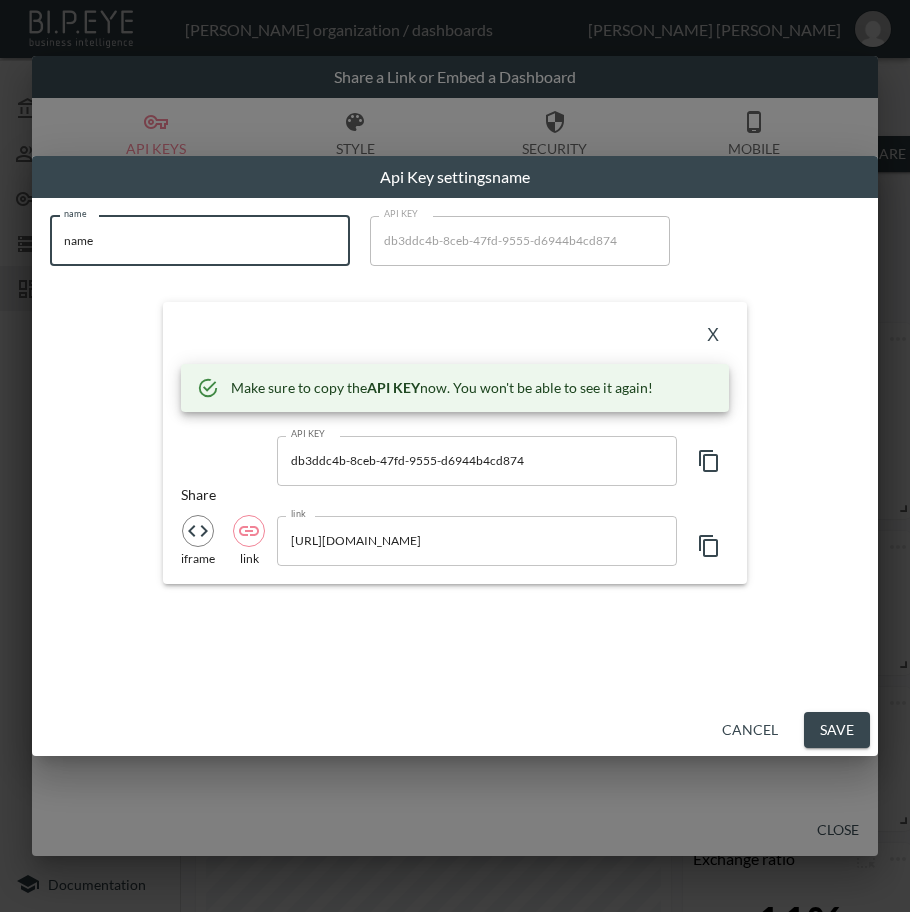 drag, startPoint x: 197, startPoint y: 246, endPoint x: -1, endPoint y: 259, distance: 198.42632 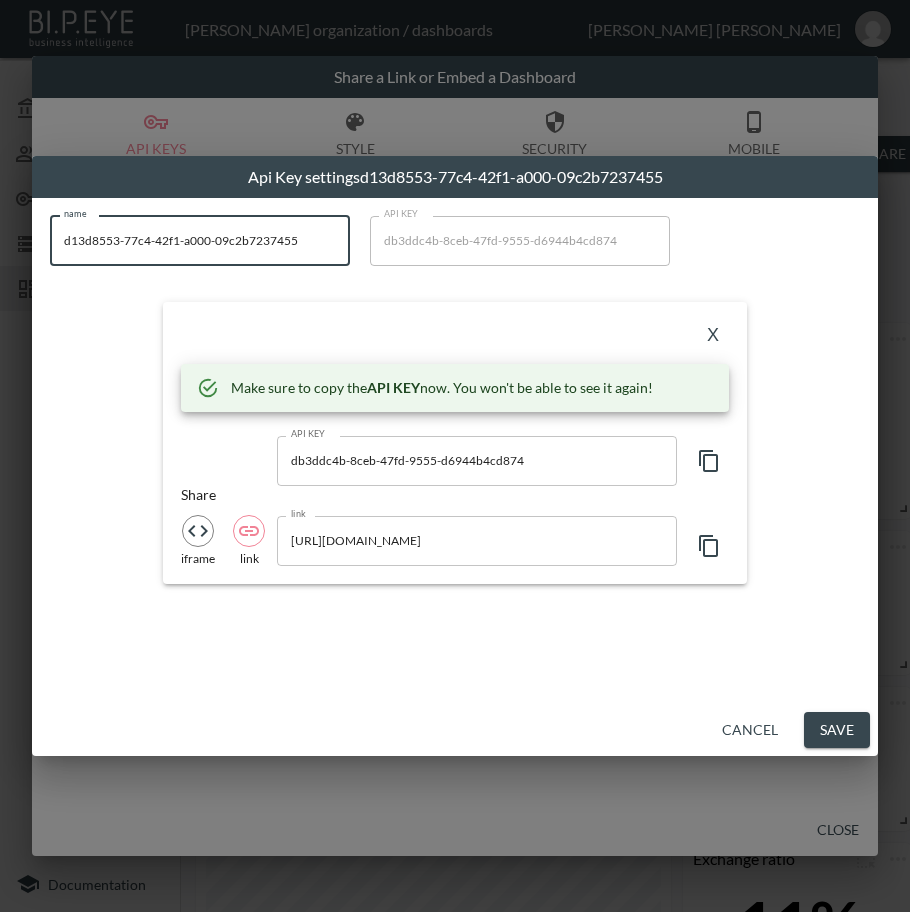 drag, startPoint x: 301, startPoint y: 237, endPoint x: 10, endPoint y: 249, distance: 291.2473 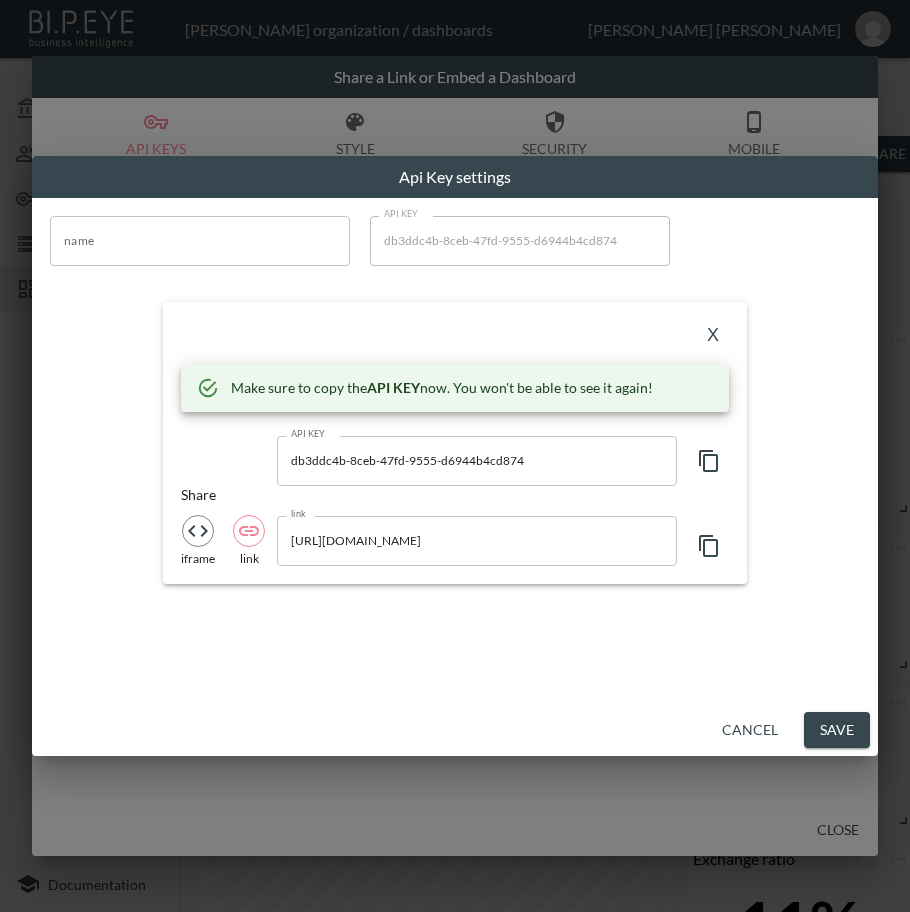 click on "name" at bounding box center [200, 241] 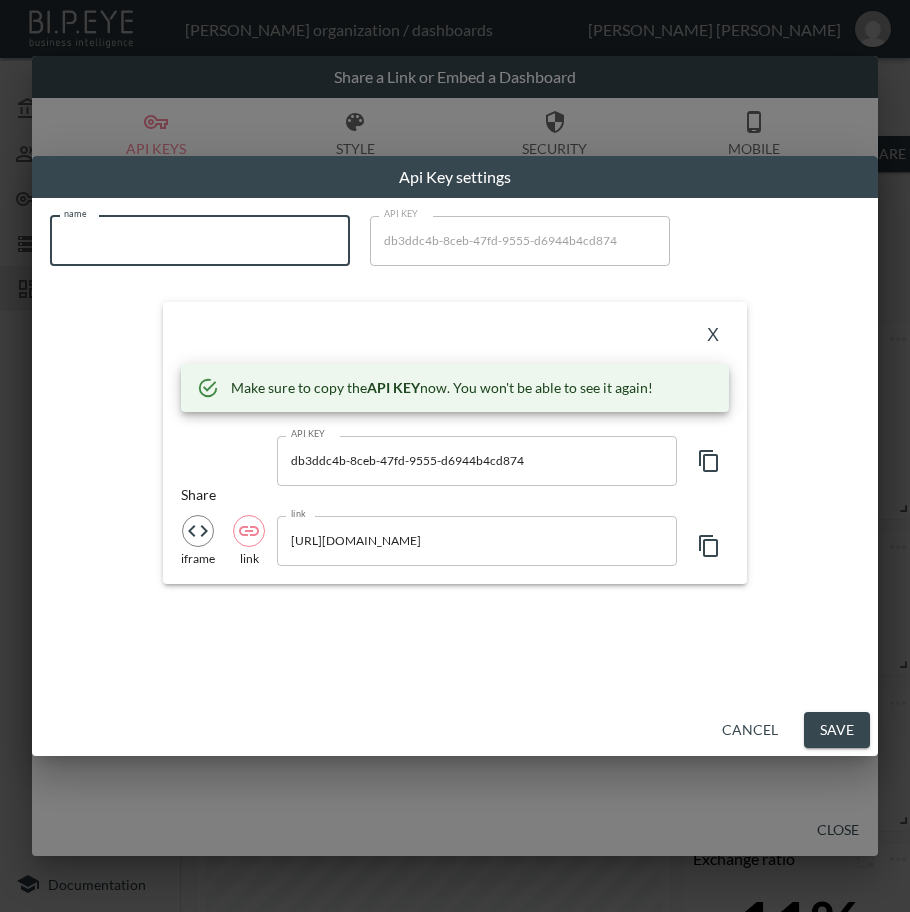 paste on "MORI US" 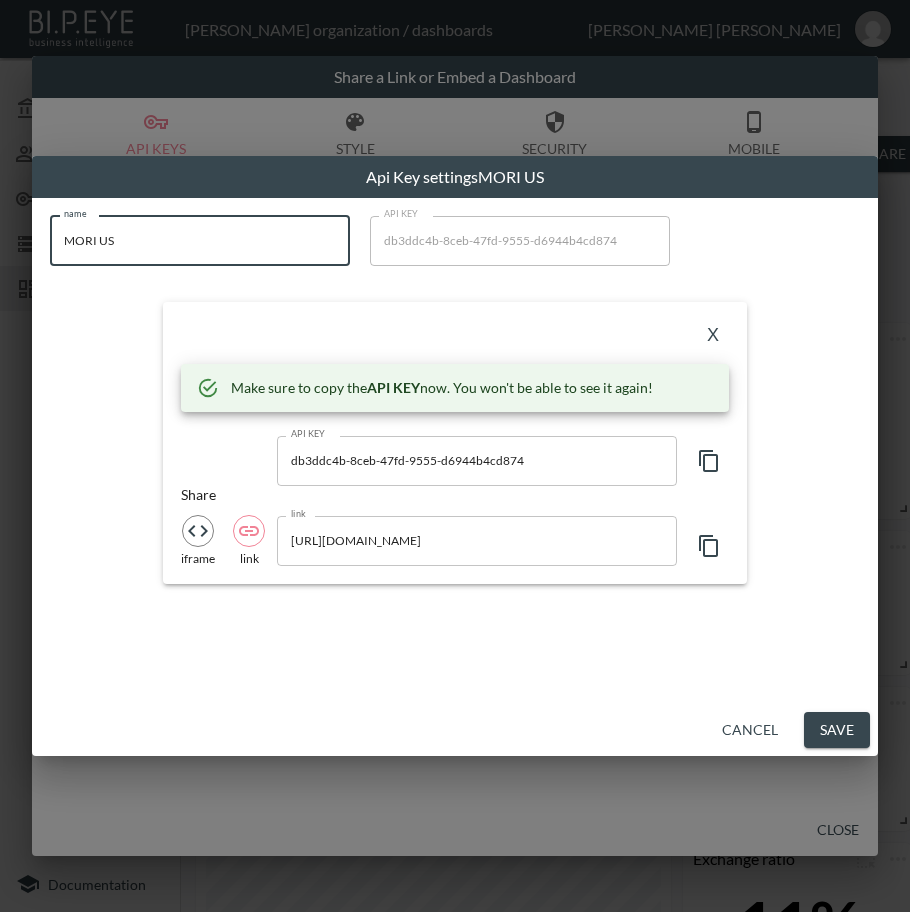 type on "MORI US" 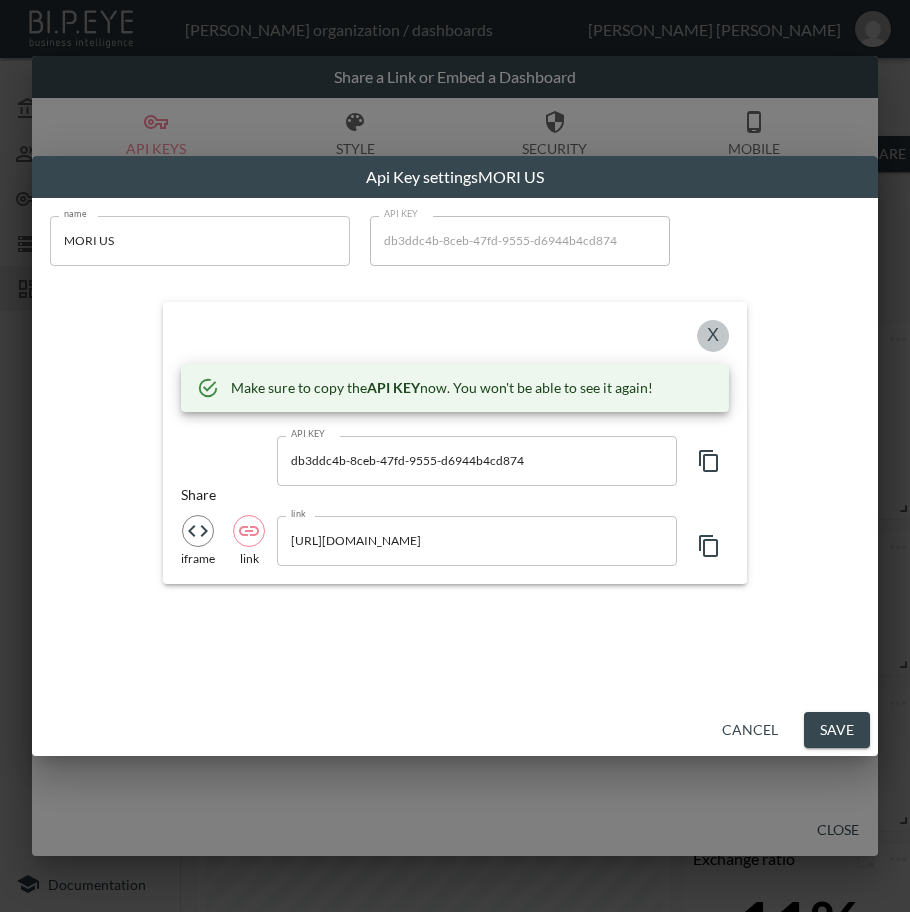 click on "X" at bounding box center [713, 336] 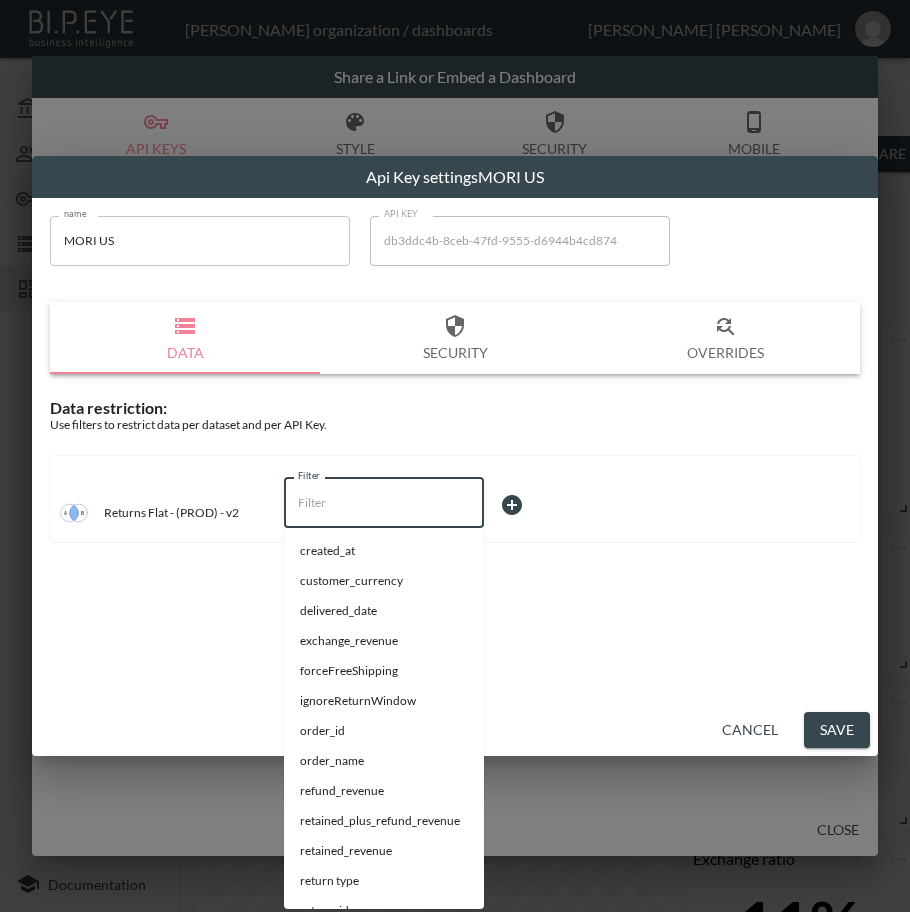 click on "Filter" at bounding box center (384, 503) 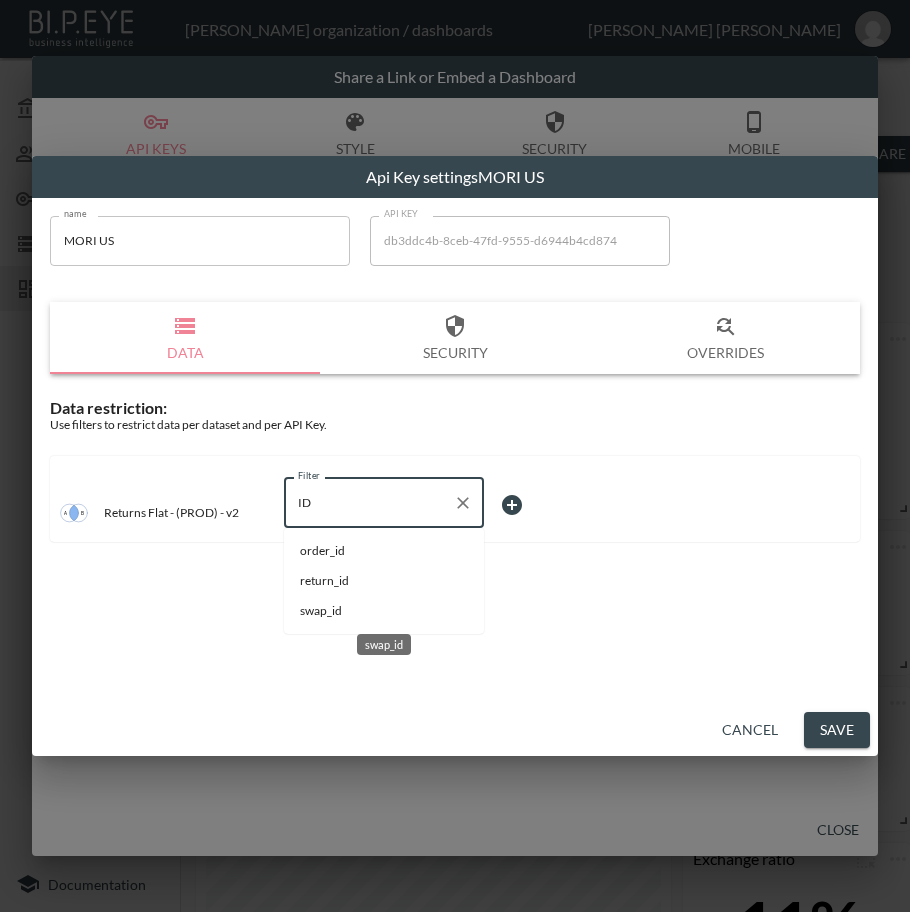 click on "swap_id" at bounding box center (384, 611) 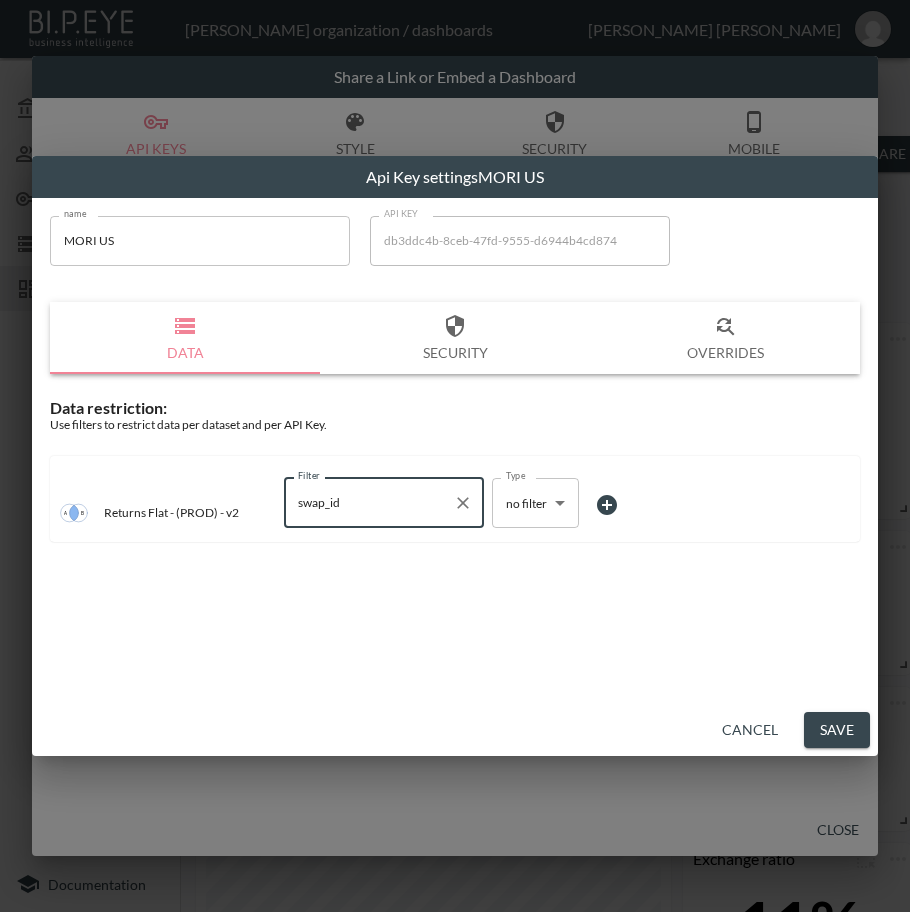 type on "swap_id" 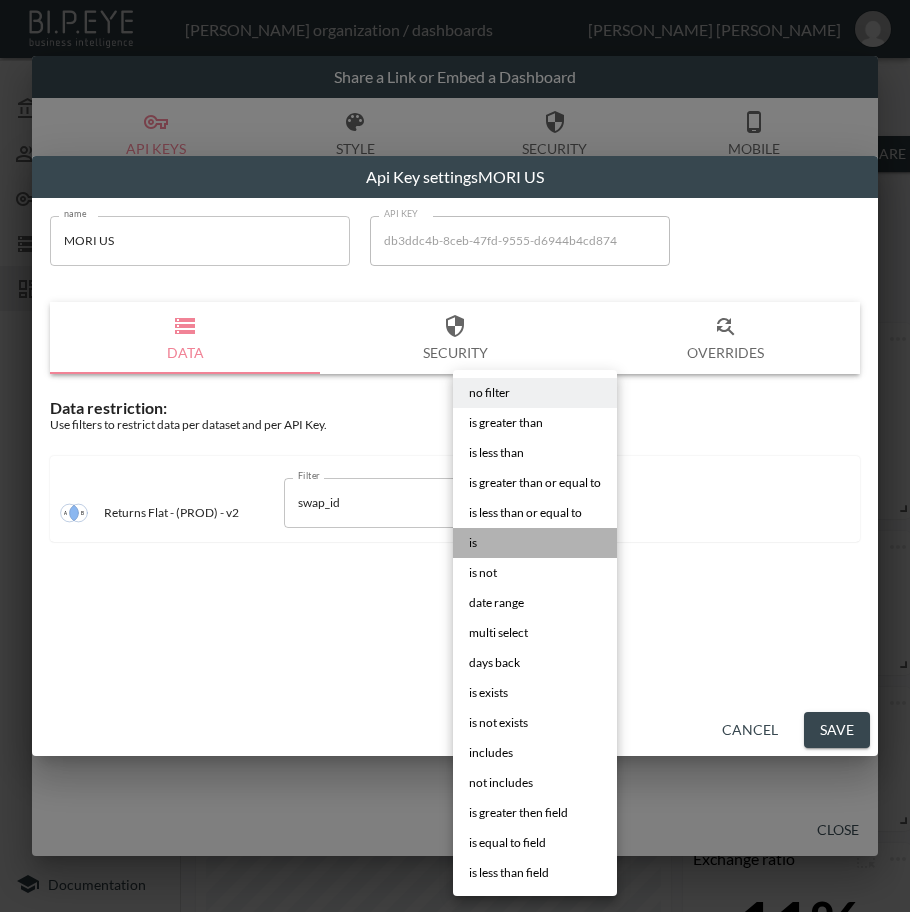 click on "is" at bounding box center (535, 543) 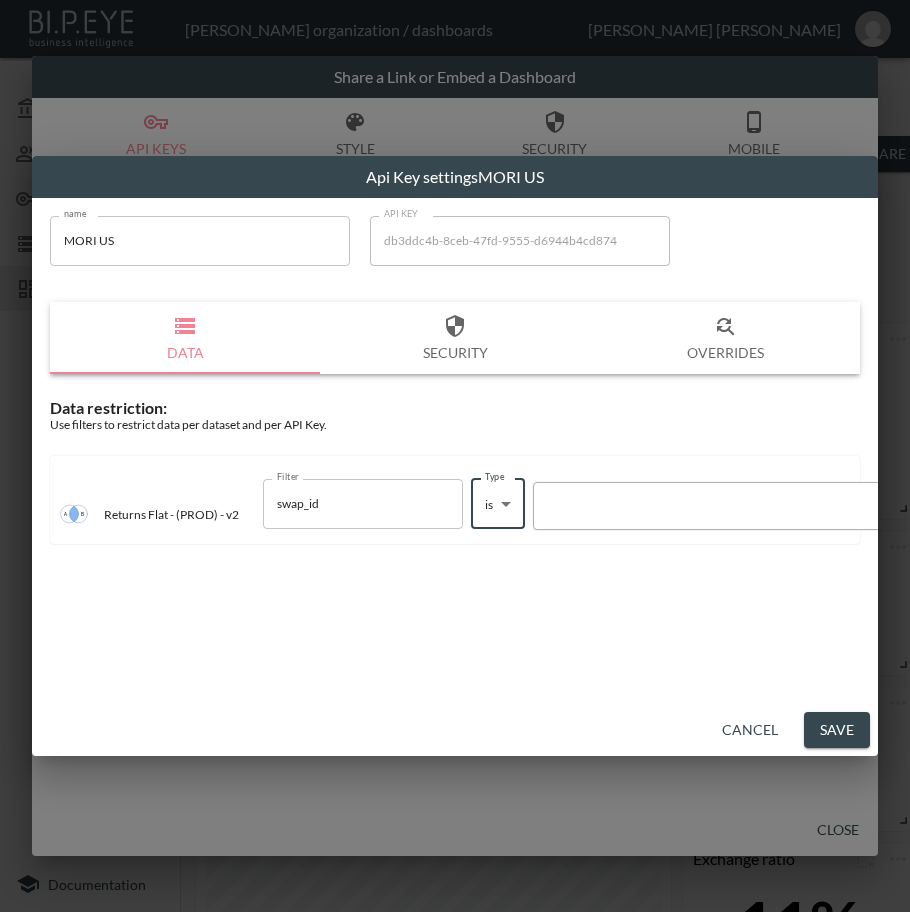 click at bounding box center [714, 505] 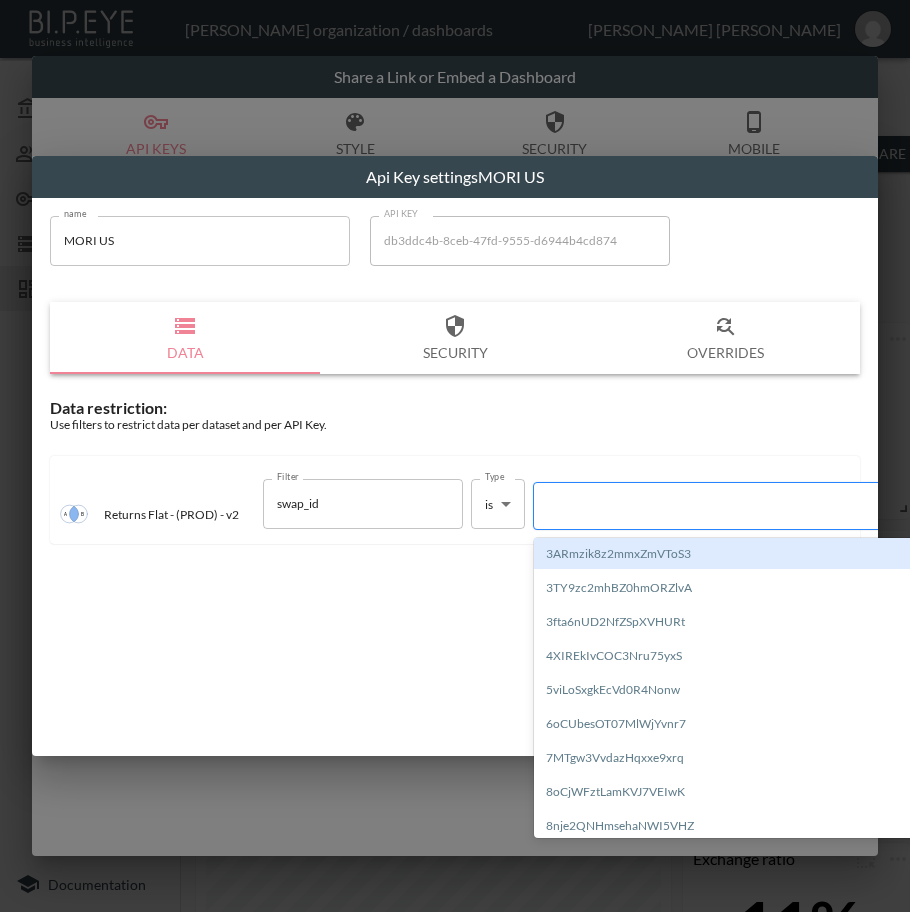 paste on "zyk3SC116E3vVsaRN12r" 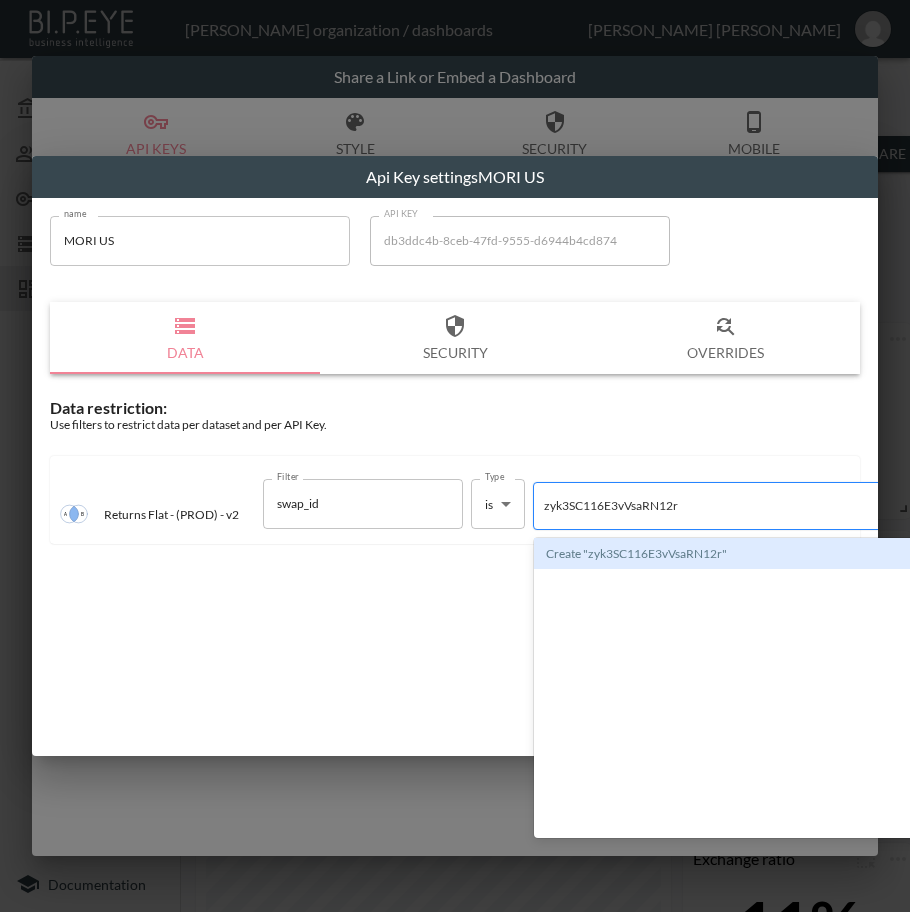 type 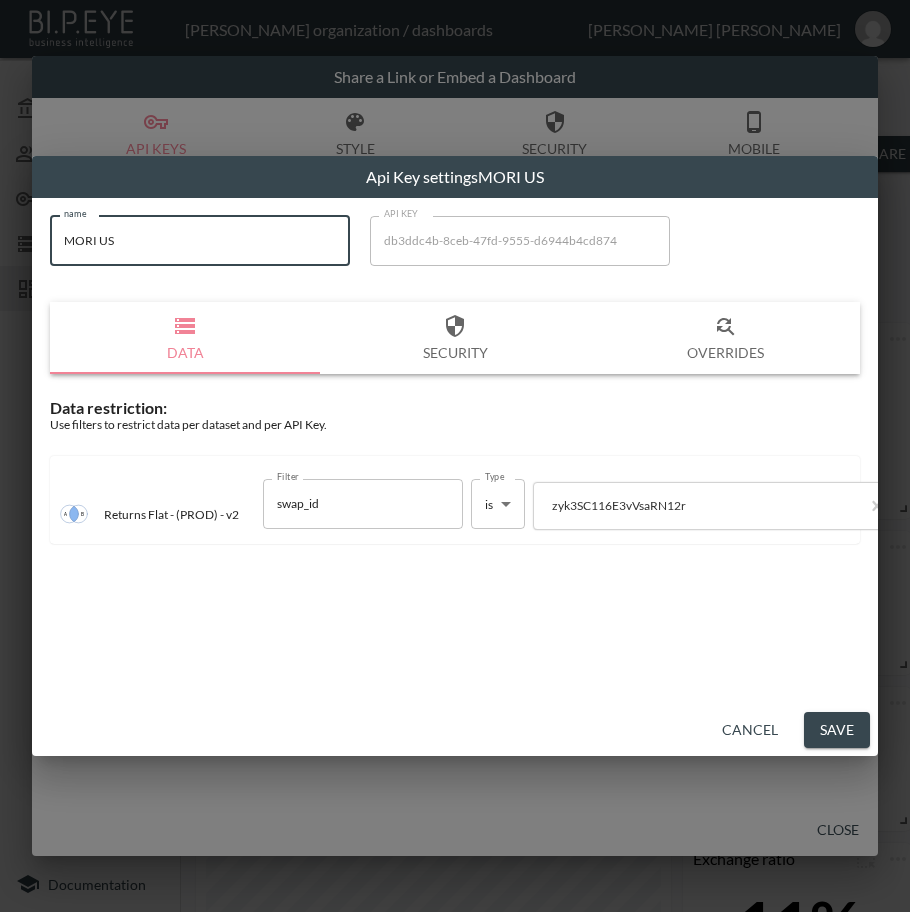 drag, startPoint x: 195, startPoint y: 239, endPoint x: 32, endPoint y: 252, distance: 163.51758 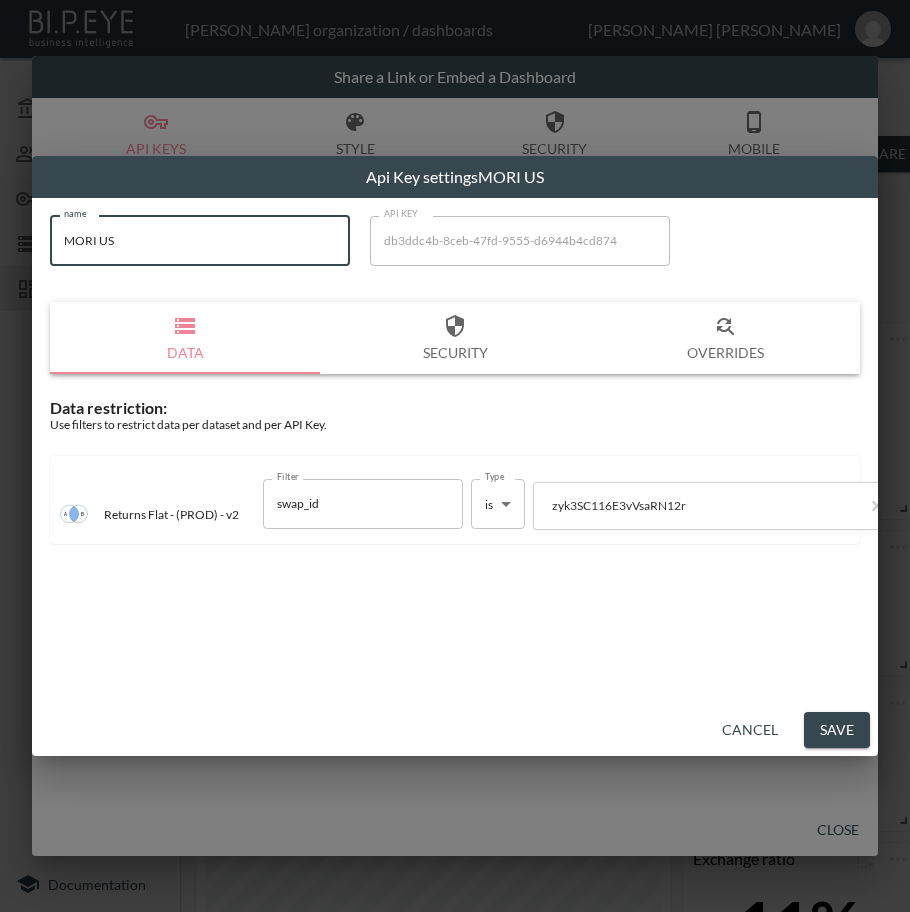 click on "Save" at bounding box center (837, 730) 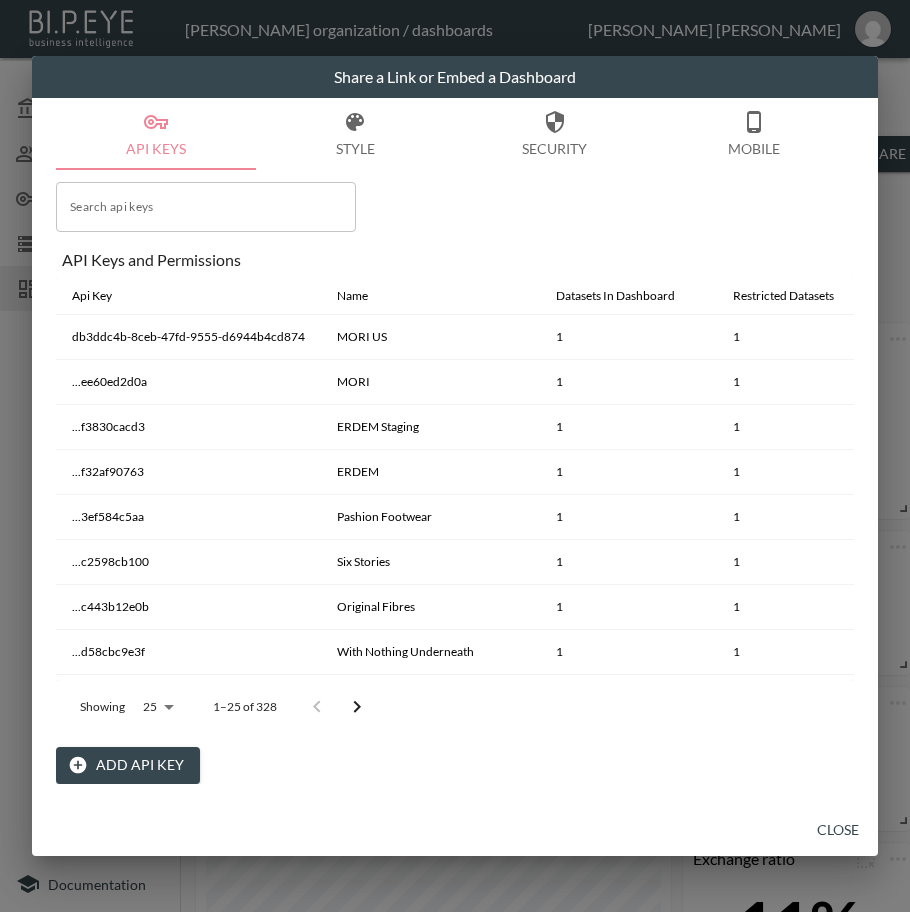 click on "Close" at bounding box center (838, 830) 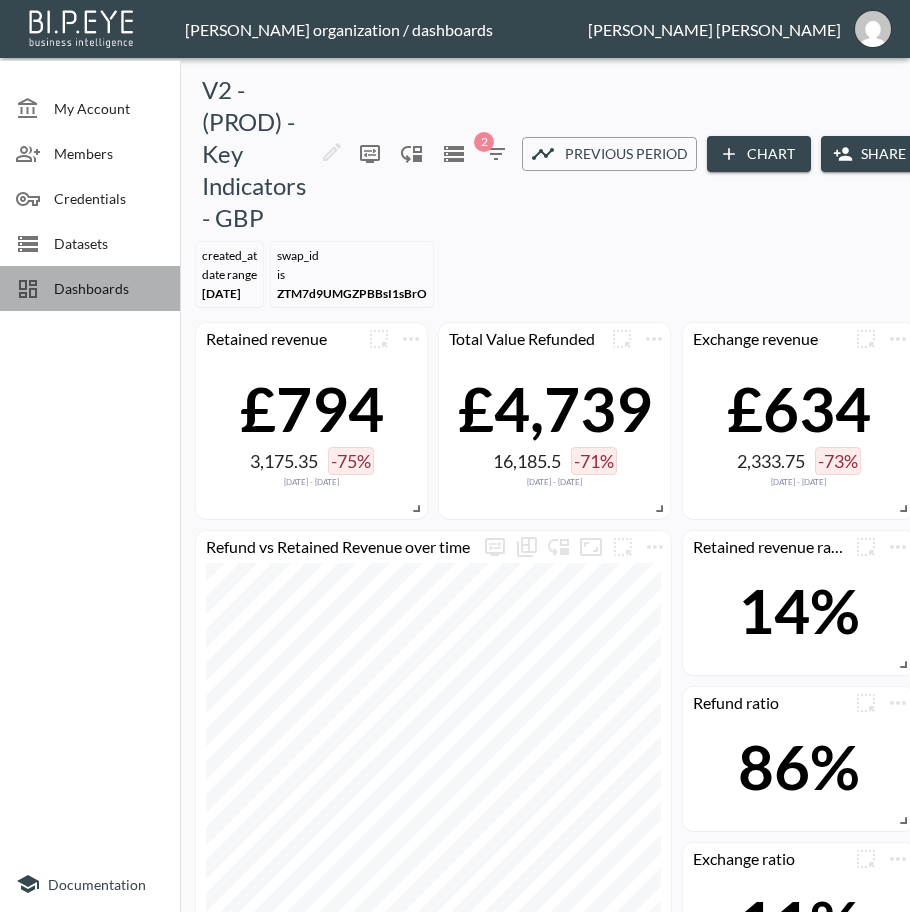 click on "Dashboards" at bounding box center [90, 288] 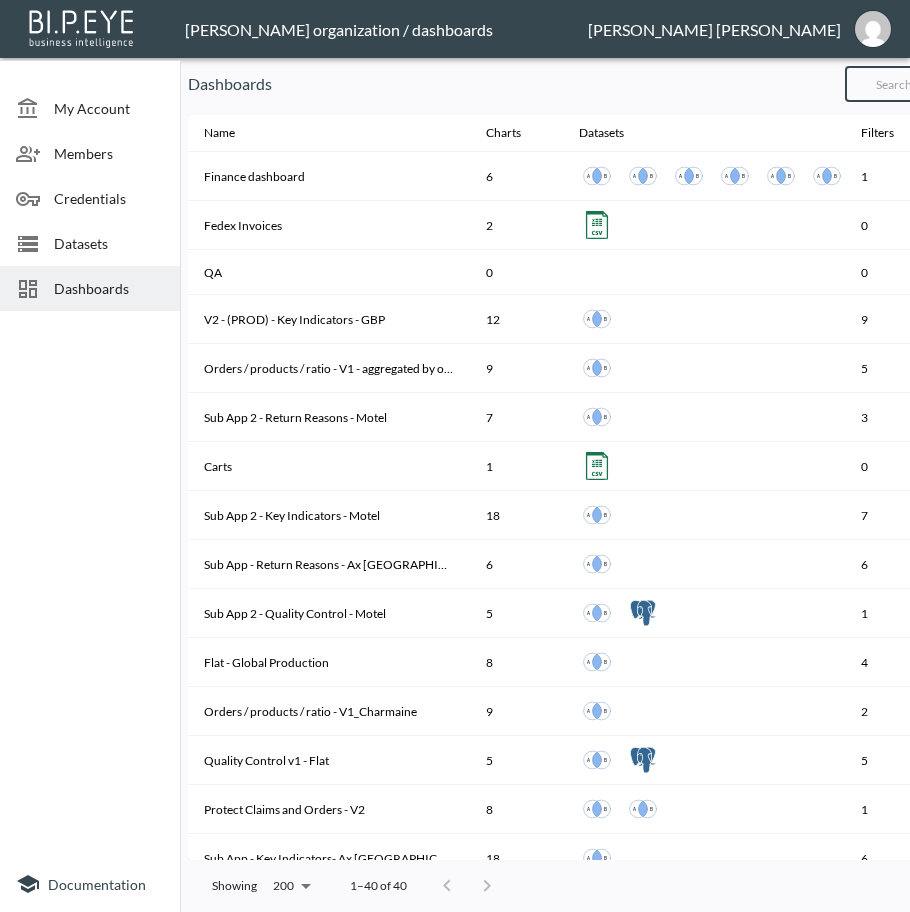 click at bounding box center (926, 84) 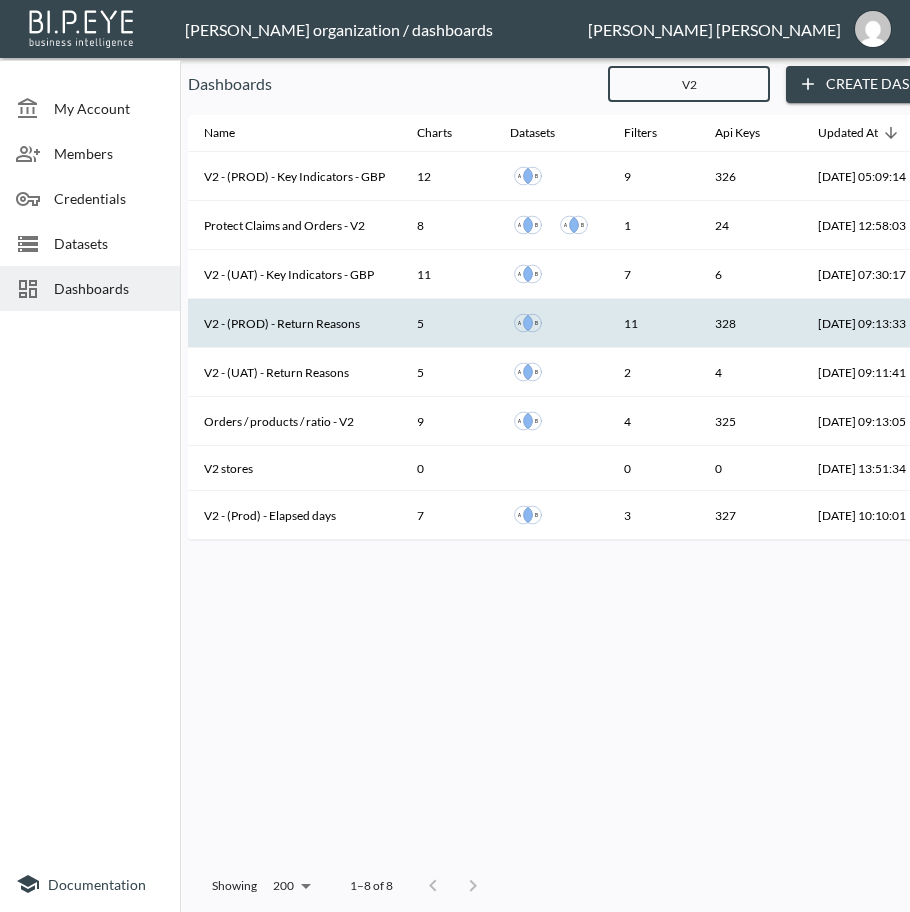 type on "V2" 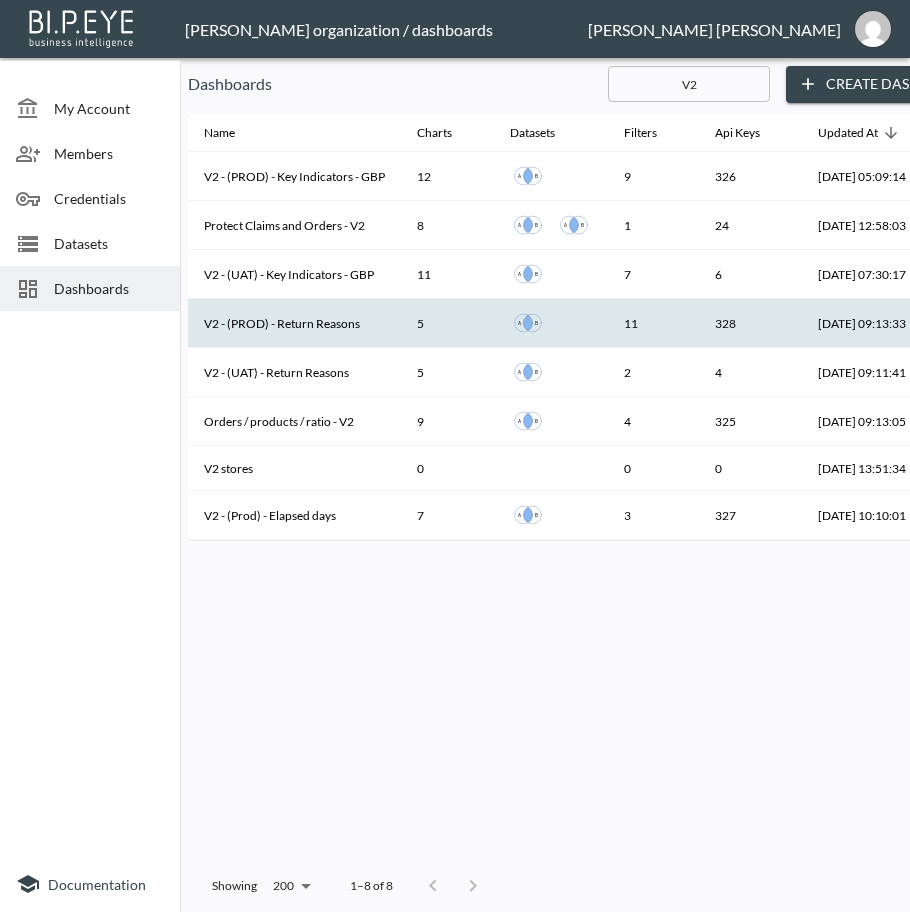 click on "V2 - (PROD) - Return Reasons" at bounding box center (294, 323) 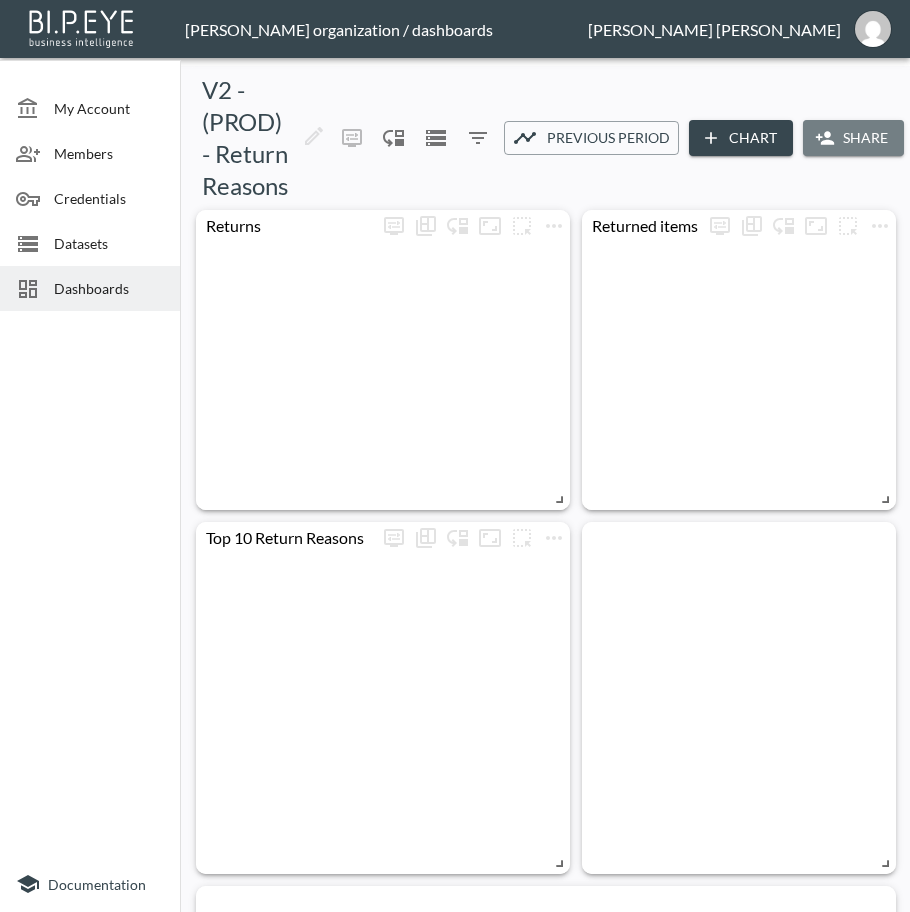 click on "Share" at bounding box center (853, 138) 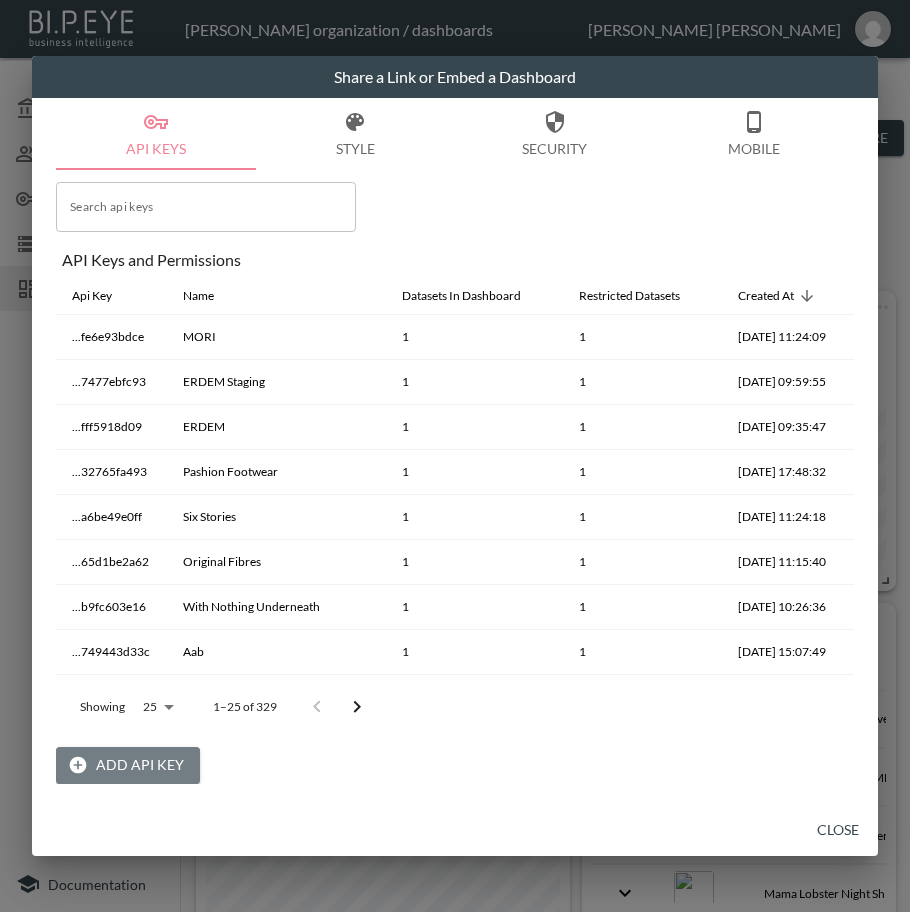 click on "Add API Key" at bounding box center [128, 765] 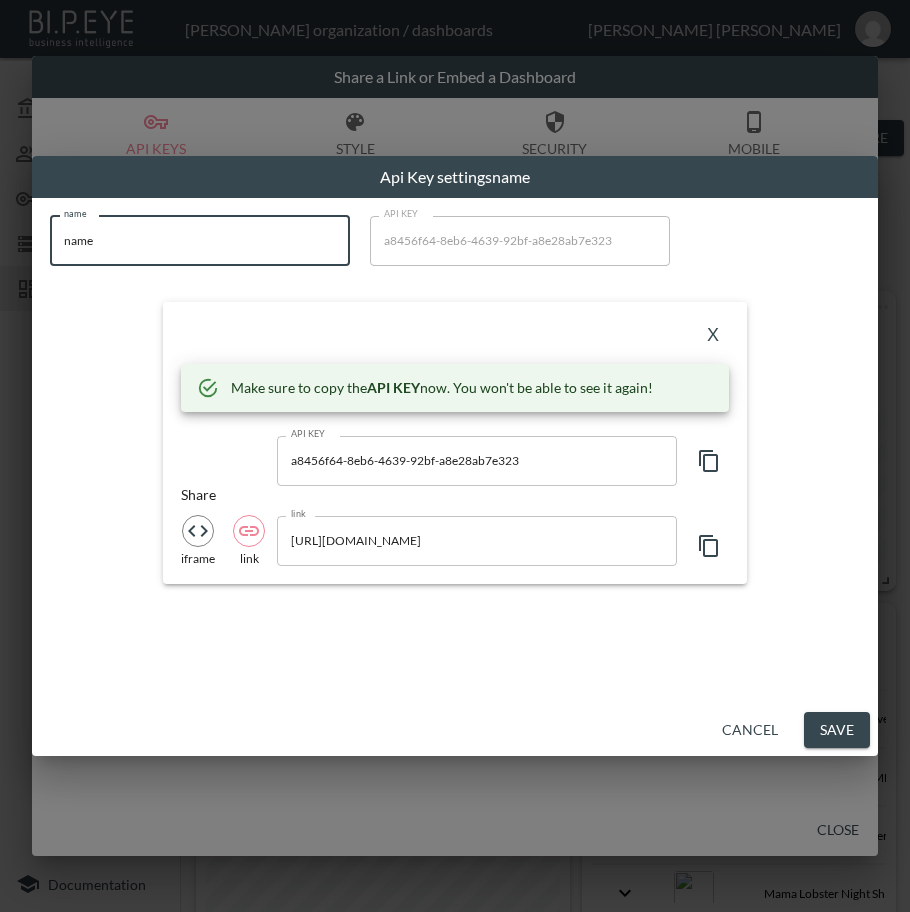 drag, startPoint x: 173, startPoint y: 252, endPoint x: 5, endPoint y: 281, distance: 170.4846 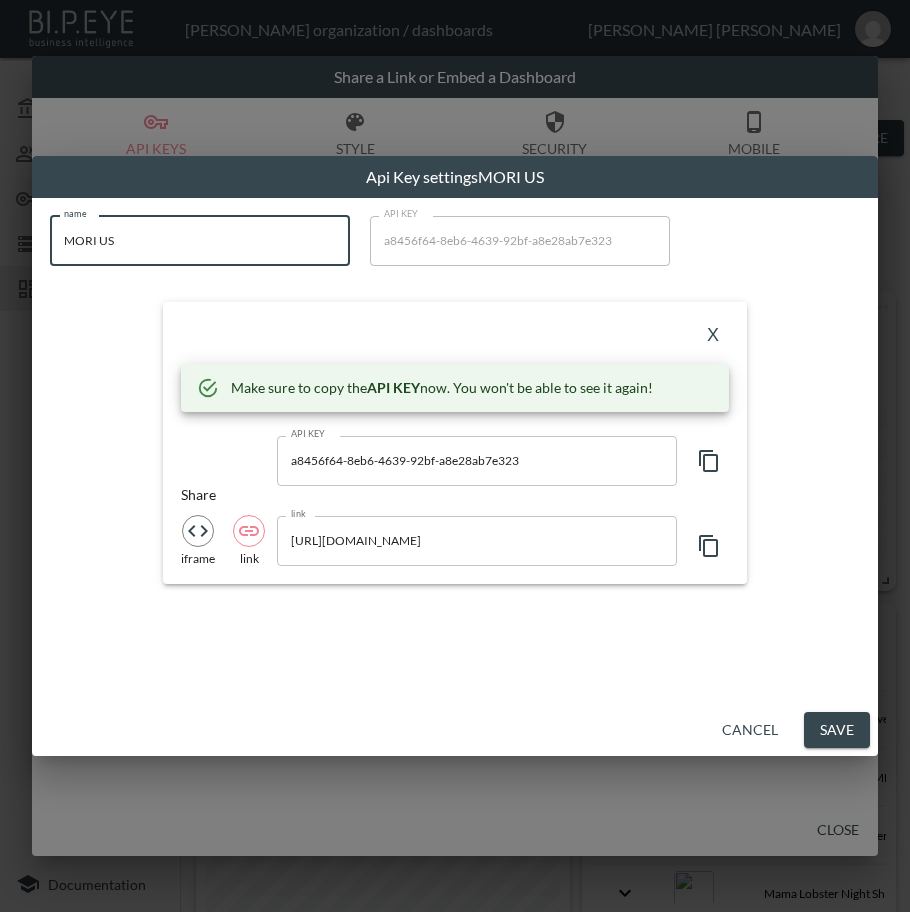 type on "MORI US" 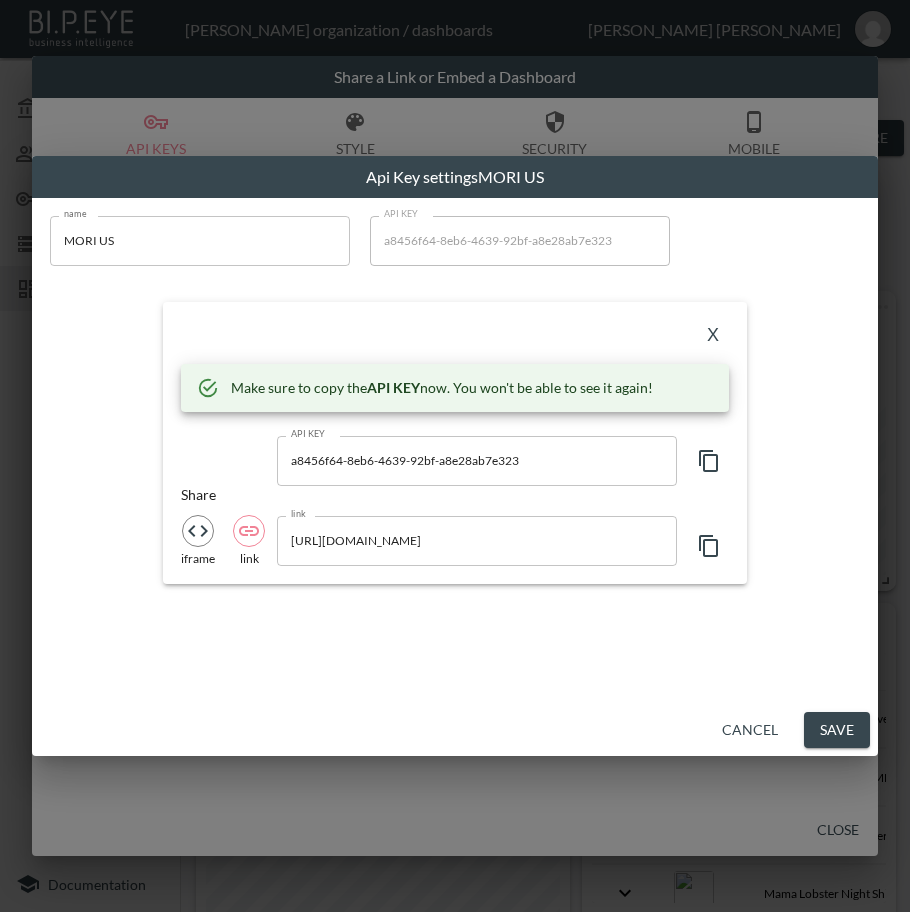 click on "X" at bounding box center [713, 336] 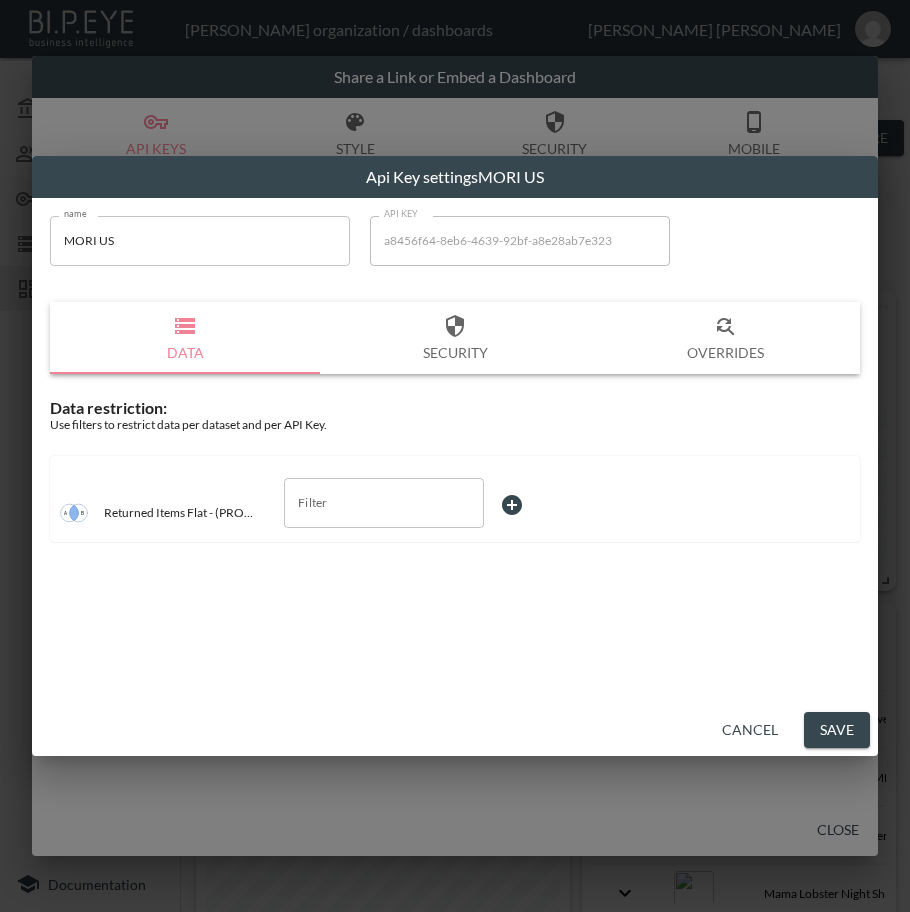 click on "Filter" at bounding box center [384, 503] 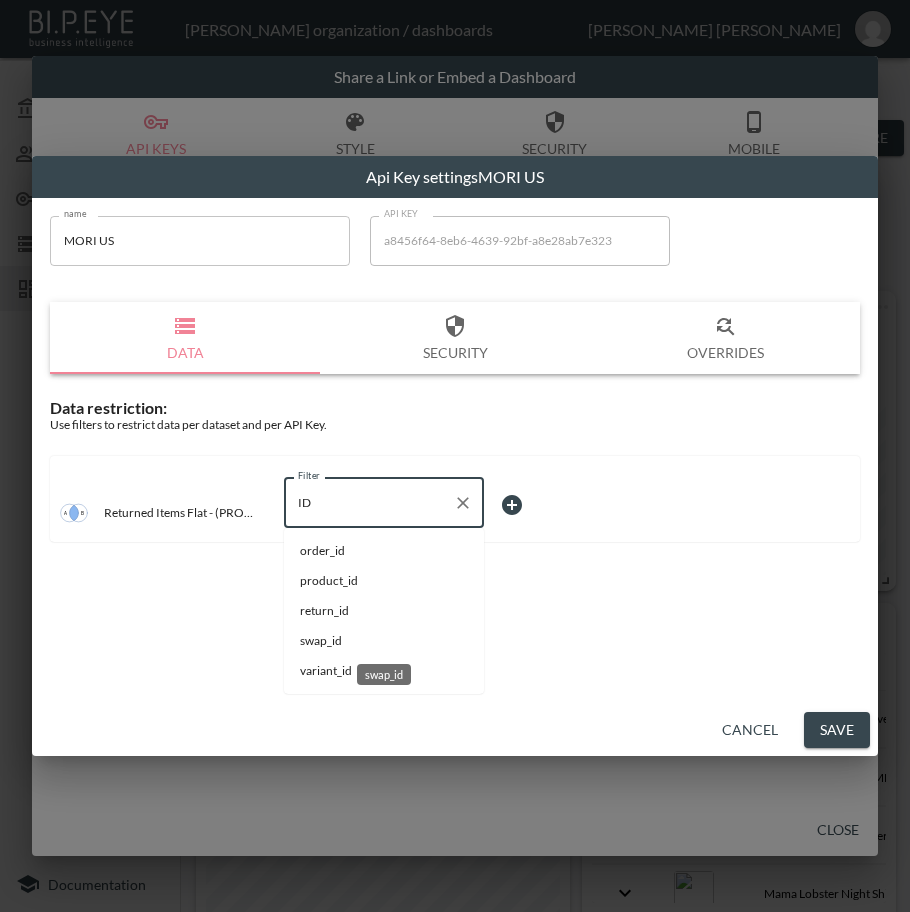 click on "swap_id" at bounding box center [384, 641] 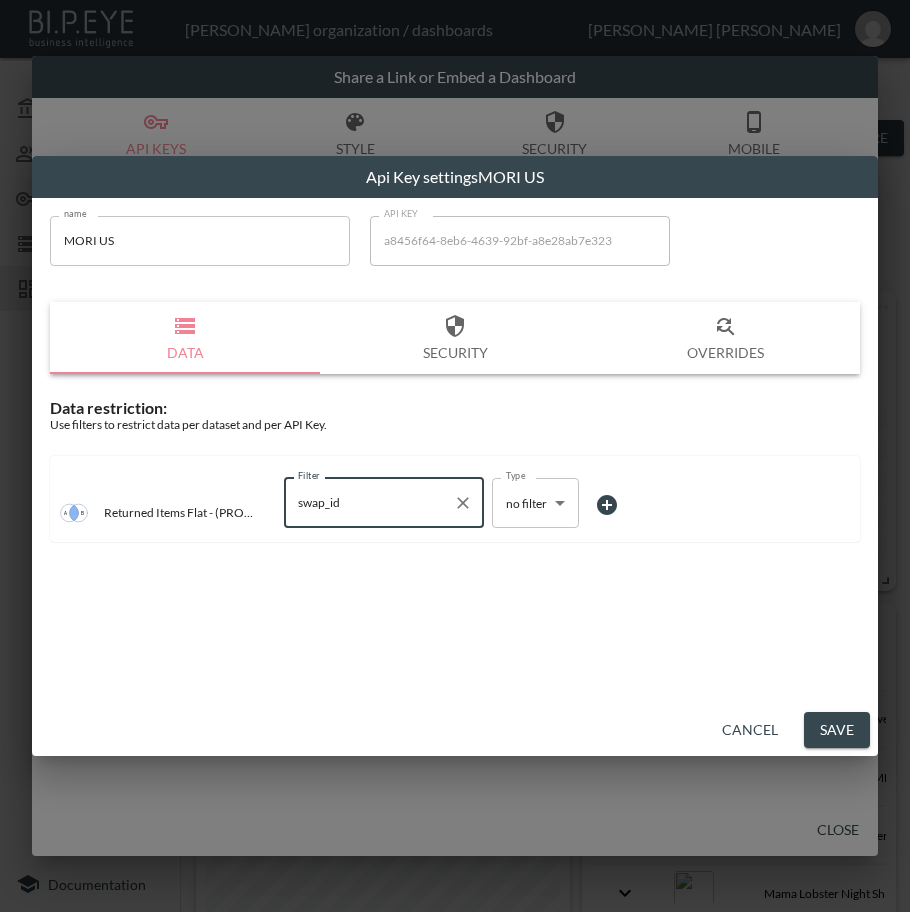 type on "swap_id" 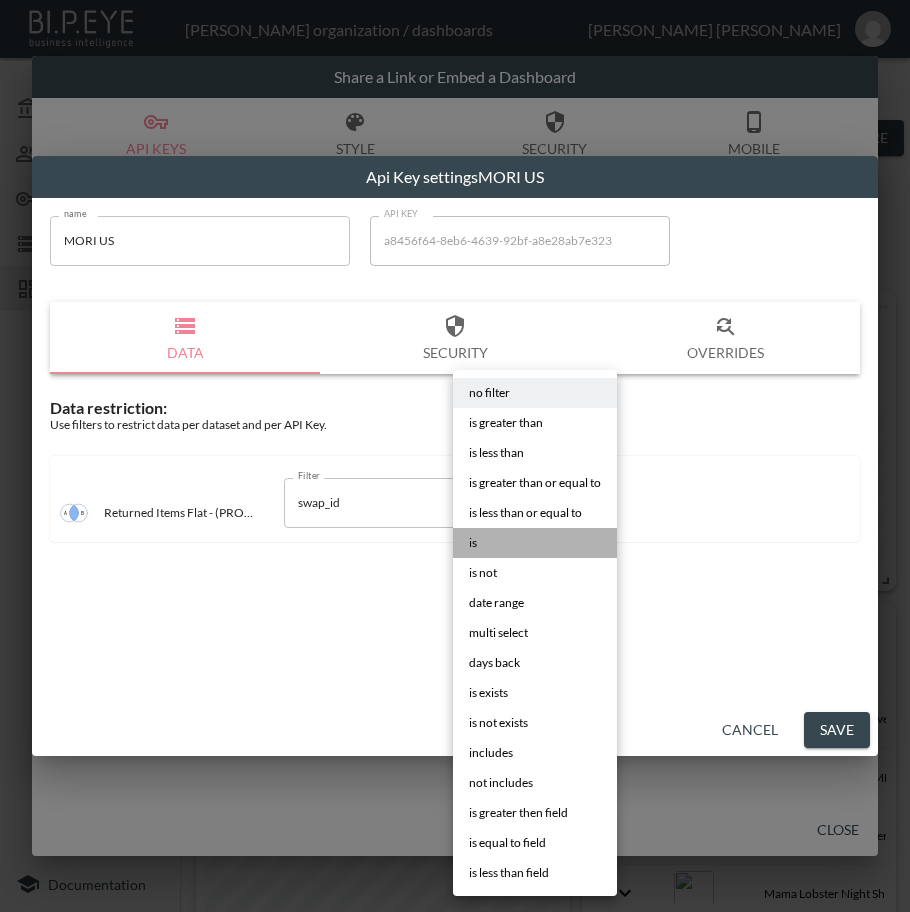 click on "is" at bounding box center (535, 543) 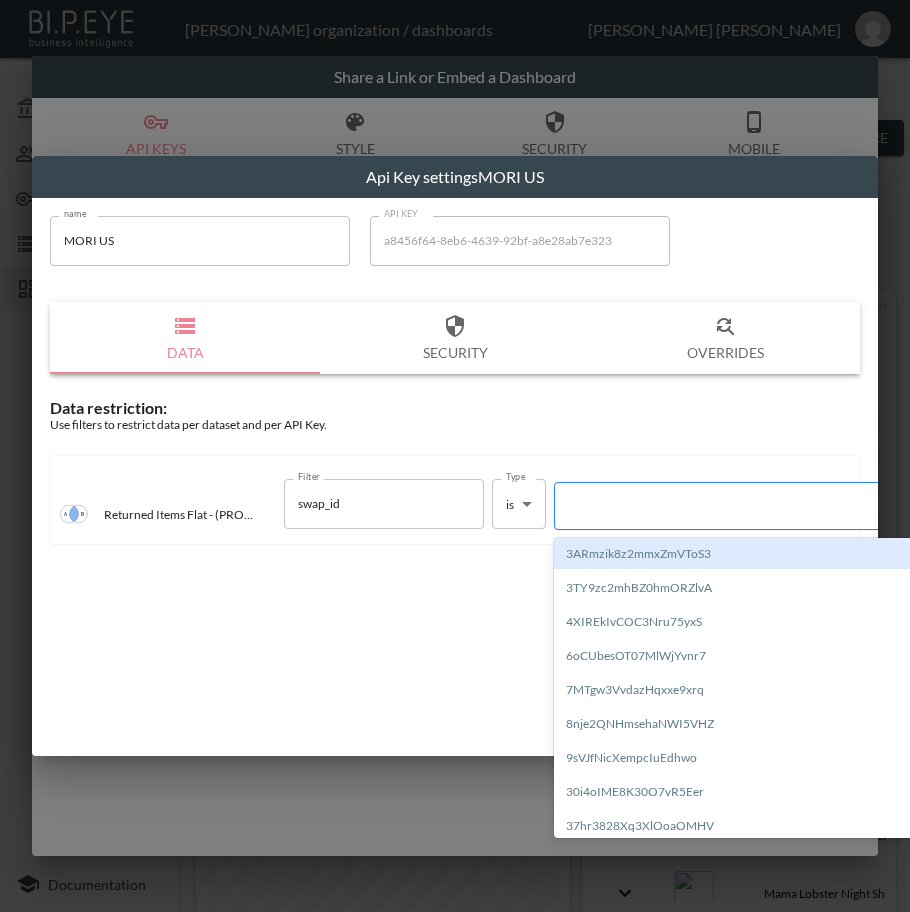 click at bounding box center [735, 505] 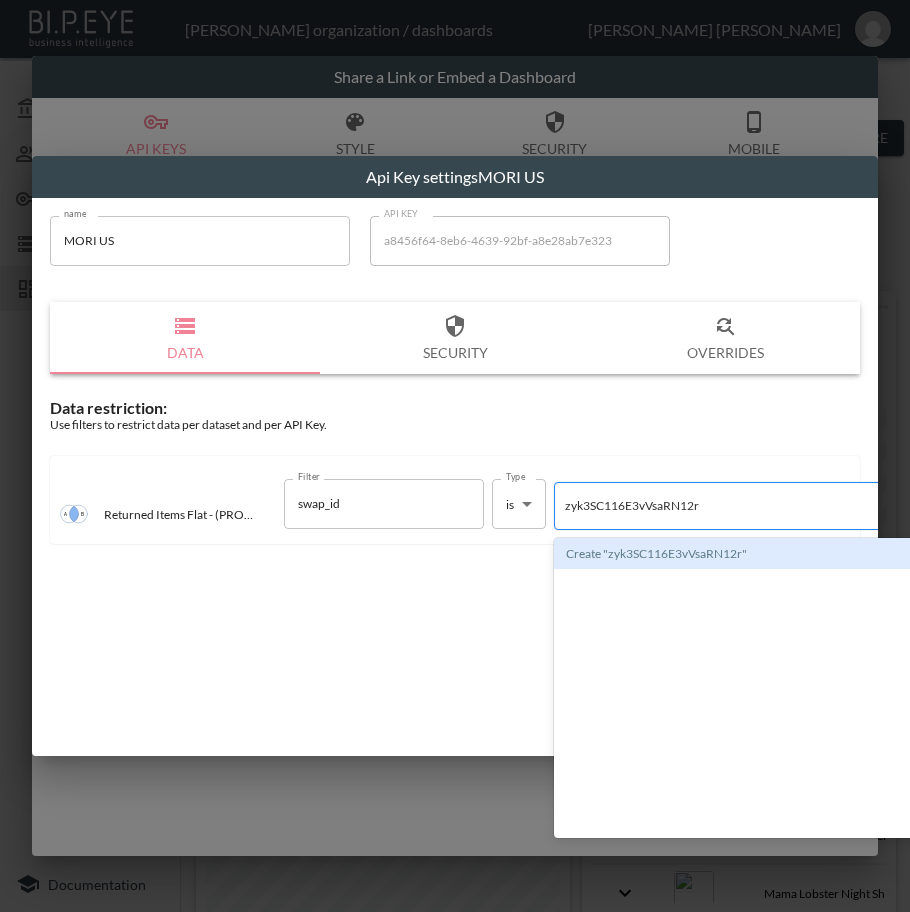 type 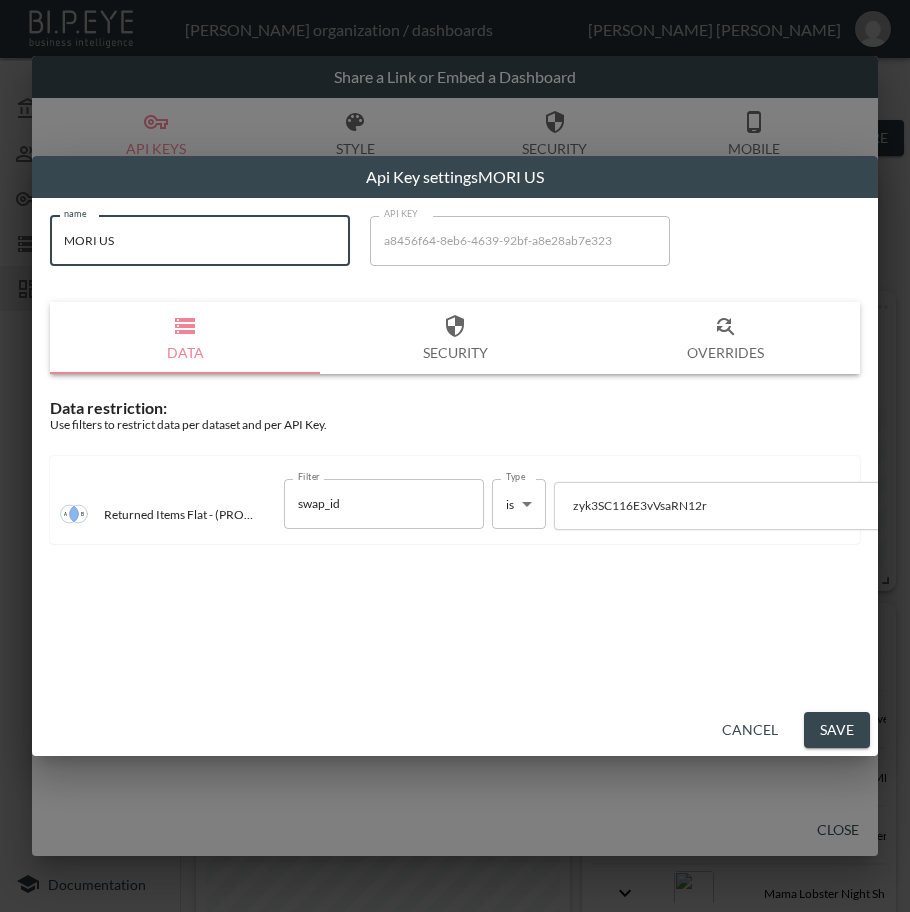 drag, startPoint x: 140, startPoint y: 233, endPoint x: 25, endPoint y: 249, distance: 116.10771 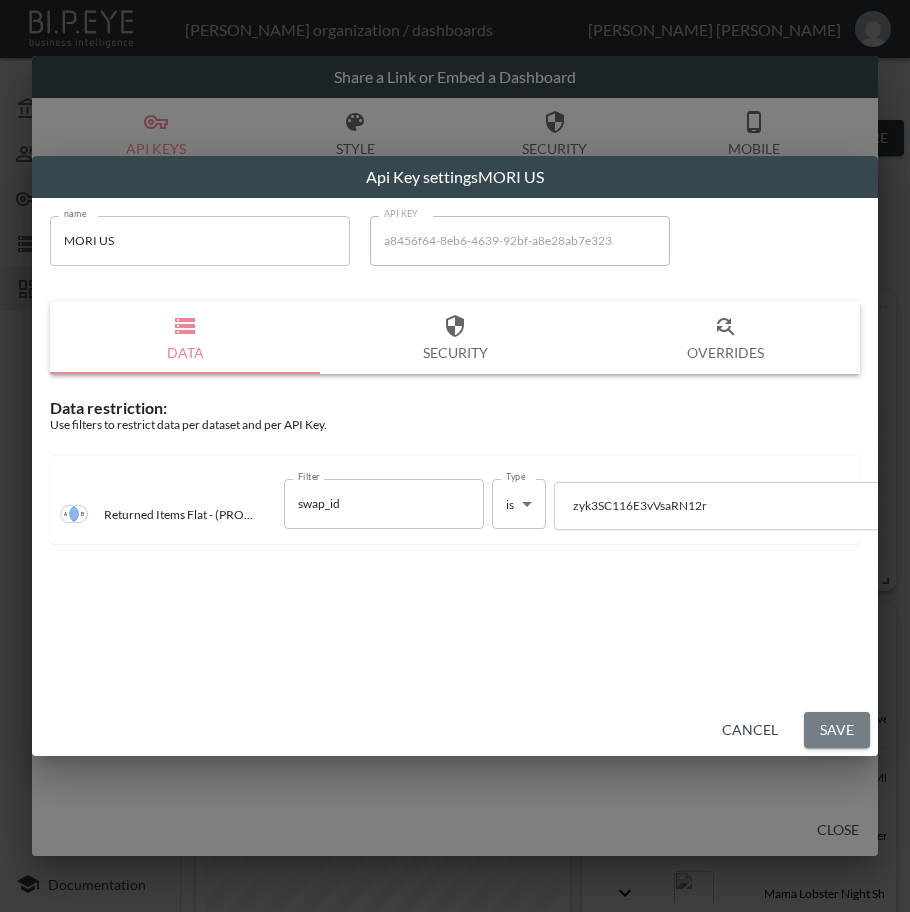 click on "Save" at bounding box center (837, 730) 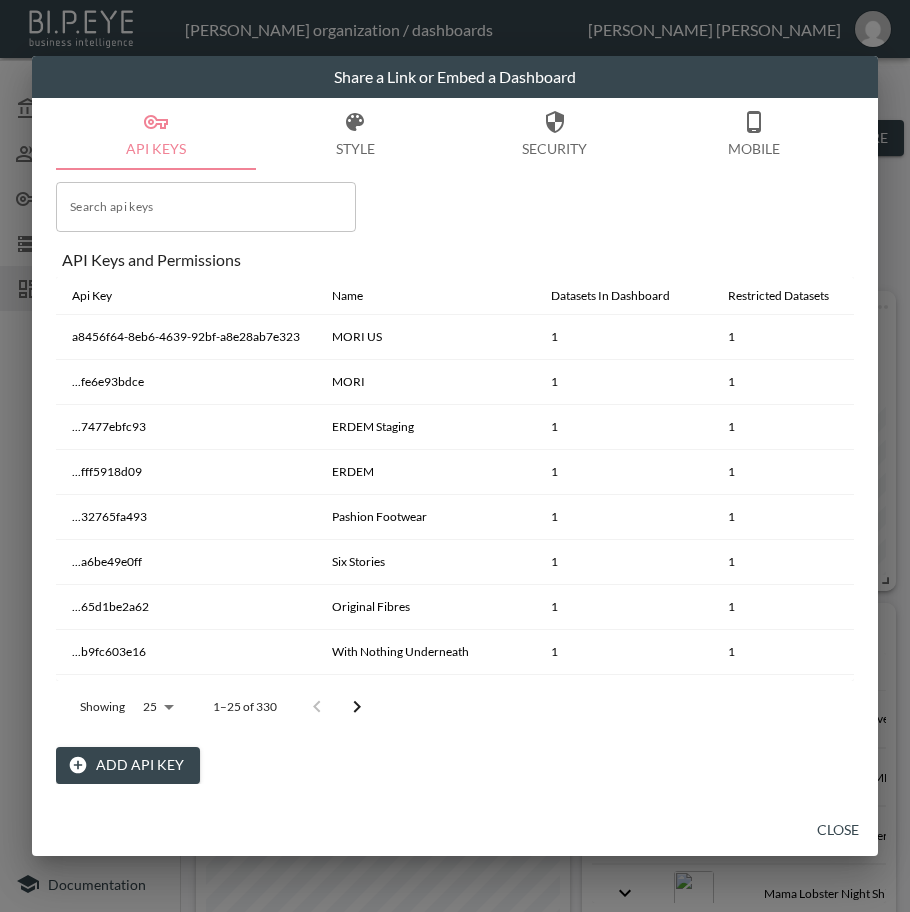 click on "Close" at bounding box center (838, 830) 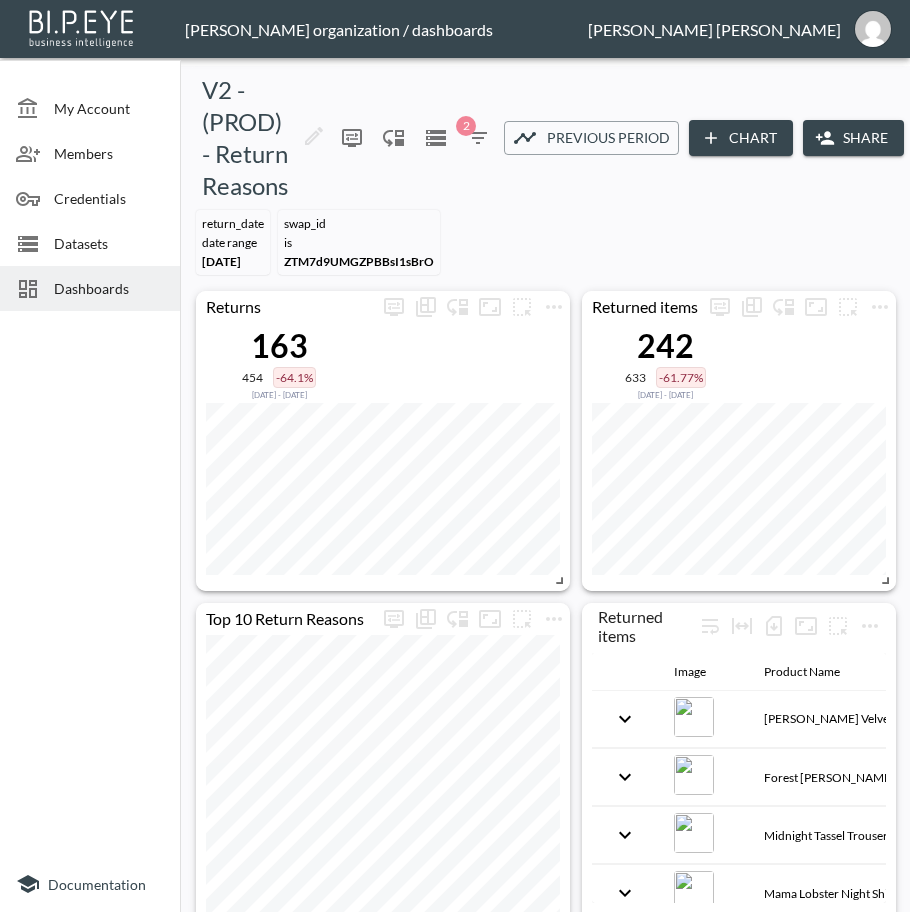 click on "Dashboards" at bounding box center (109, 288) 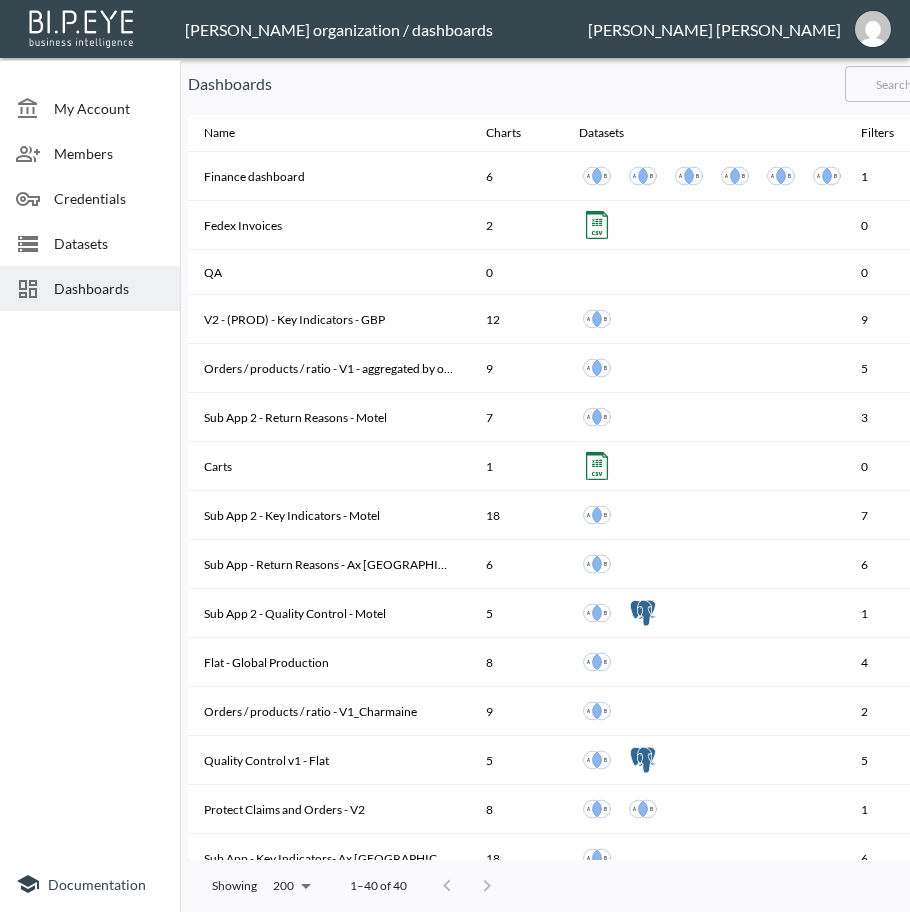 click at bounding box center (926, 84) 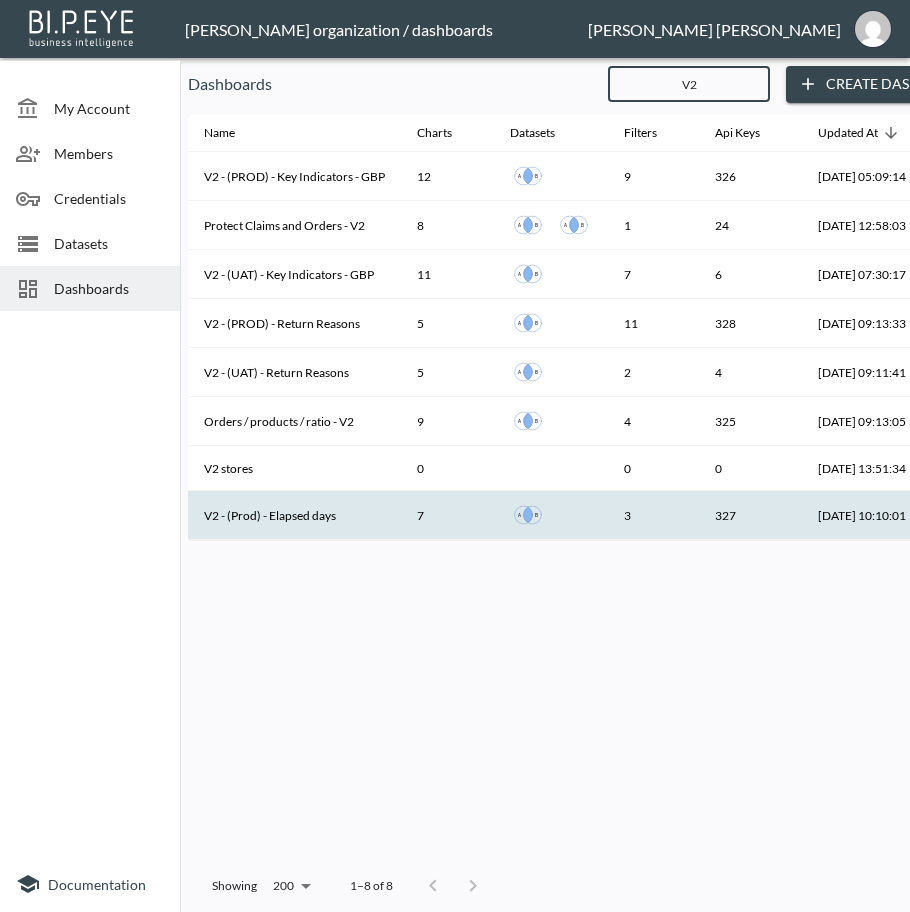 type on "V2" 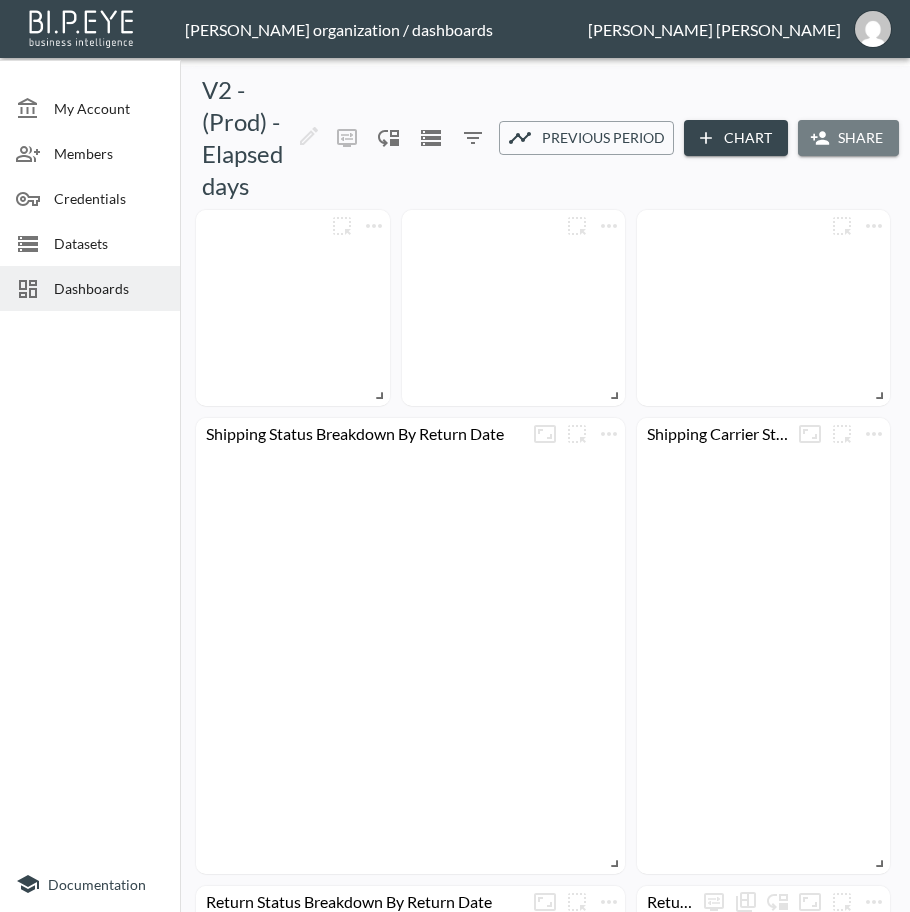 click on "Share" at bounding box center [848, 138] 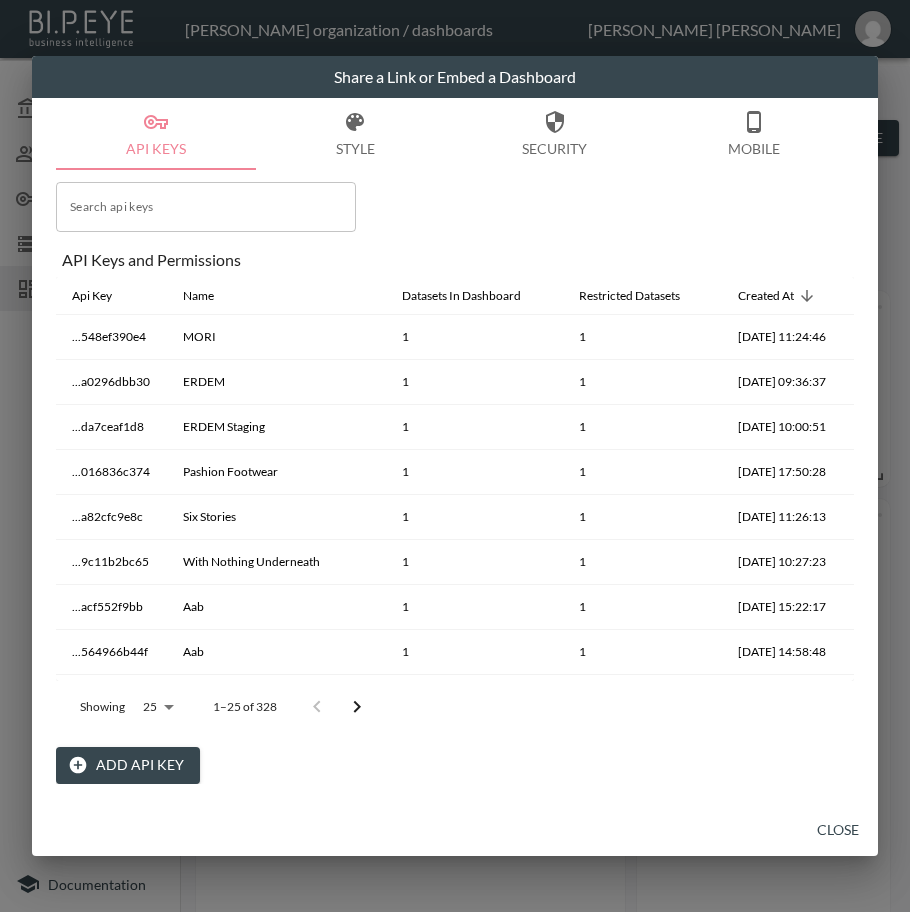 click on "Add API Key" at bounding box center (128, 765) 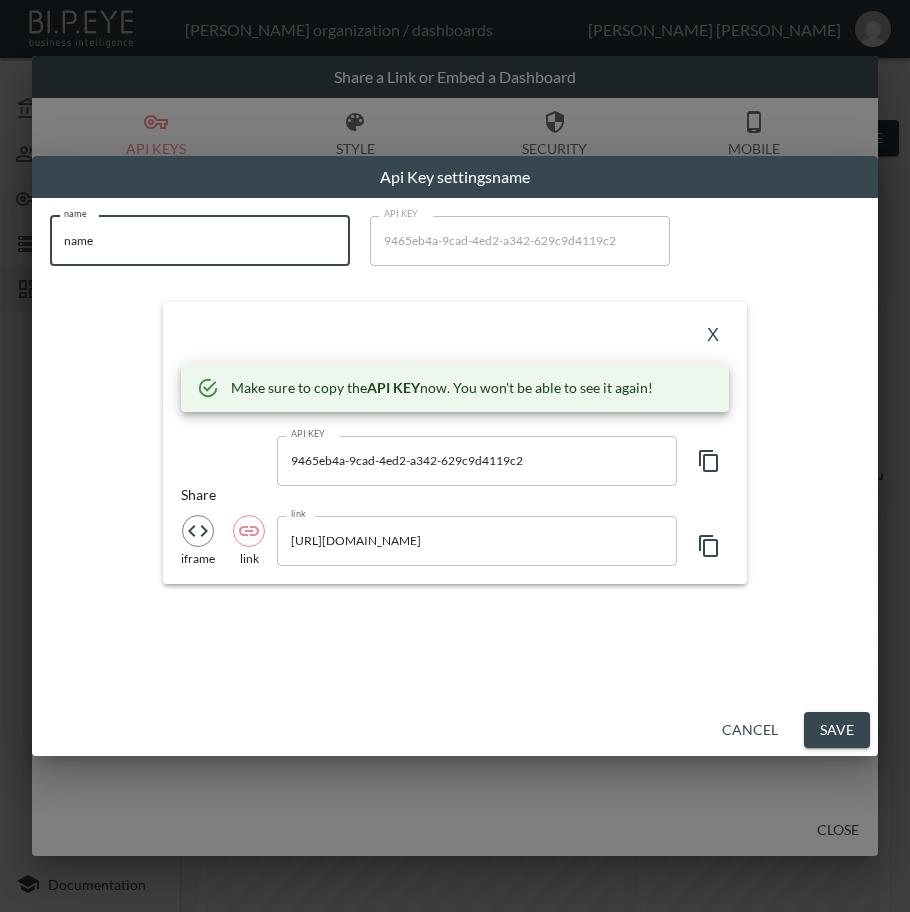 drag, startPoint x: 138, startPoint y: 235, endPoint x: -1, endPoint y: 278, distance: 145.49915 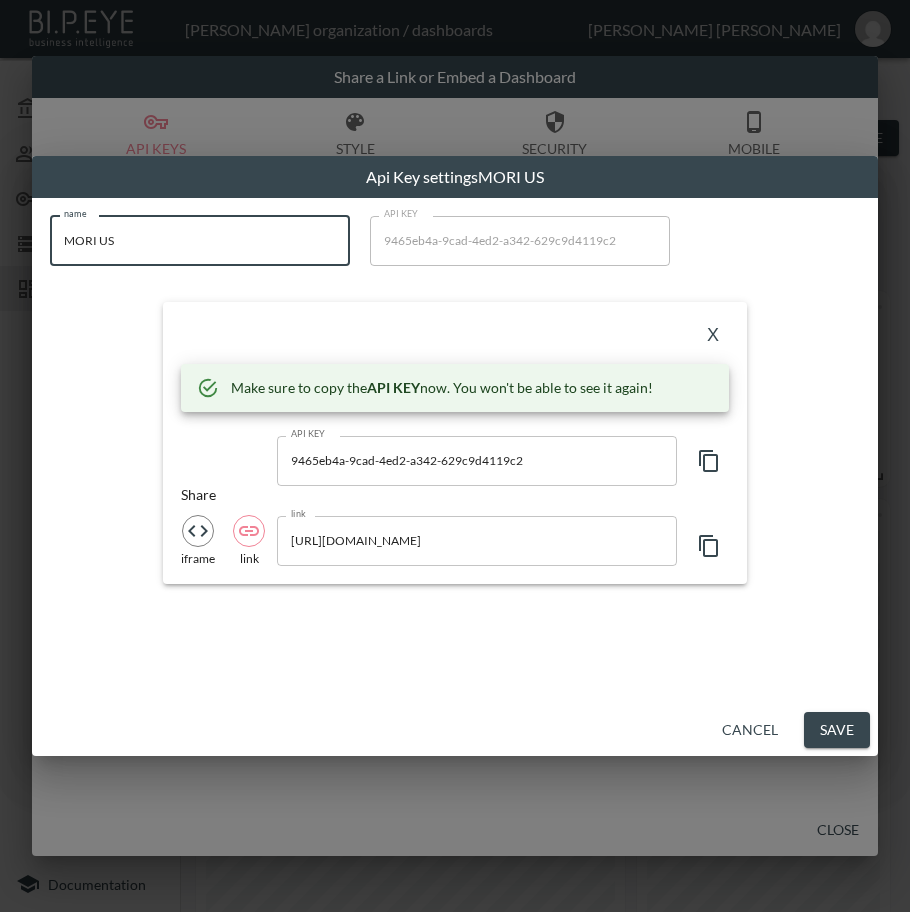 type on "MORI US" 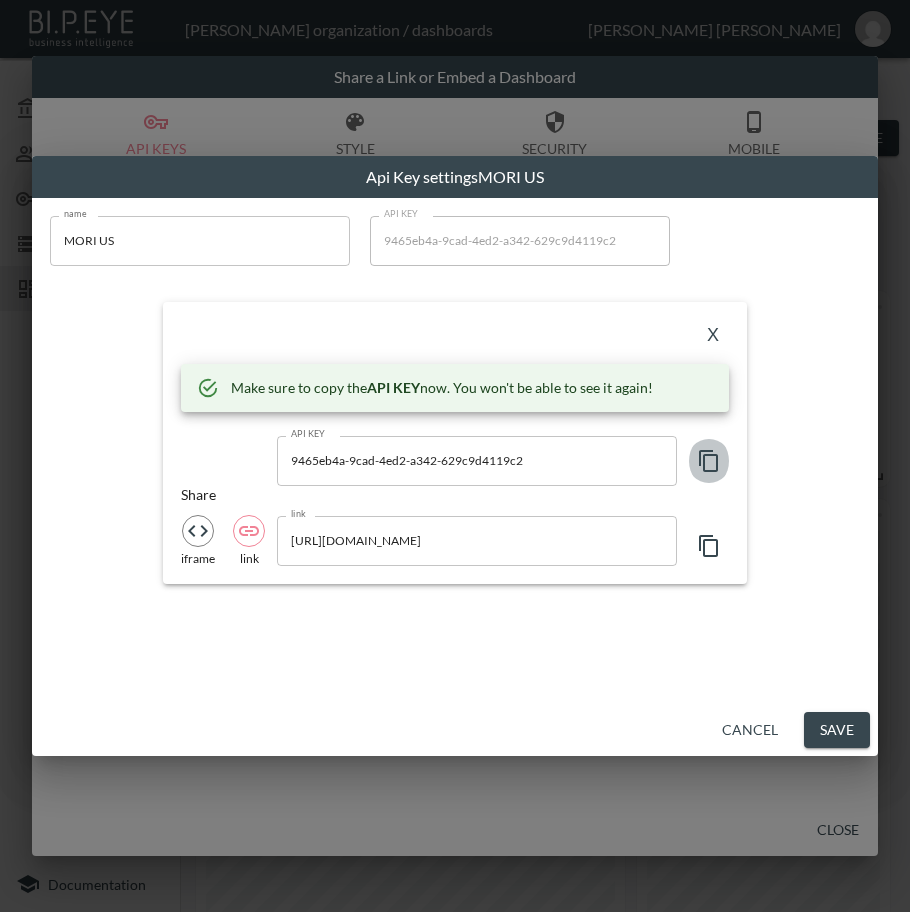 click 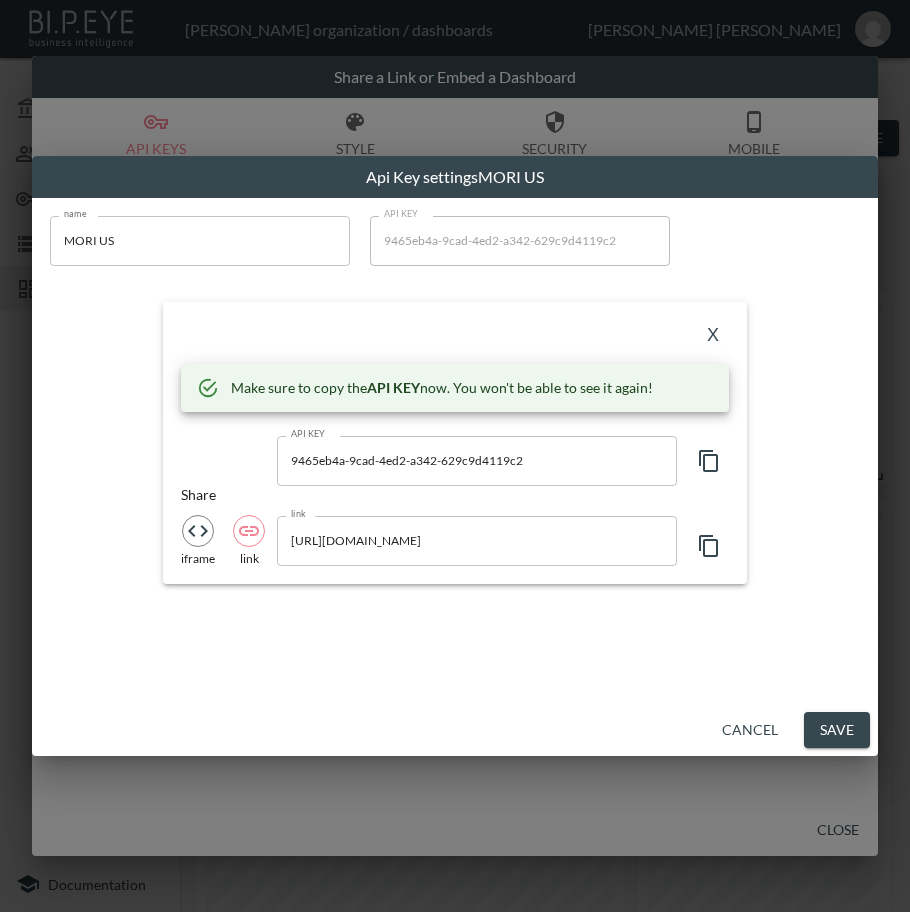 drag, startPoint x: 708, startPoint y: 329, endPoint x: 632, endPoint y: 380, distance: 91.525955 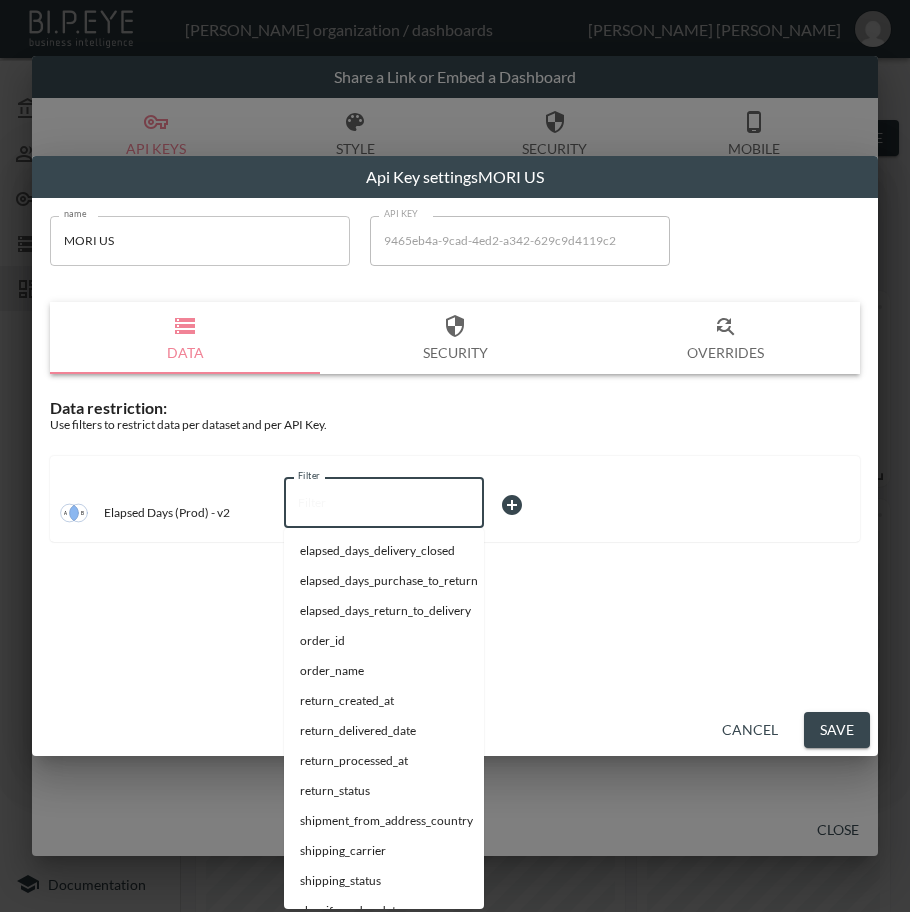 click on "Filter" at bounding box center [384, 503] 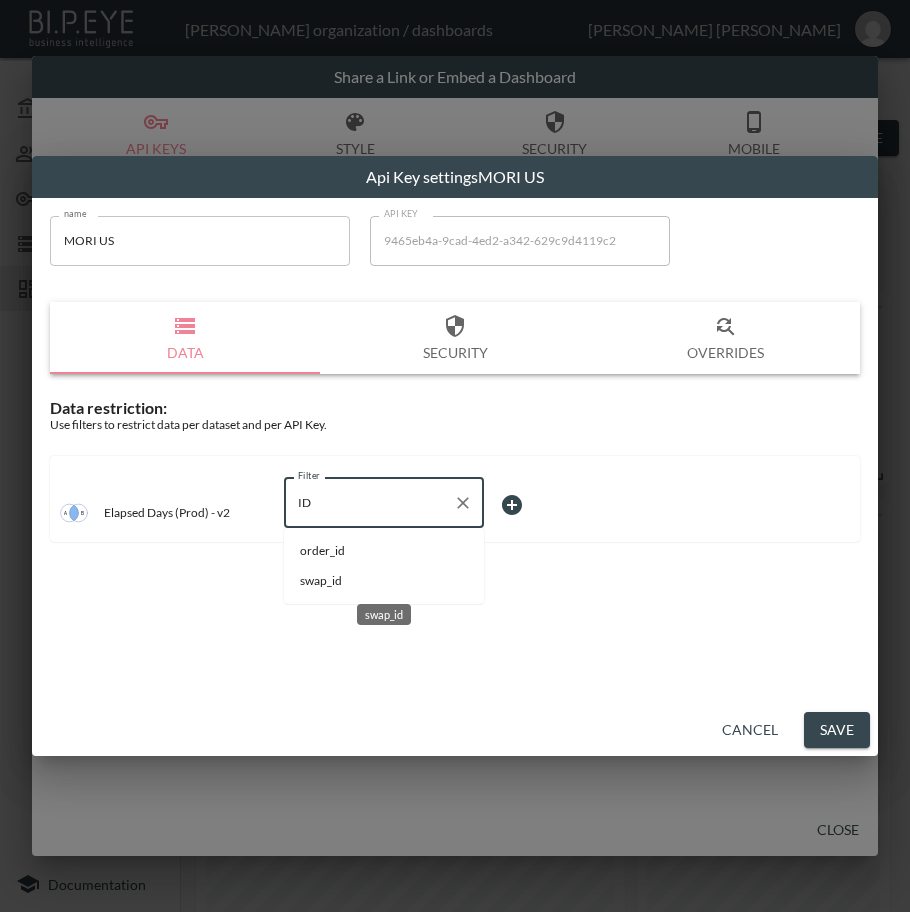 click on "swap_id" at bounding box center [384, 581] 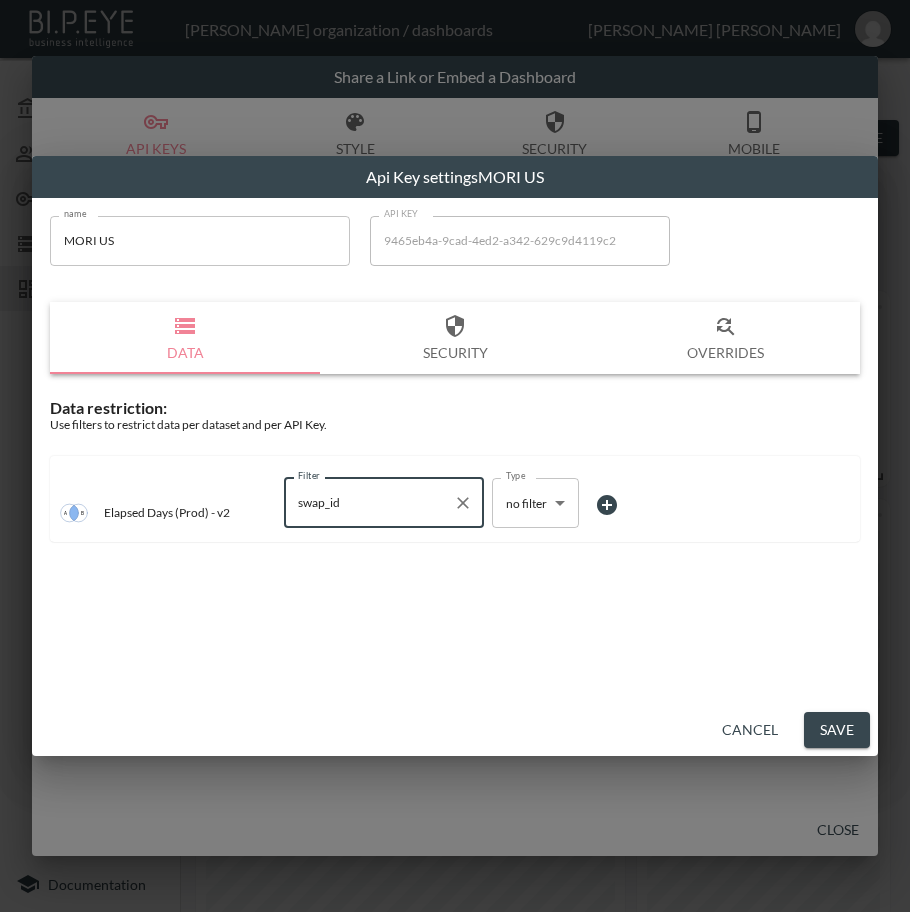 type on "swap_id" 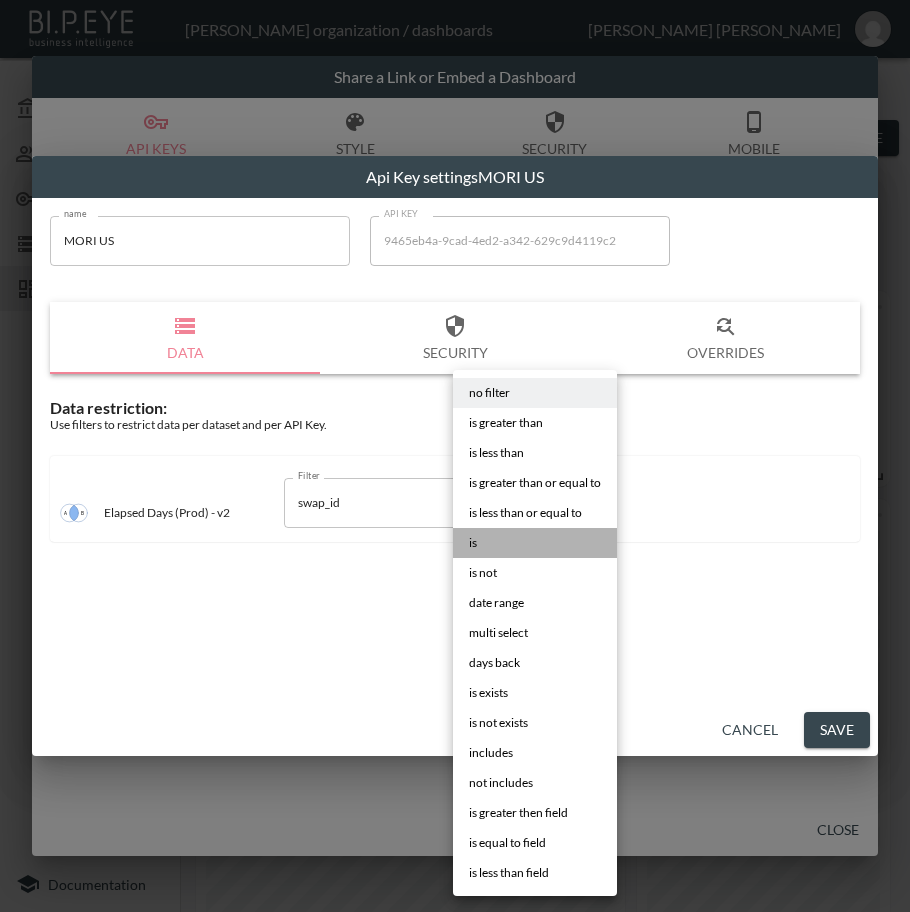 click on "is" at bounding box center [535, 543] 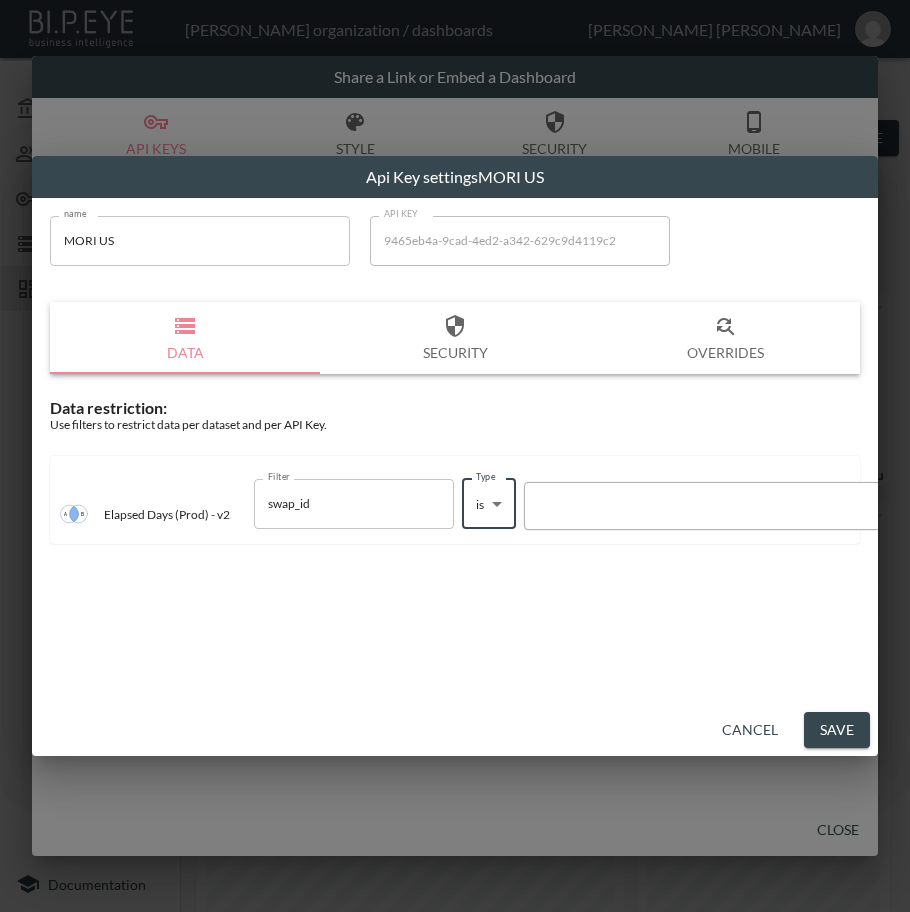 click at bounding box center (705, 505) 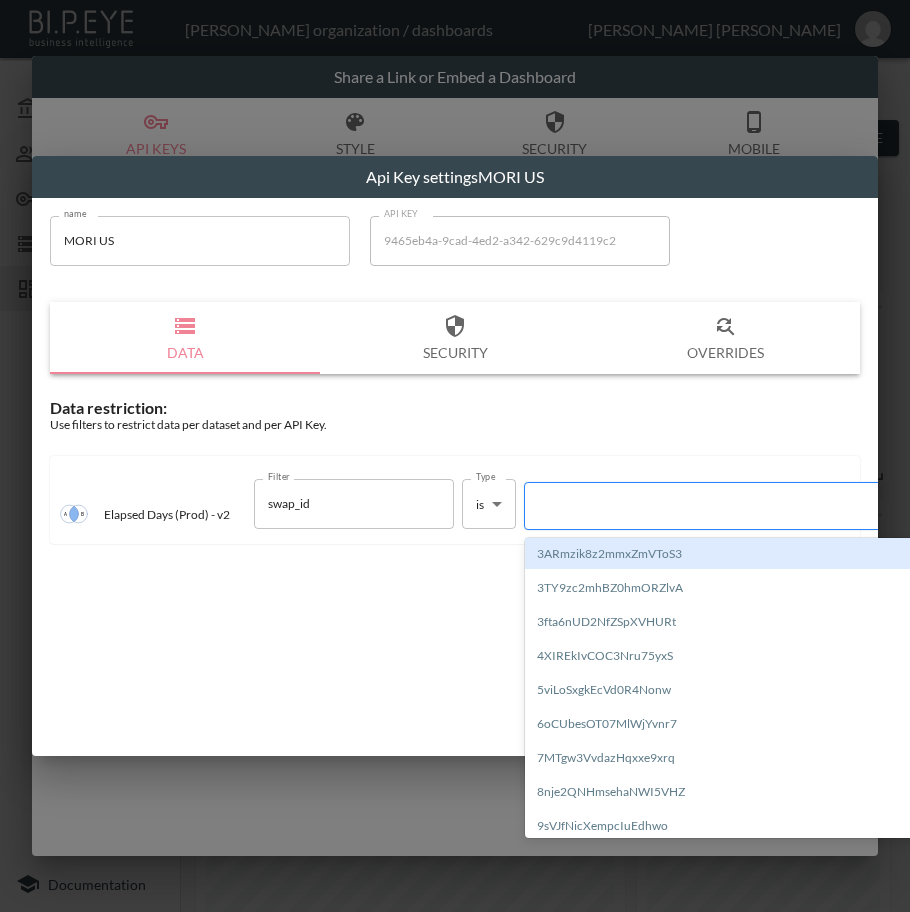 paste on "zyk3SC116E3vVsaRN12r" 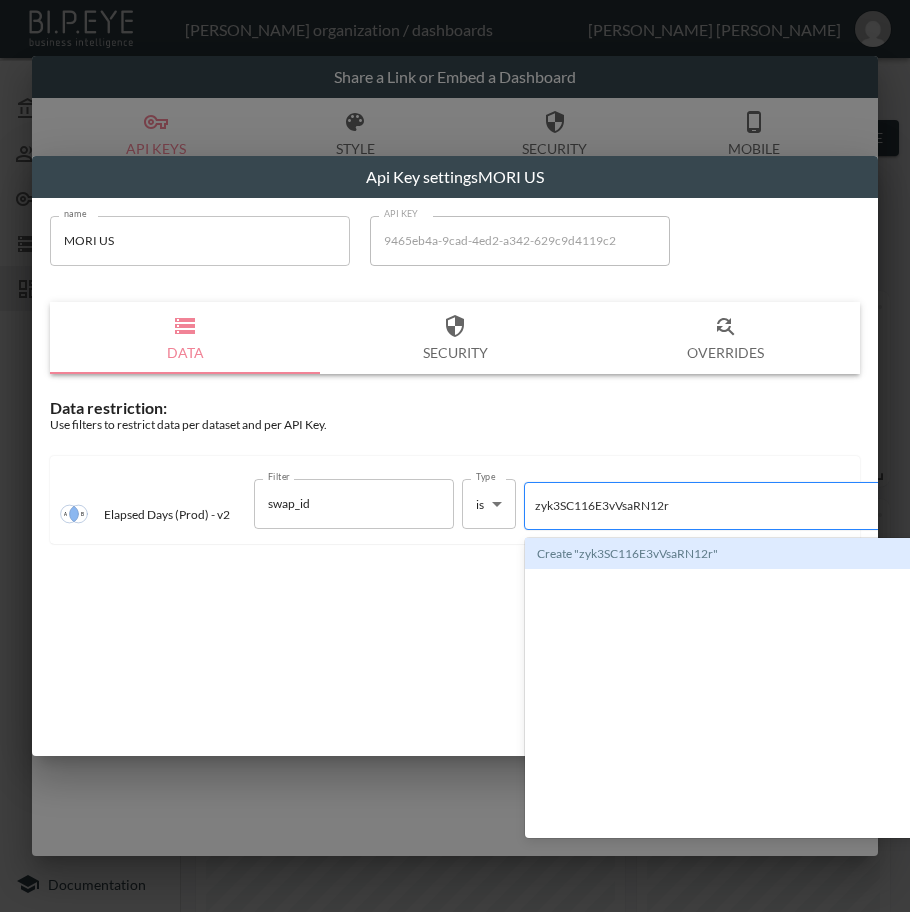 type 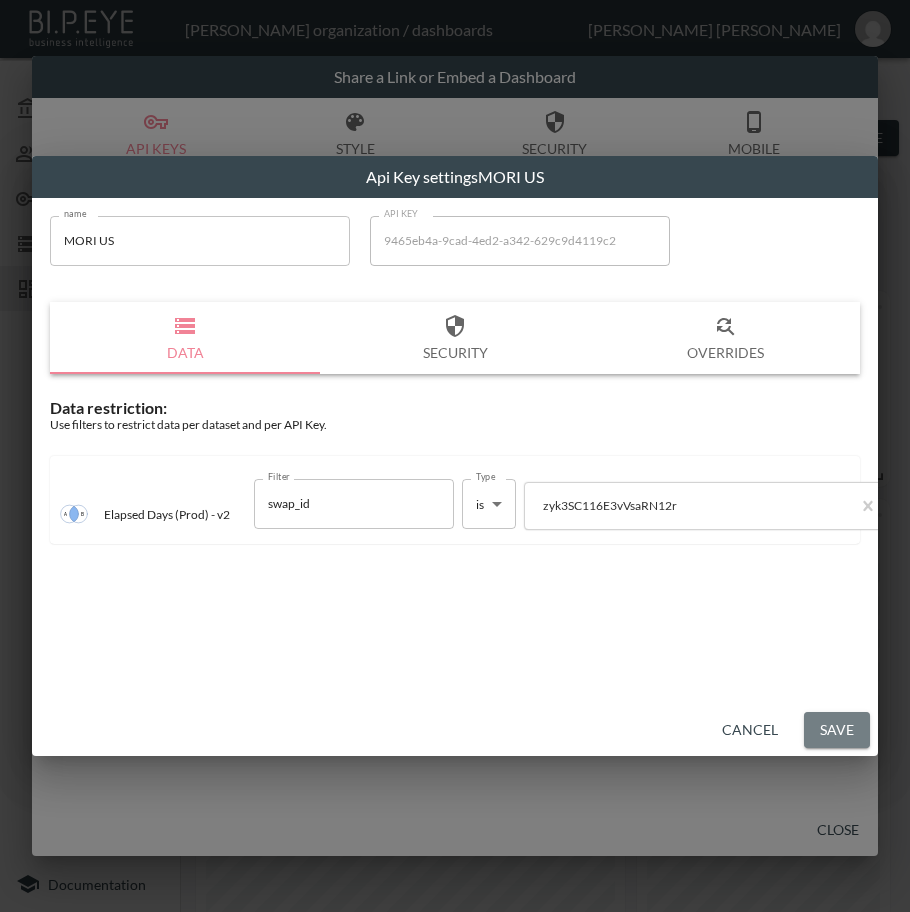 click on "Save" at bounding box center [837, 730] 